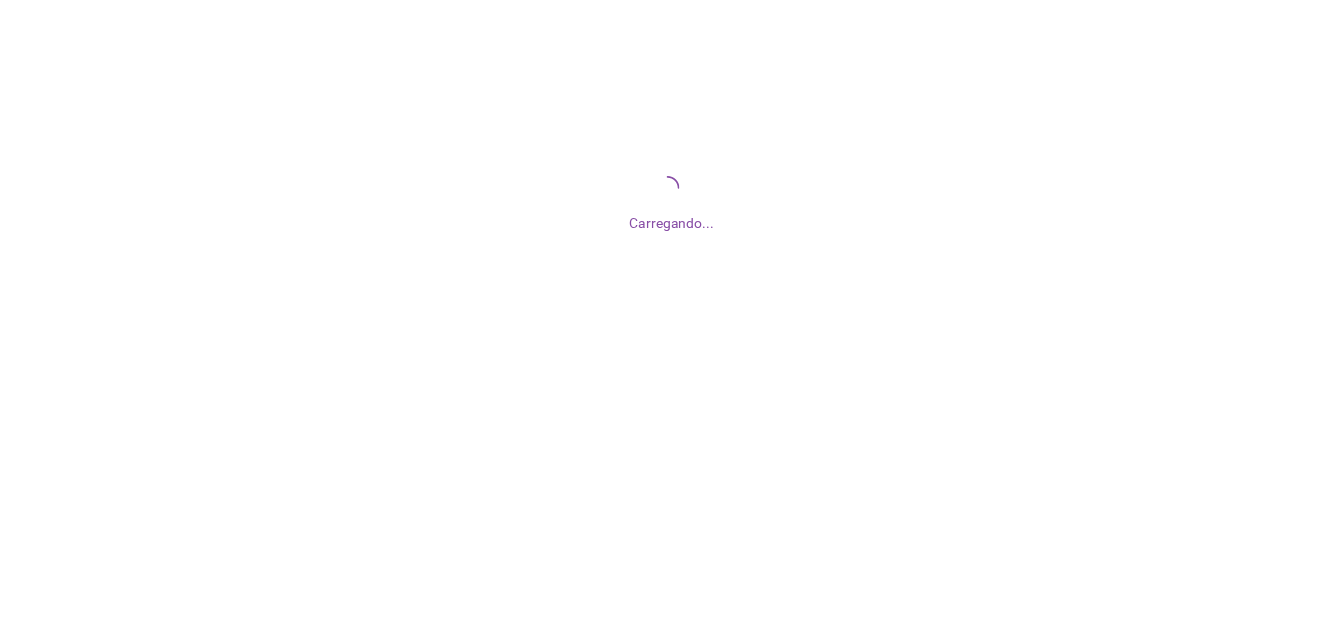 scroll, scrollTop: 0, scrollLeft: 0, axis: both 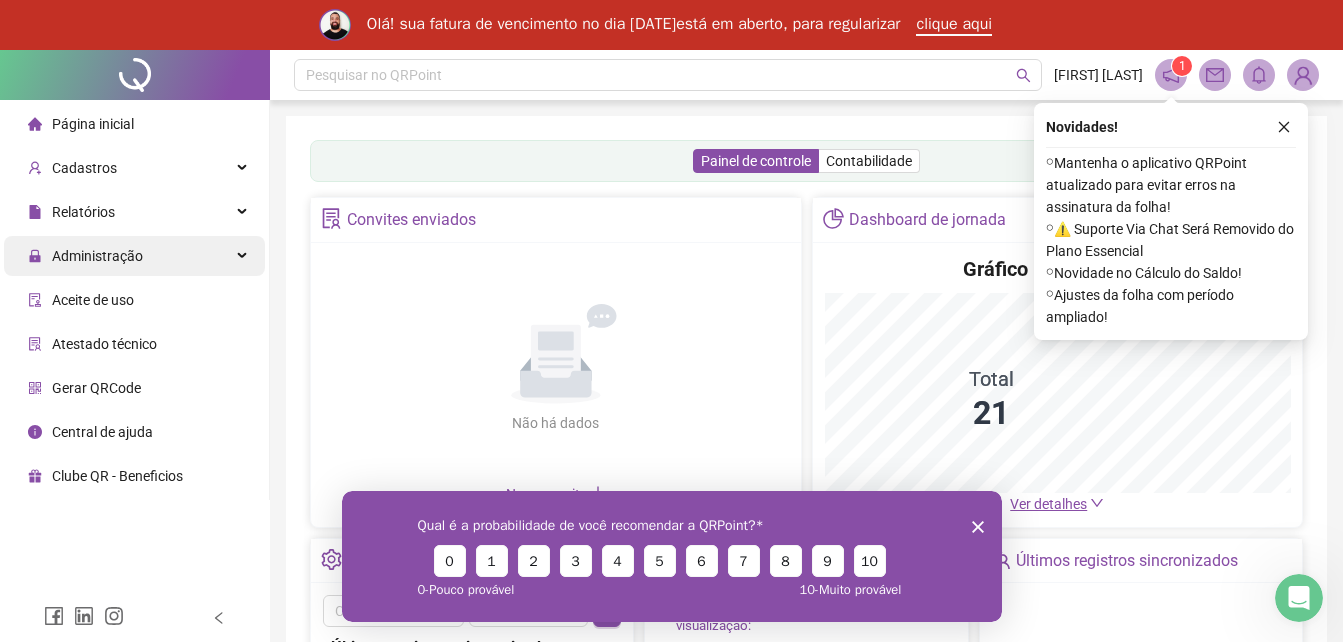 click on "Administração" at bounding box center [134, 256] 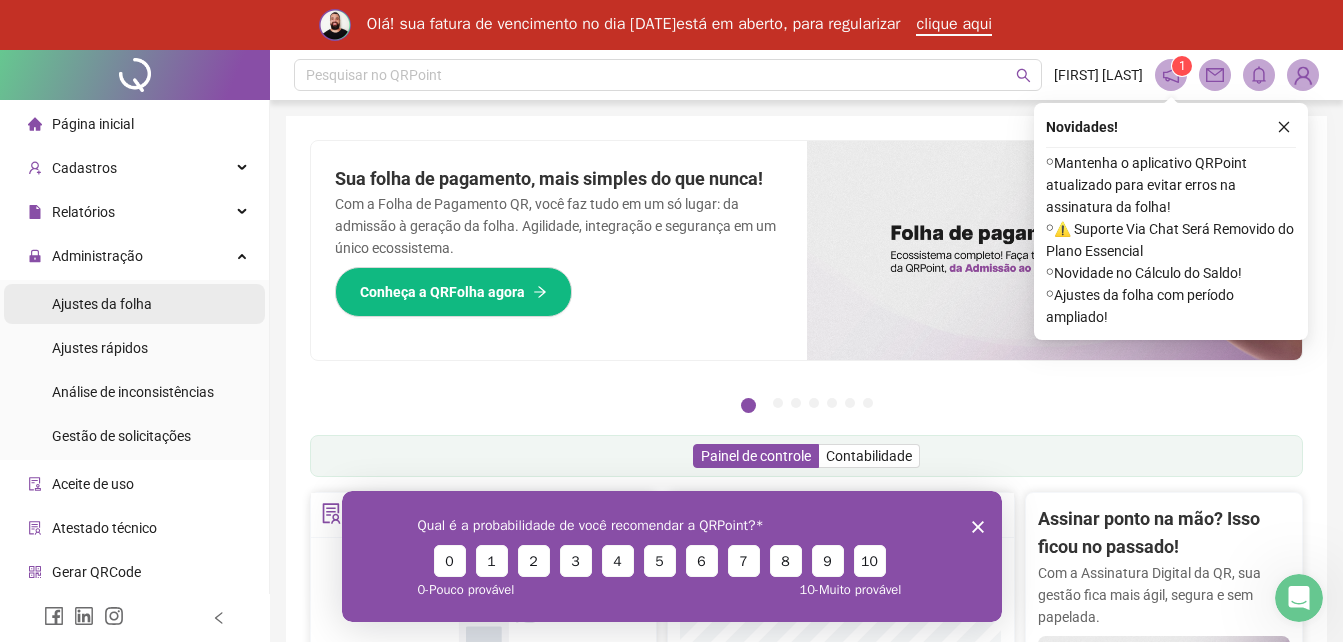 click on "Ajustes da folha" at bounding box center (102, 304) 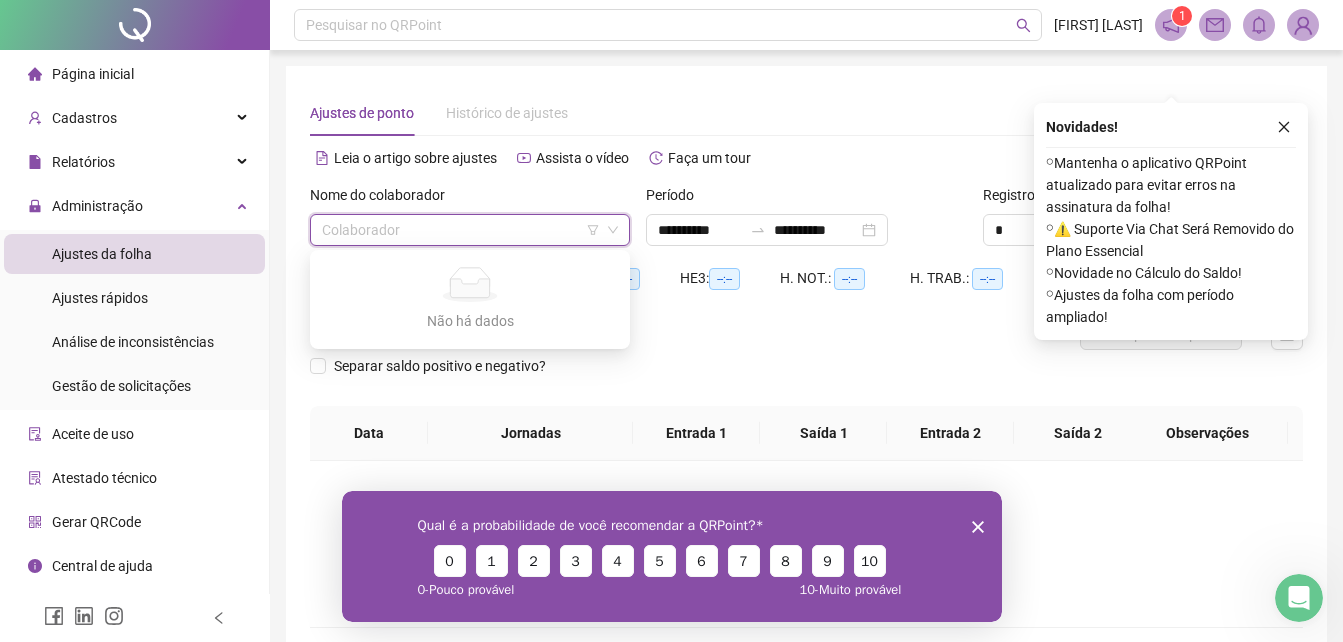 click at bounding box center (461, 230) 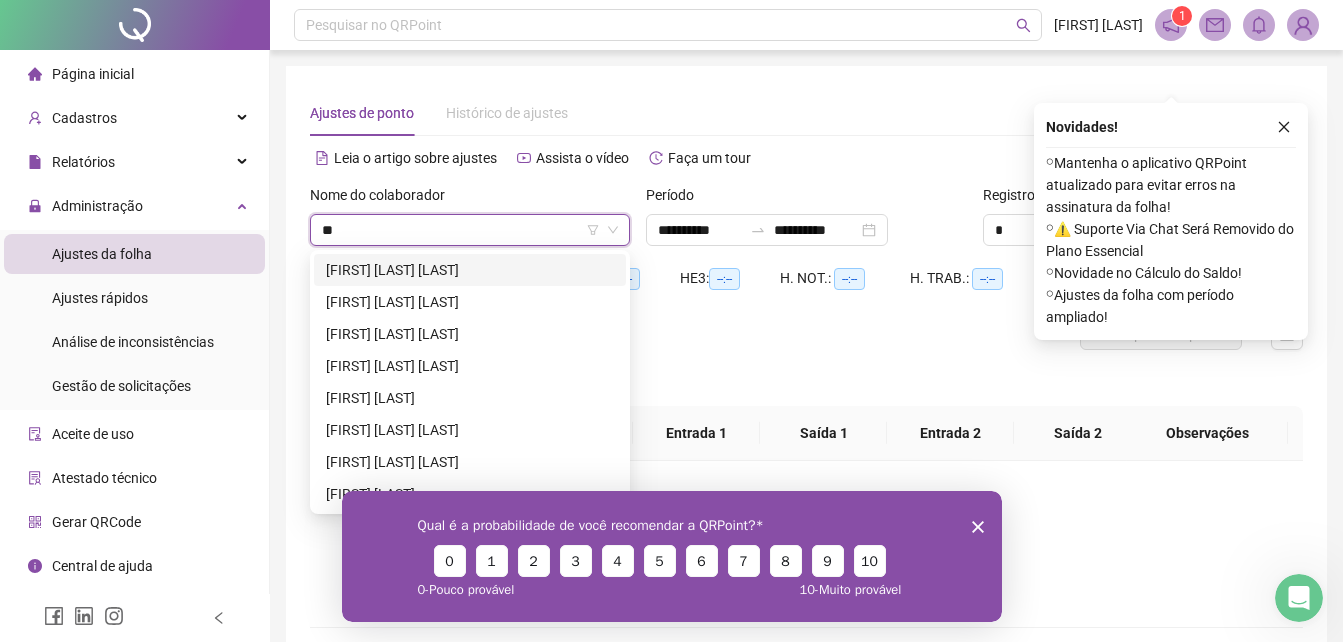 click on "**" at bounding box center [461, 230] 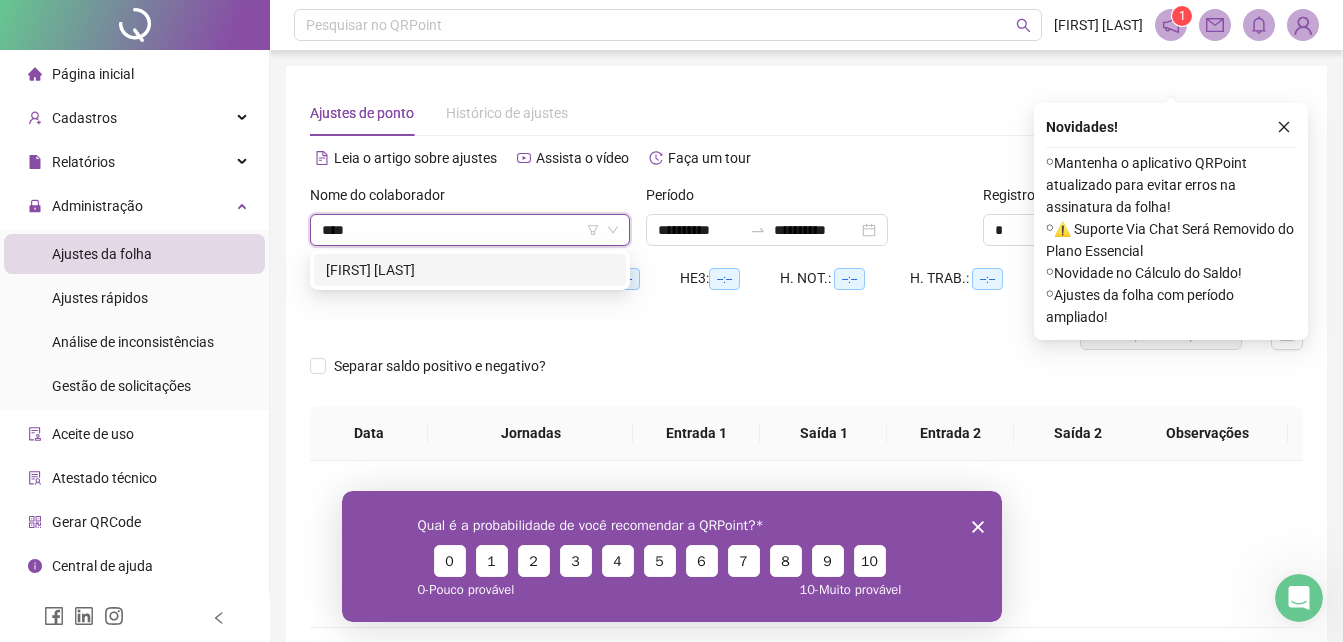 type on "*****" 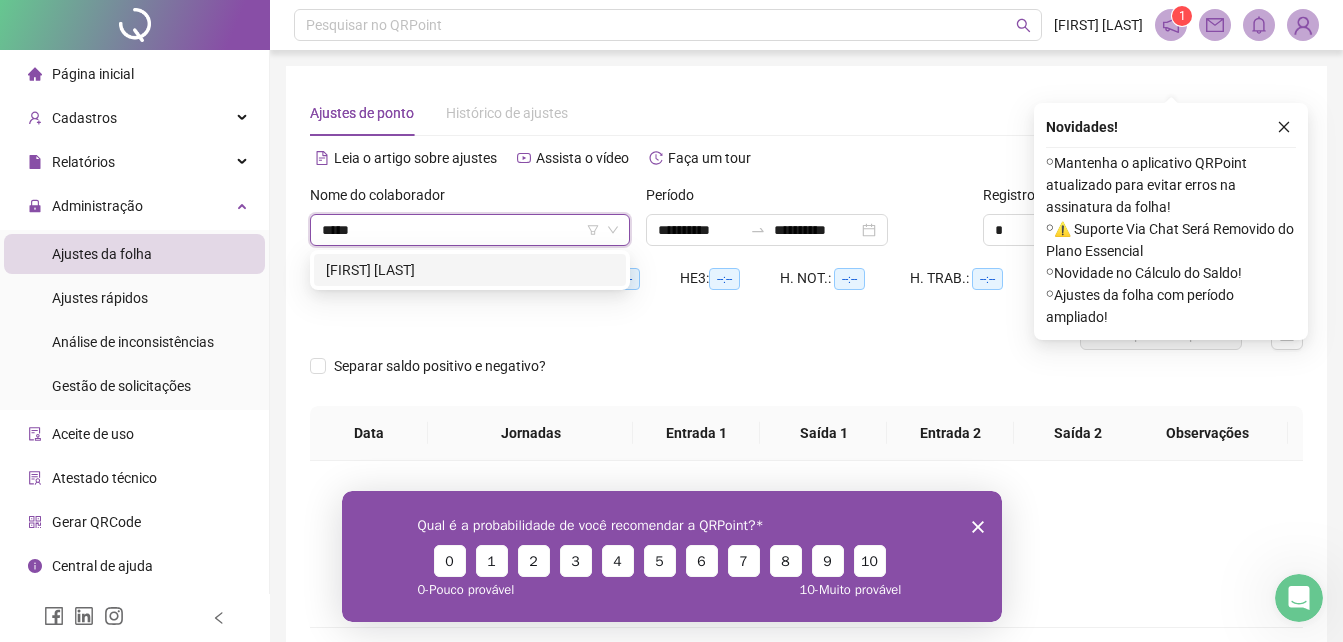 click on "[FIRST] [LAST]" at bounding box center [470, 270] 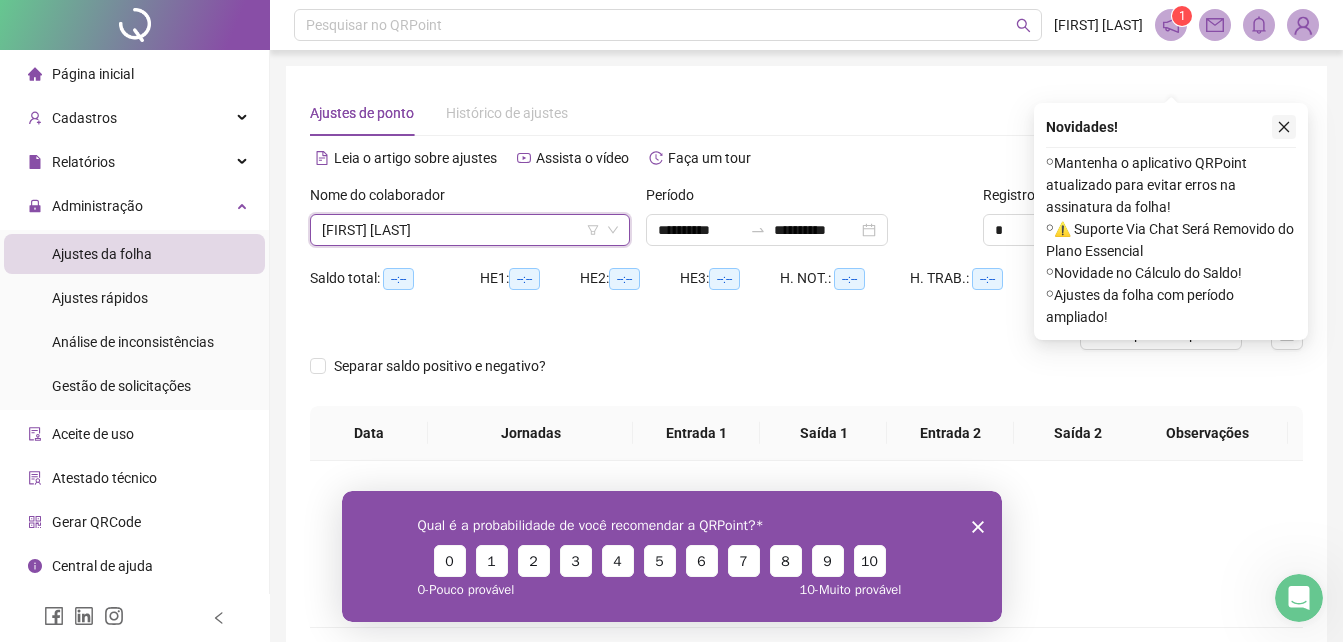 click 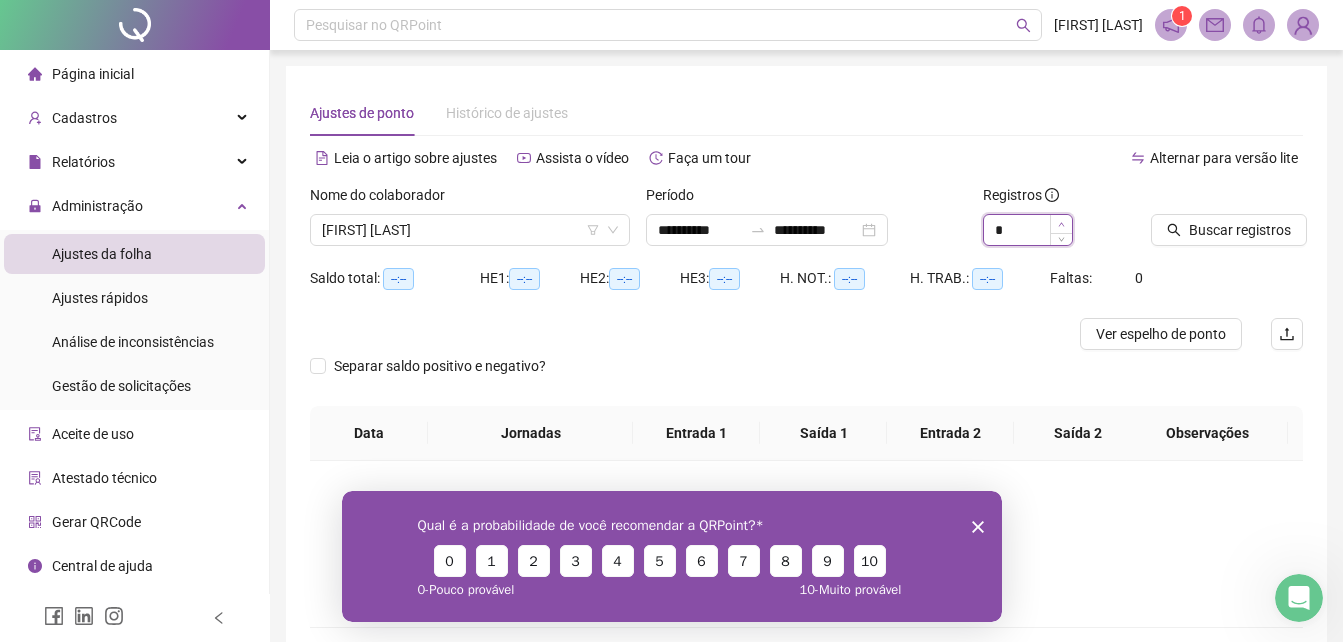 click 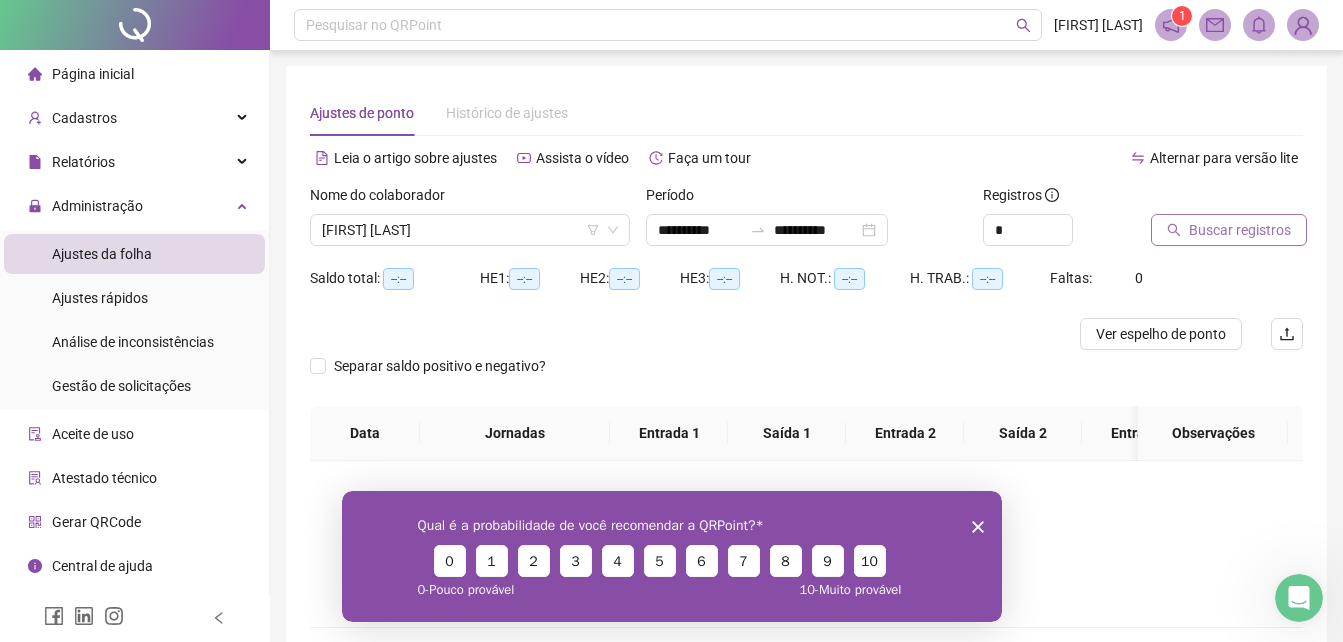 click on "Buscar registros" at bounding box center (1240, 230) 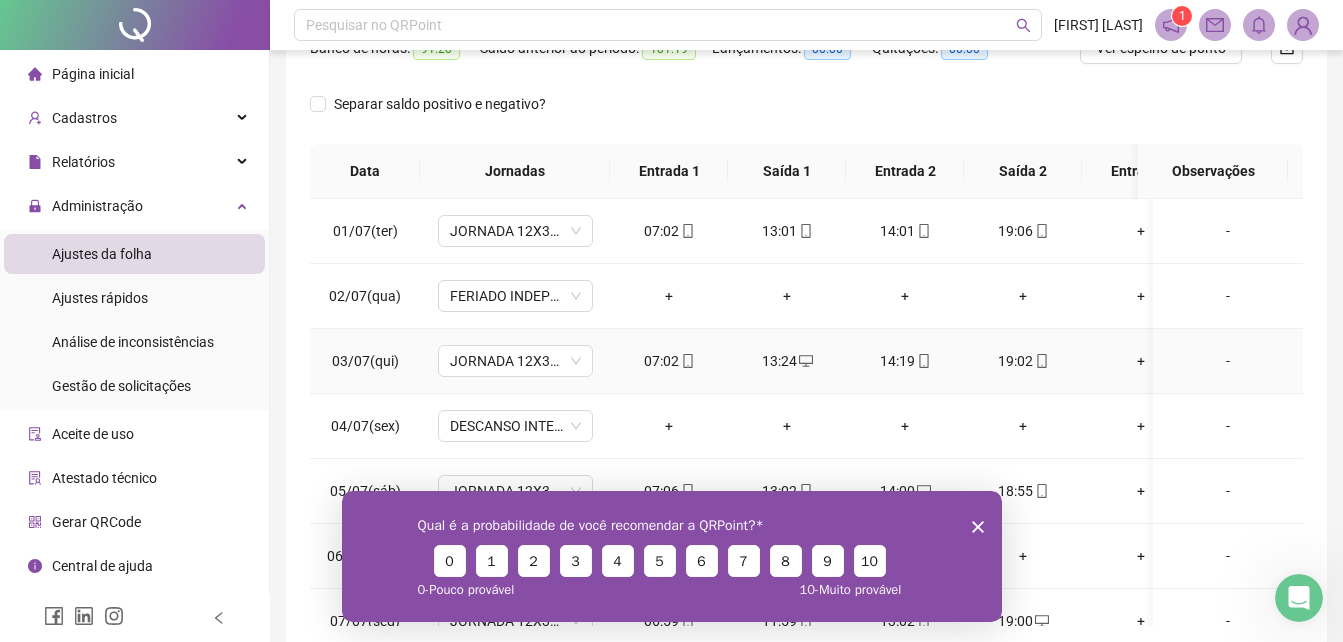 scroll, scrollTop: 380, scrollLeft: 0, axis: vertical 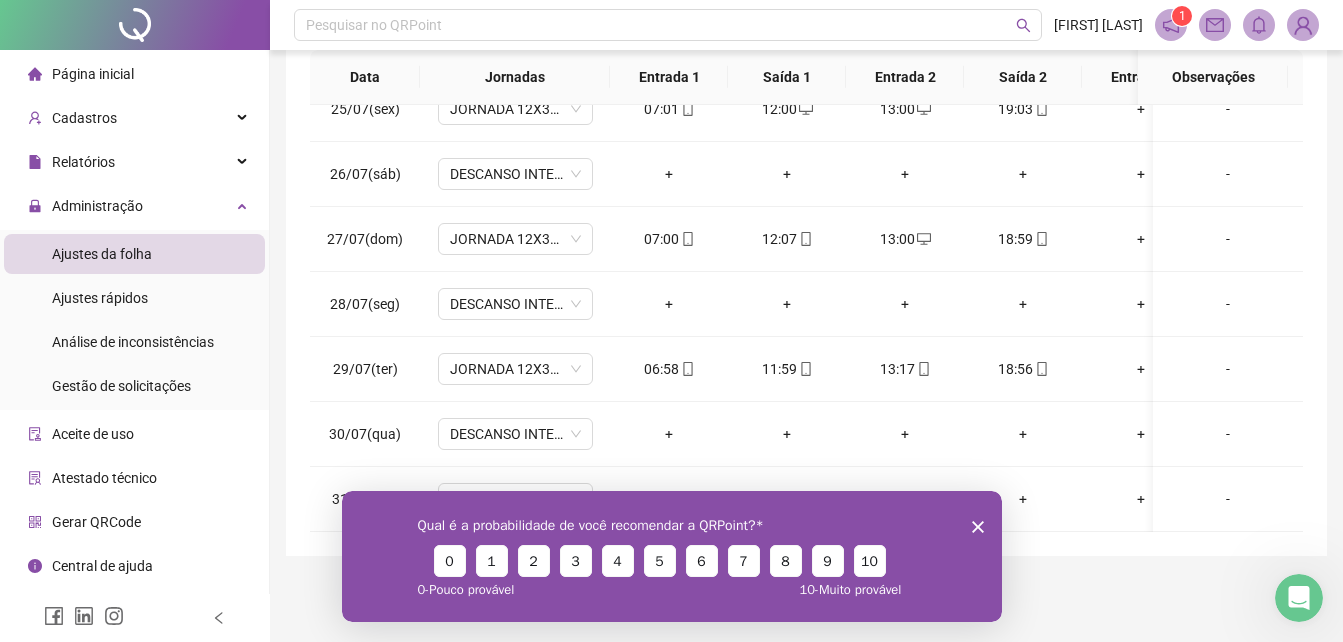 click 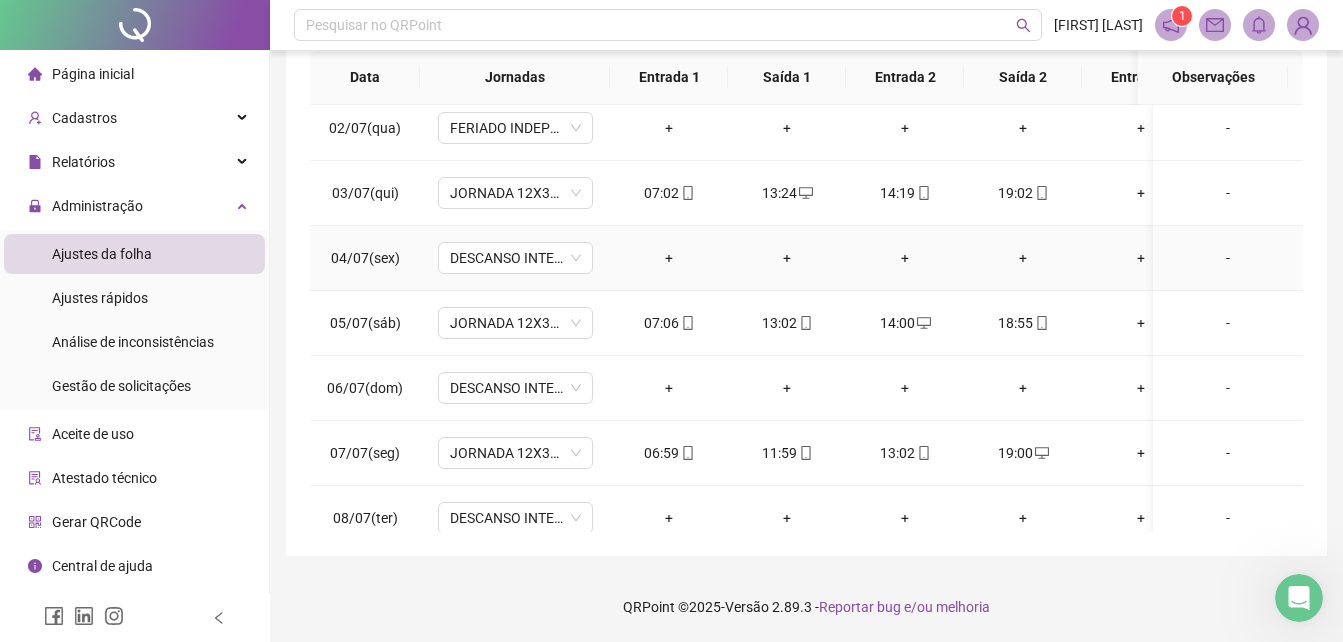 scroll, scrollTop: 0, scrollLeft: 0, axis: both 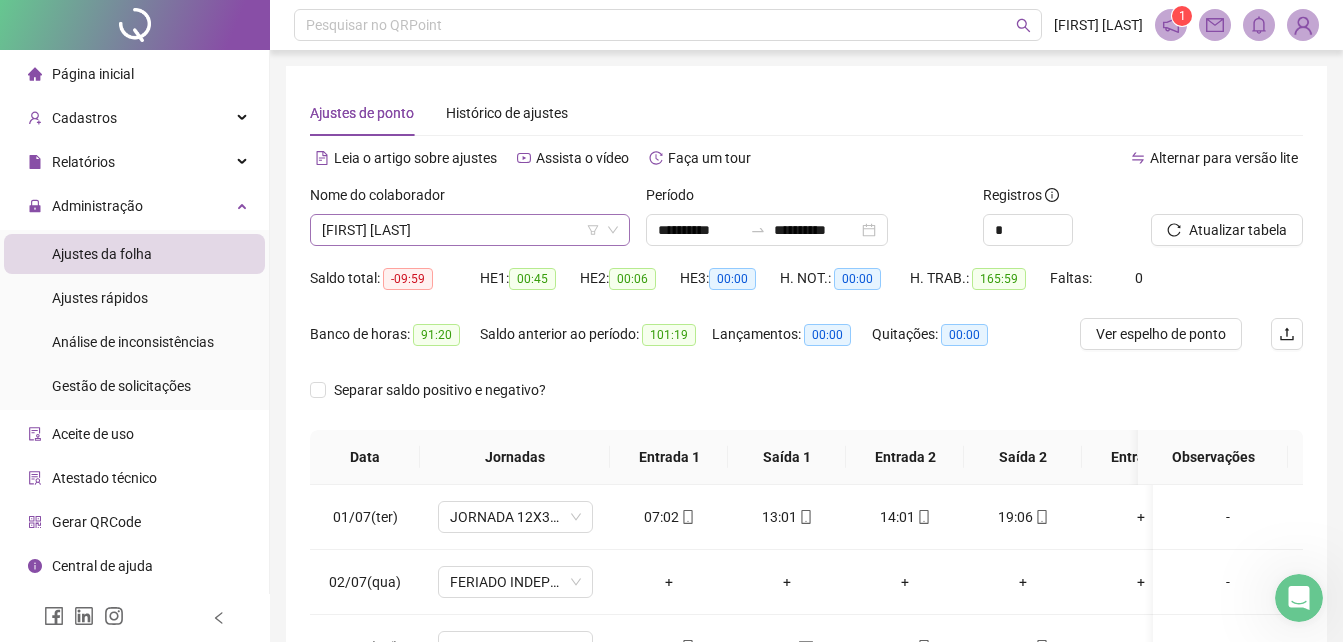 click on "[FIRST] [LAST]" at bounding box center [470, 230] 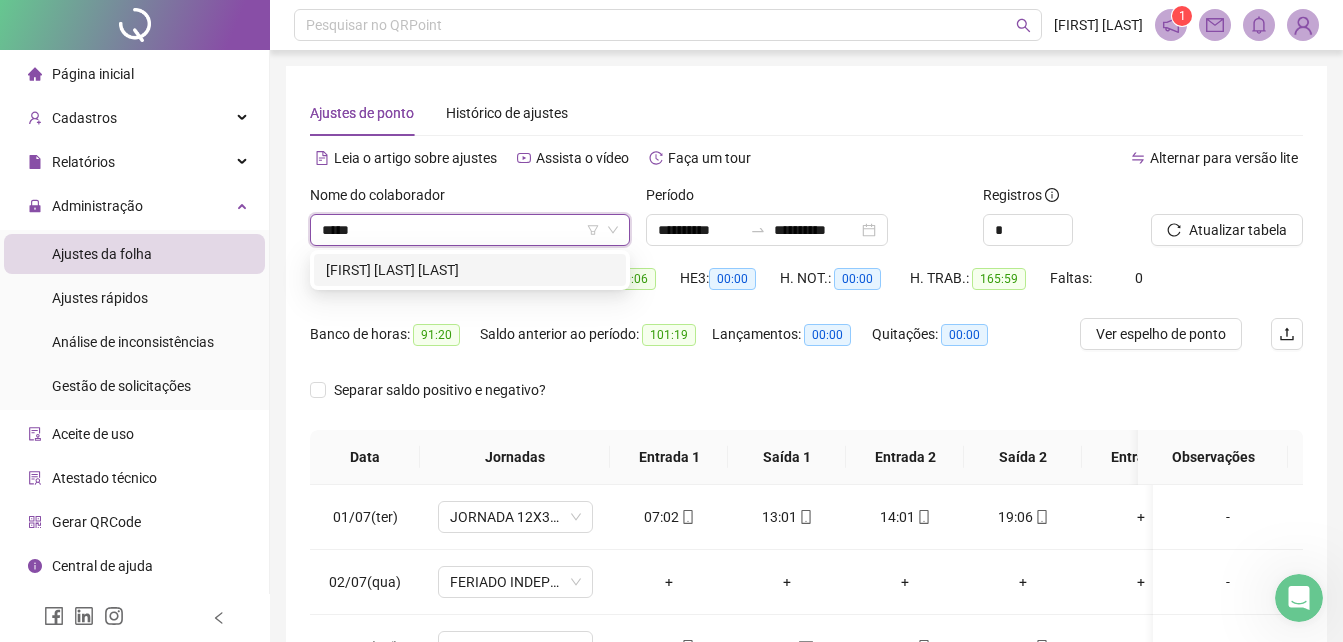 type on "******" 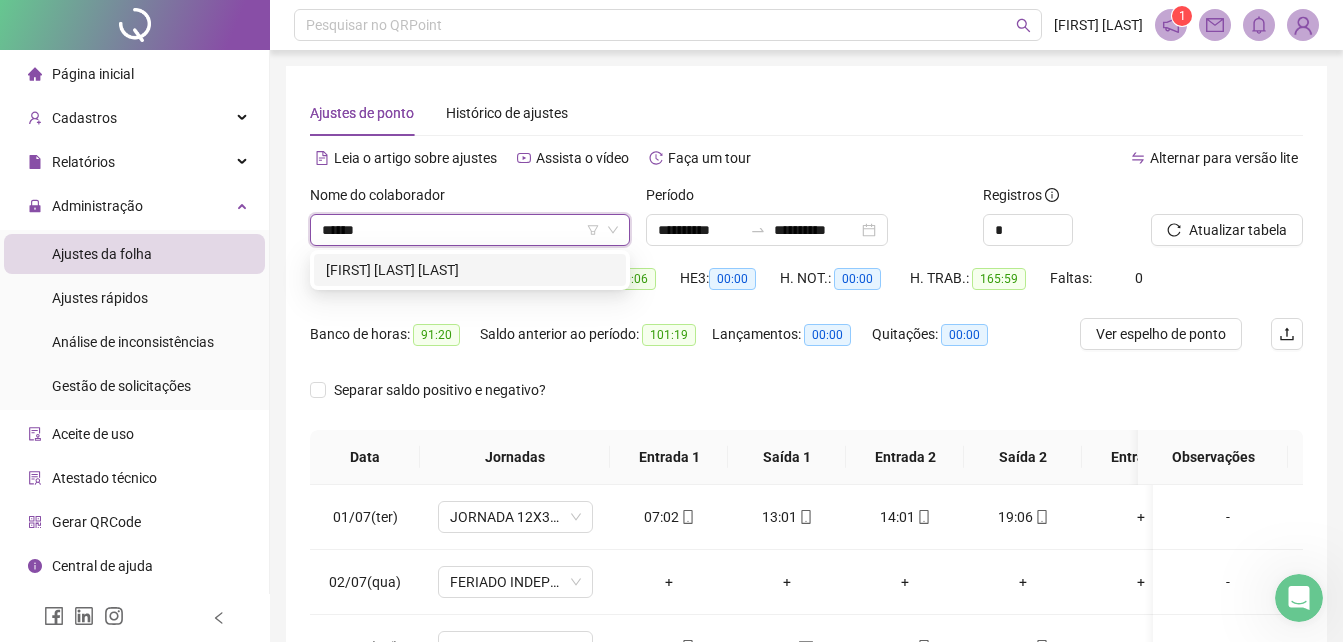 click on "[FIRST] [LAST] [LAST]" at bounding box center [470, 270] 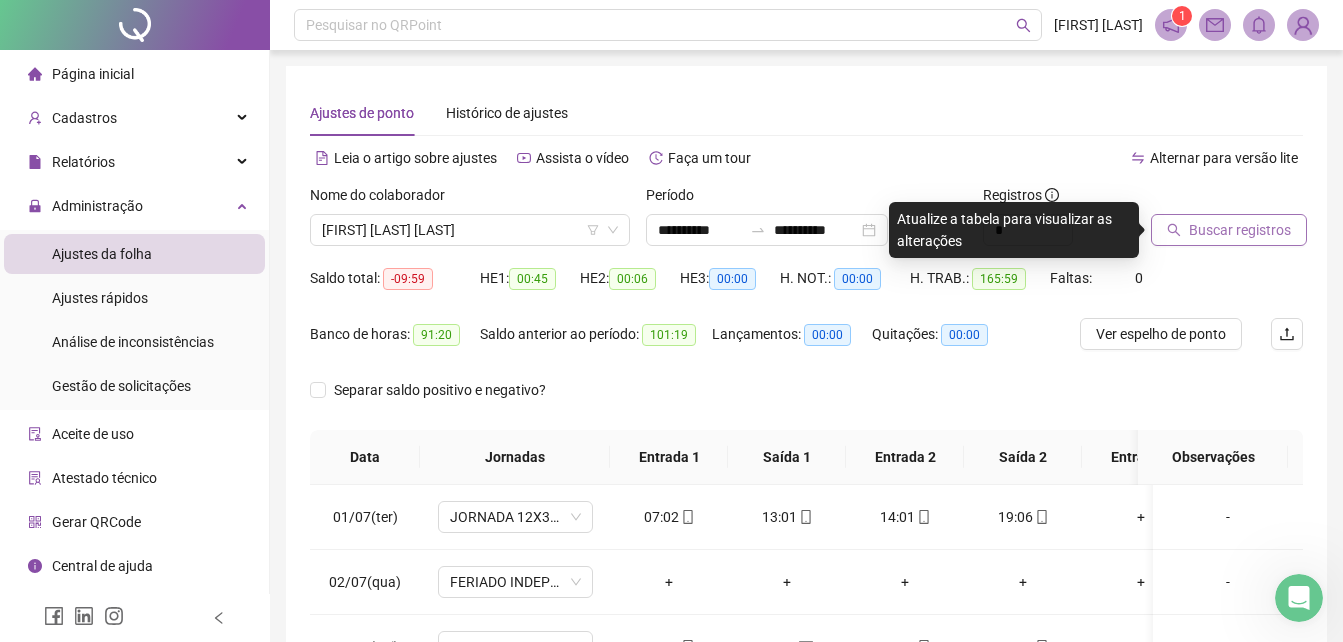 click on "Buscar registros" at bounding box center (1240, 230) 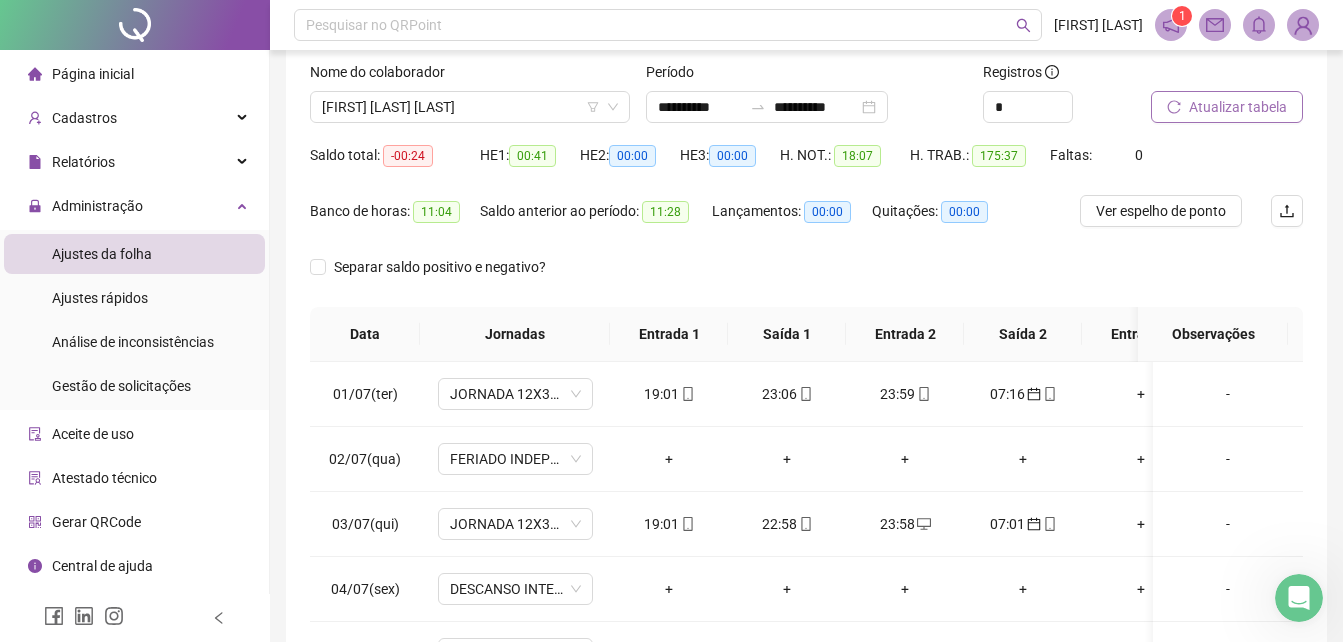 scroll, scrollTop: 140, scrollLeft: 0, axis: vertical 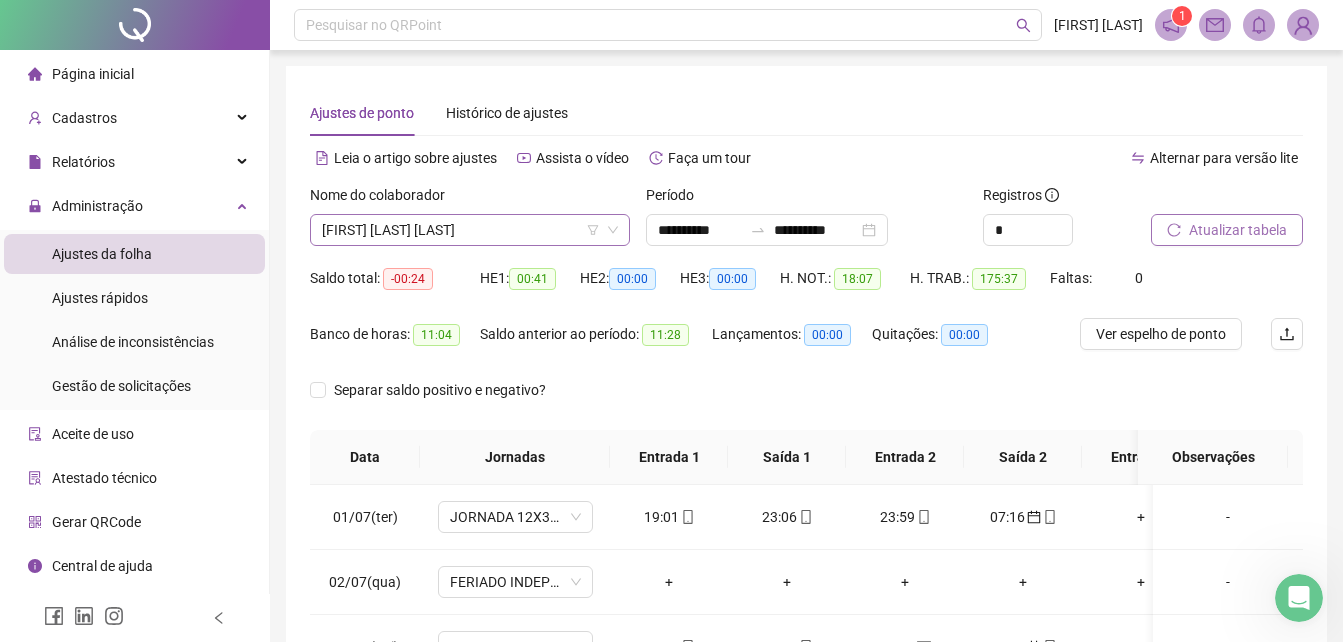 click on "[FIRST] [LAST] [LAST]" at bounding box center (470, 230) 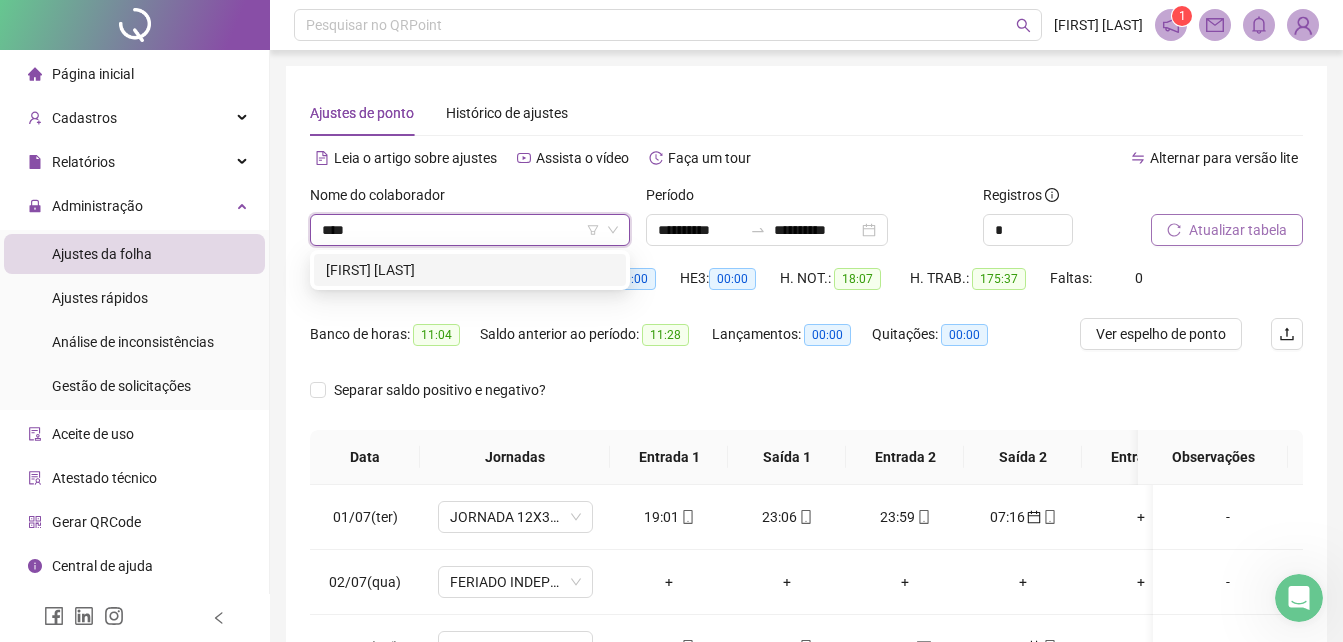 type on "*****" 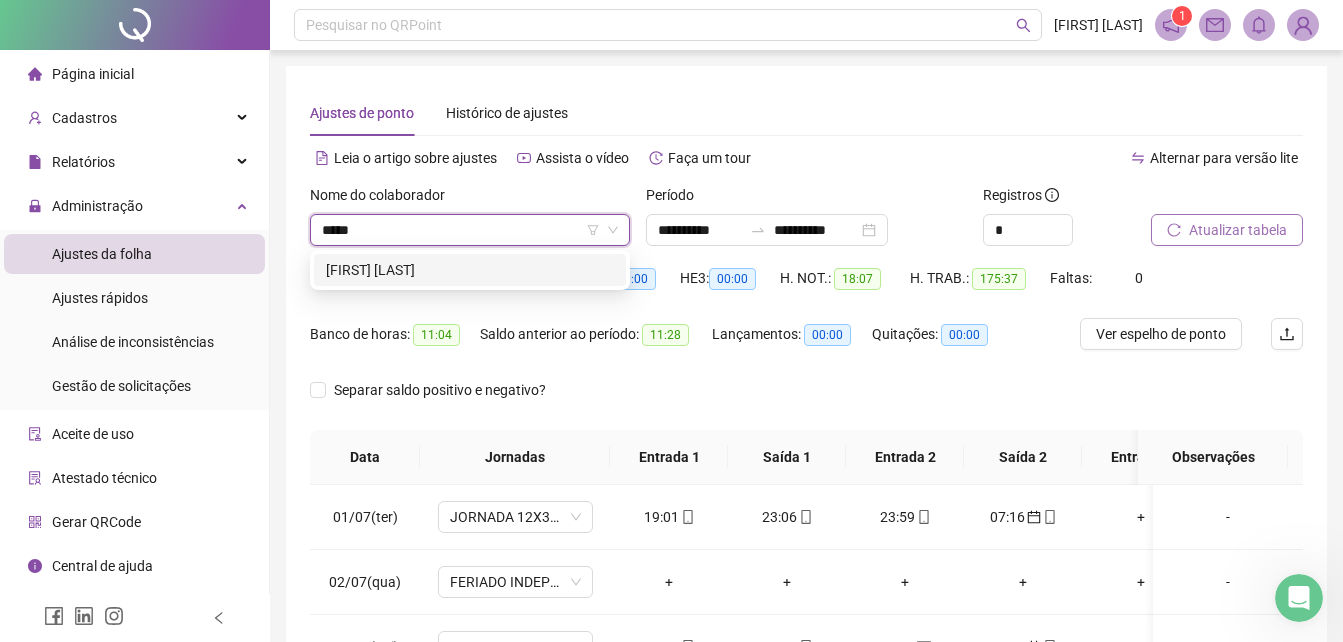 click on "[FIRST] [LAST]" at bounding box center (470, 270) 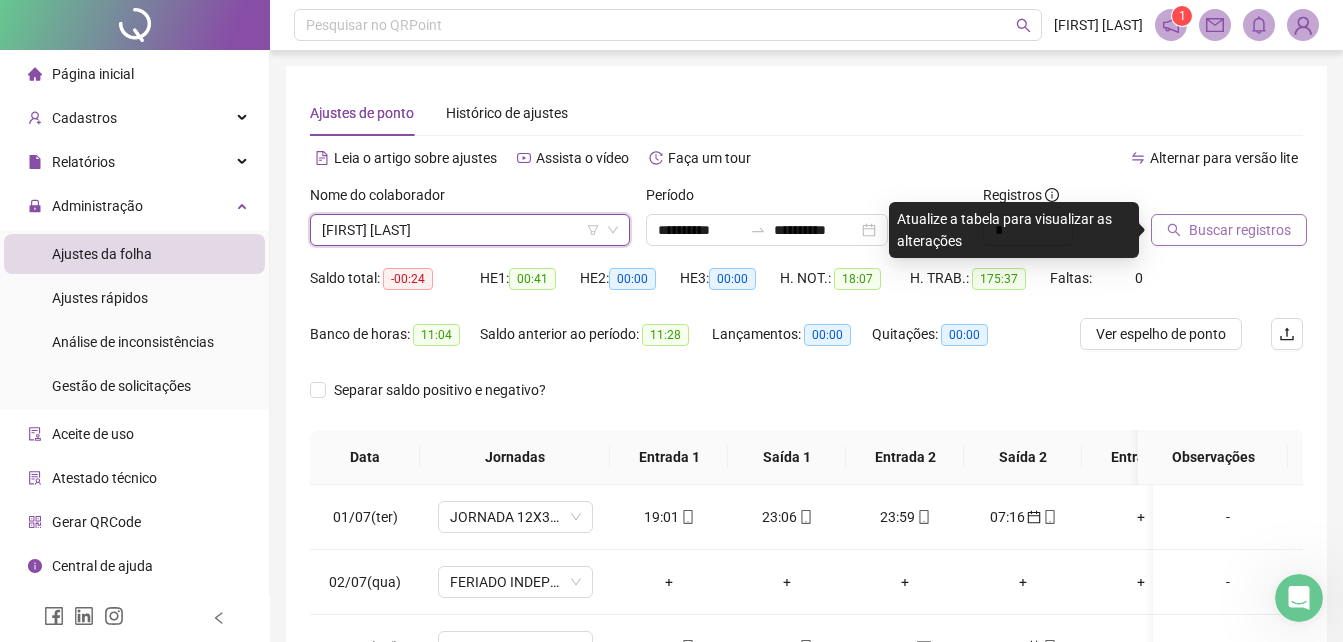 click on "Buscar registros" at bounding box center [1229, 230] 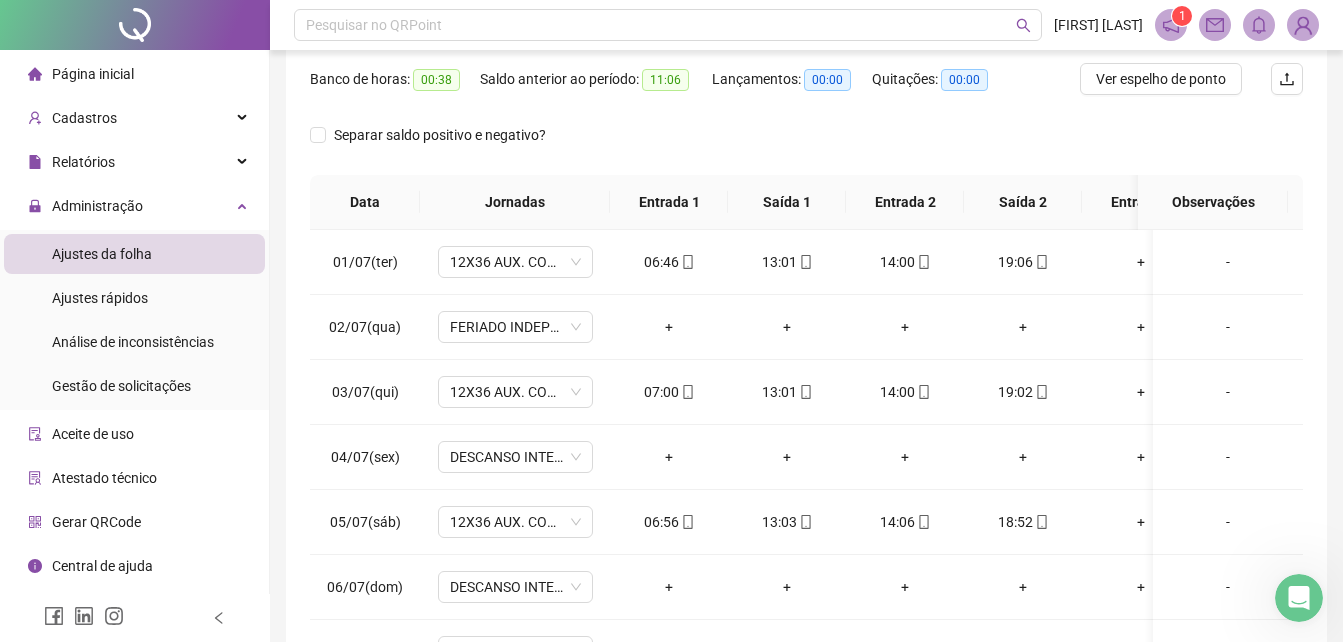 scroll, scrollTop: 276, scrollLeft: 0, axis: vertical 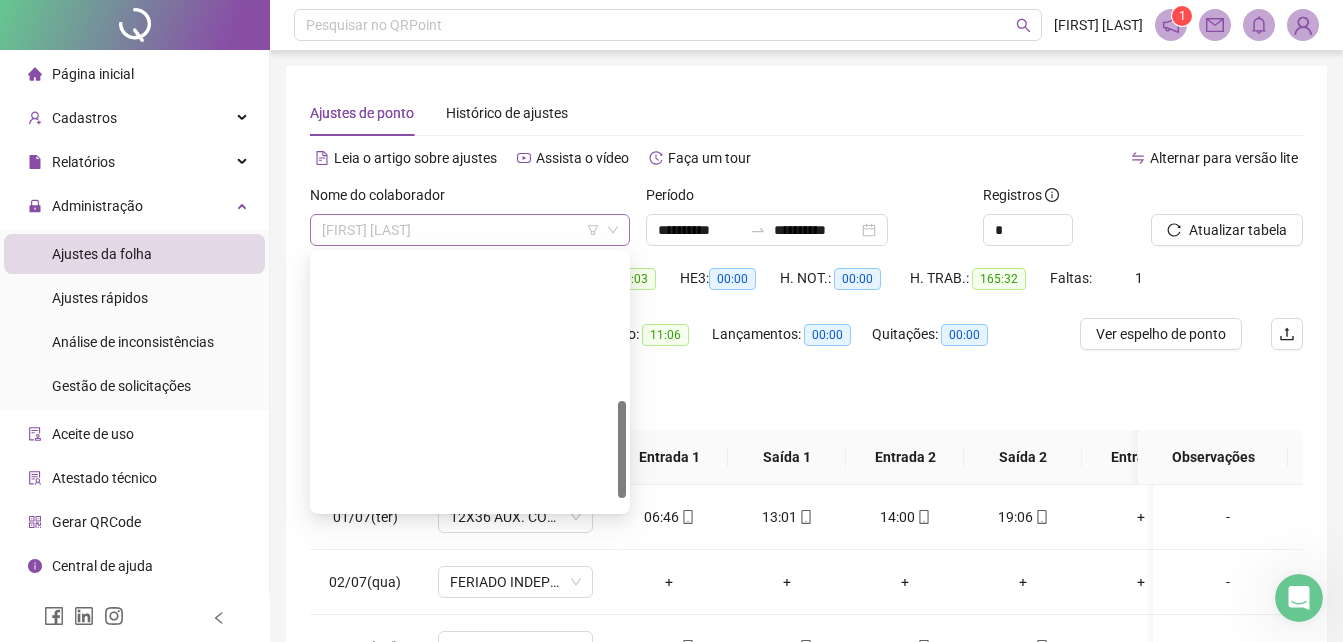 click on "[FIRST] [LAST]" at bounding box center [470, 230] 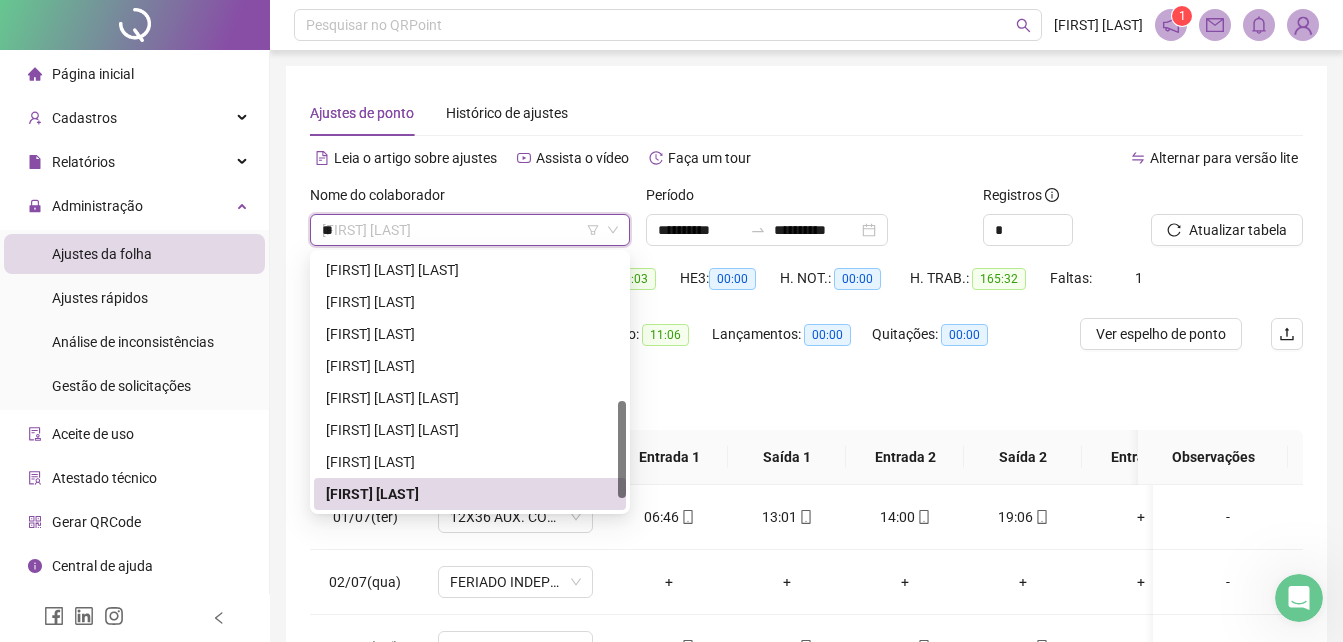 scroll, scrollTop: 0, scrollLeft: 0, axis: both 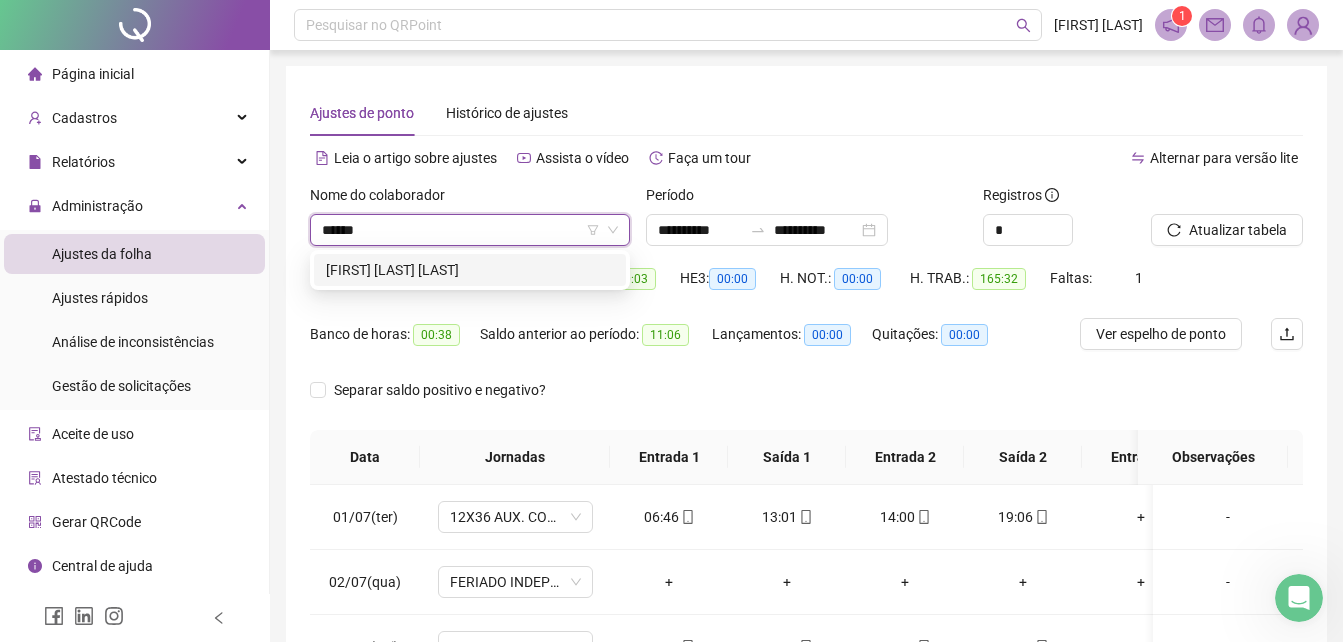 type on "*******" 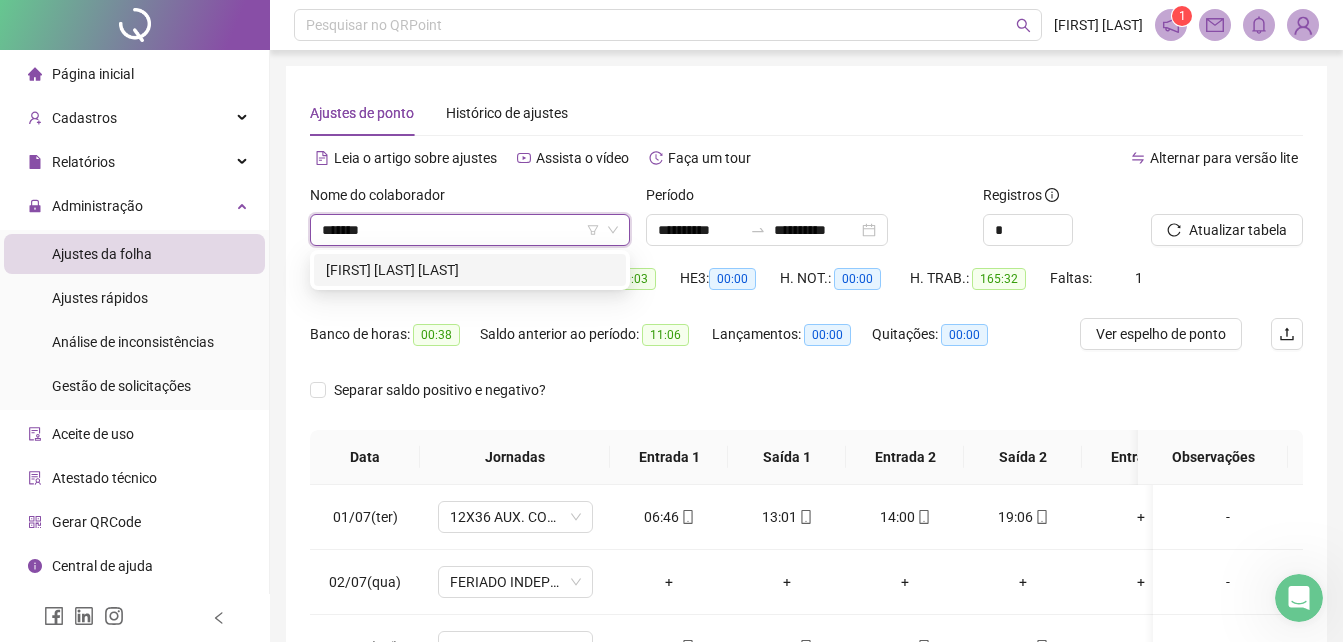 click on "[FIRST] [LAST] [LAST]" at bounding box center (470, 270) 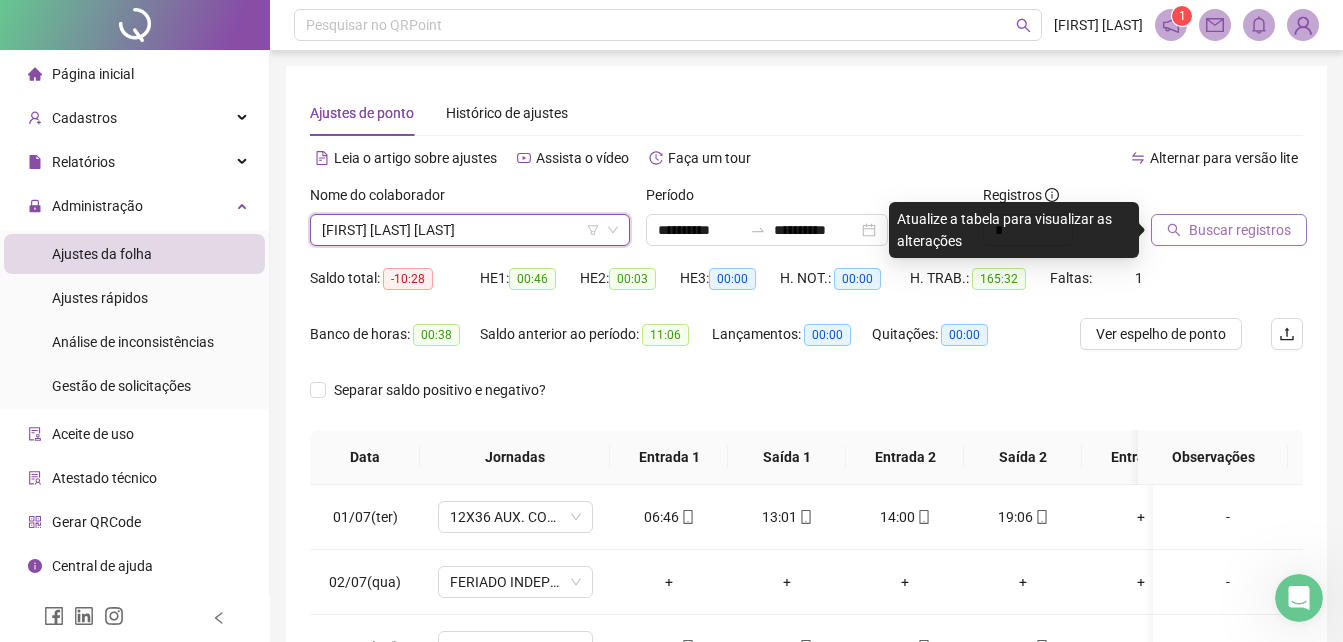 click on "Buscar registros" at bounding box center [1240, 230] 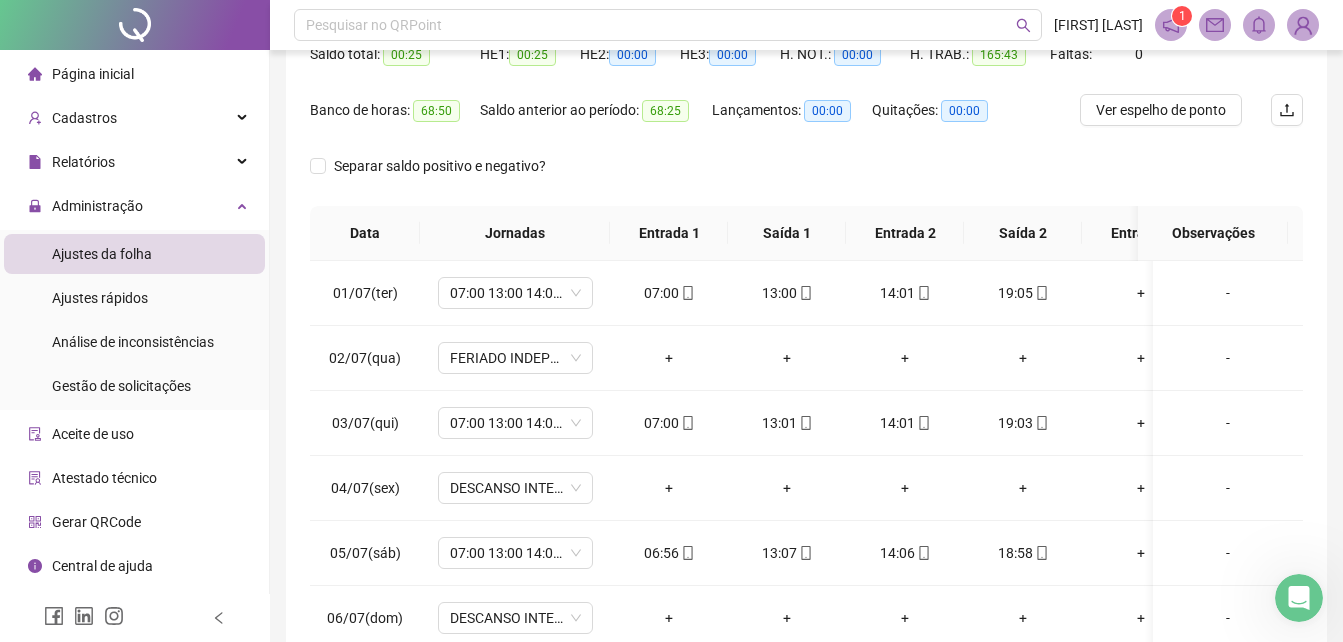 scroll, scrollTop: 380, scrollLeft: 0, axis: vertical 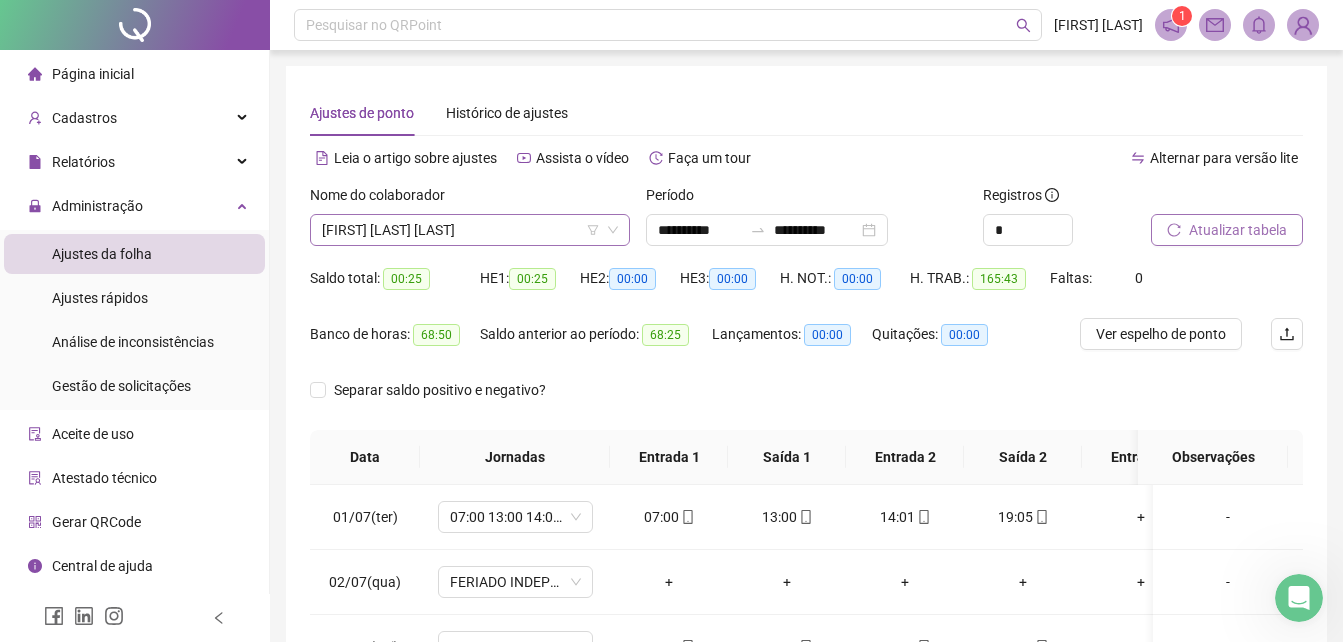 click on "[FIRST] [LAST] [LAST]" at bounding box center [470, 230] 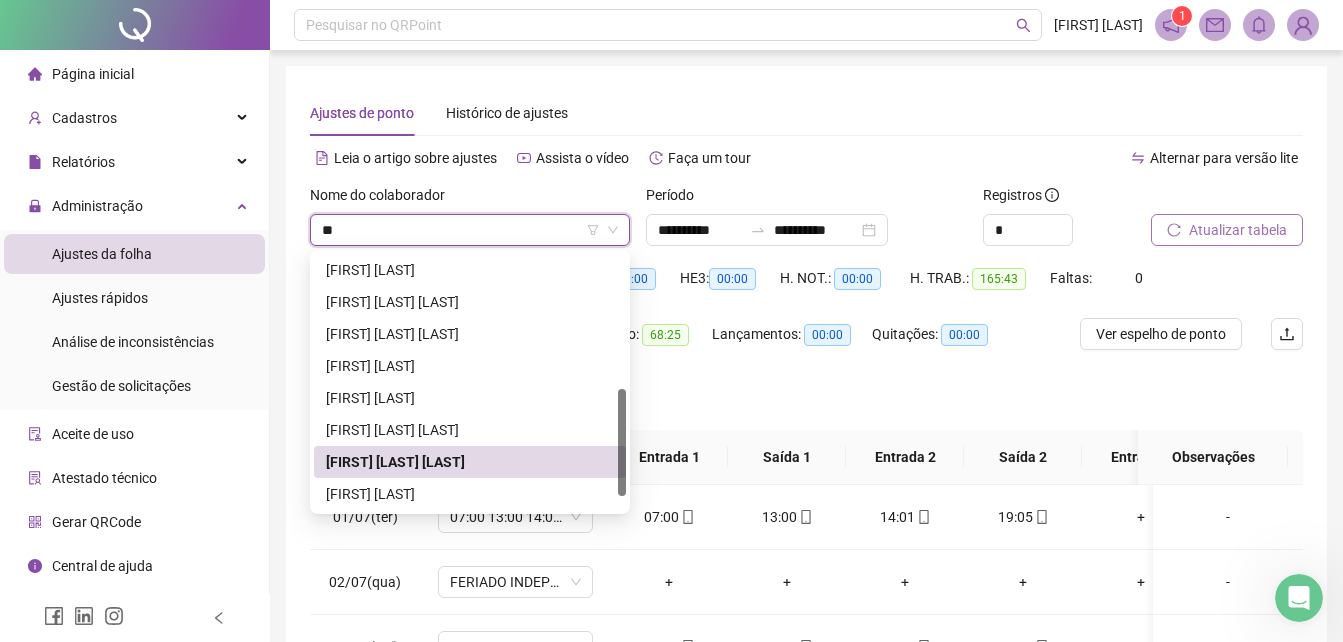 scroll, scrollTop: 0, scrollLeft: 0, axis: both 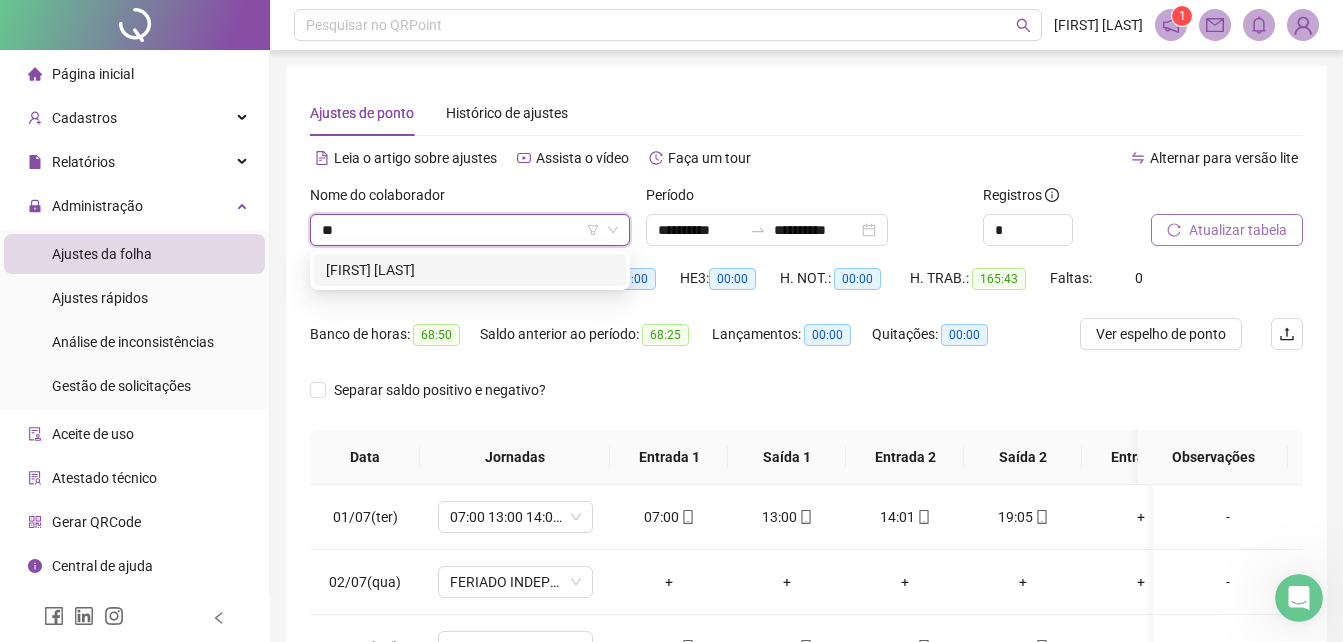 type on "***" 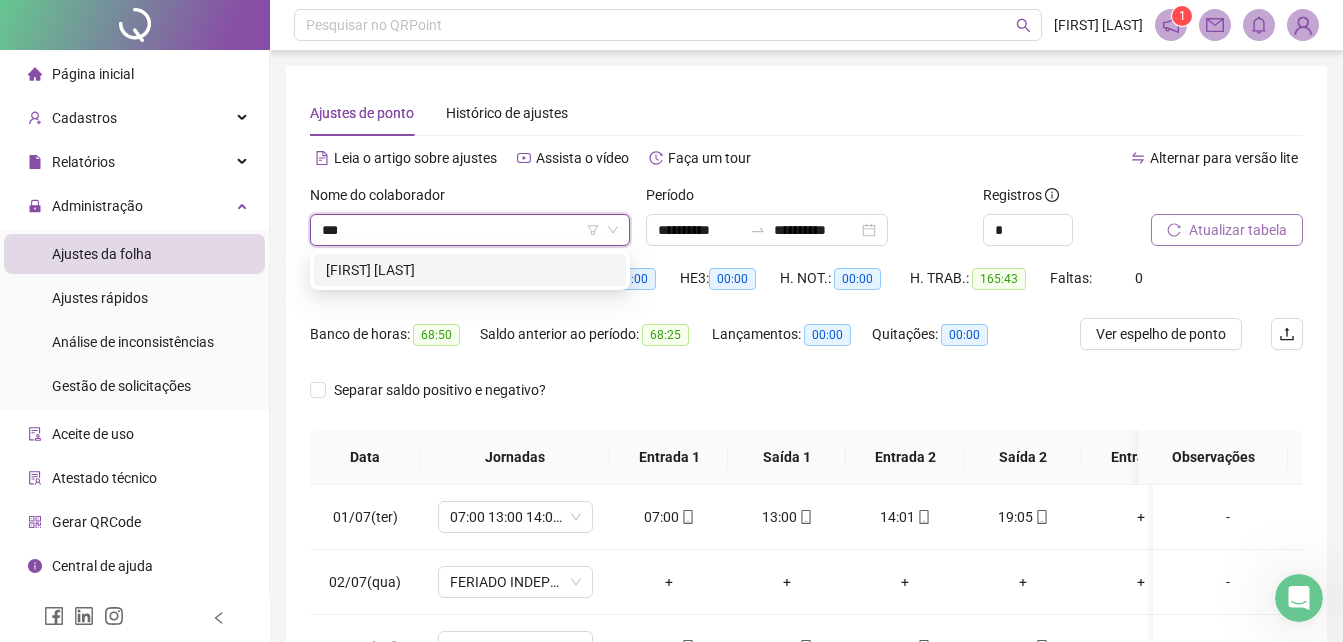 click on "[FIRST] [LAST]" at bounding box center (470, 270) 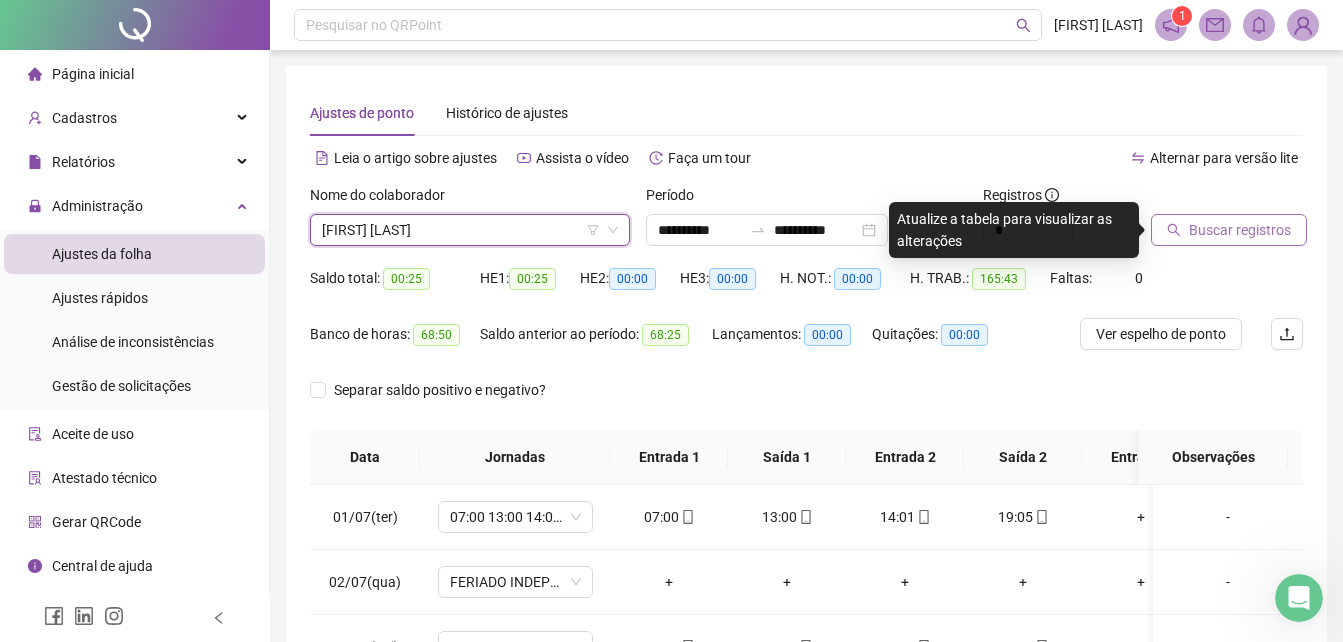 click on "Buscar registros" at bounding box center [1240, 230] 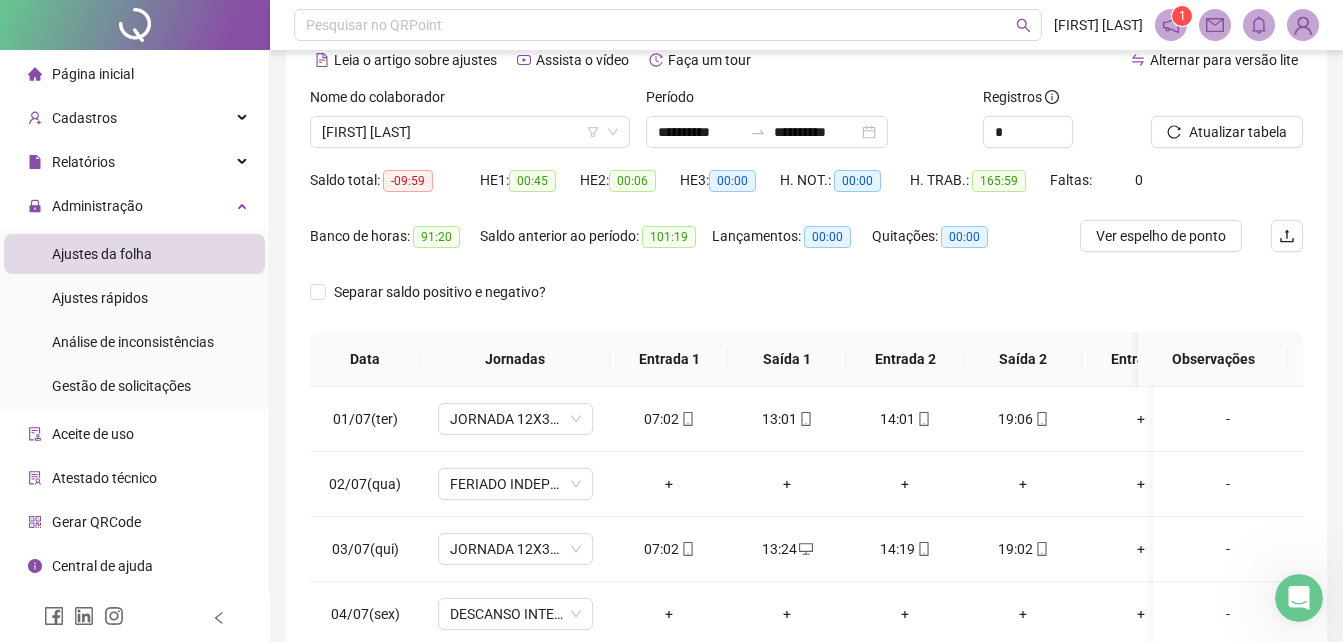 scroll, scrollTop: 380, scrollLeft: 0, axis: vertical 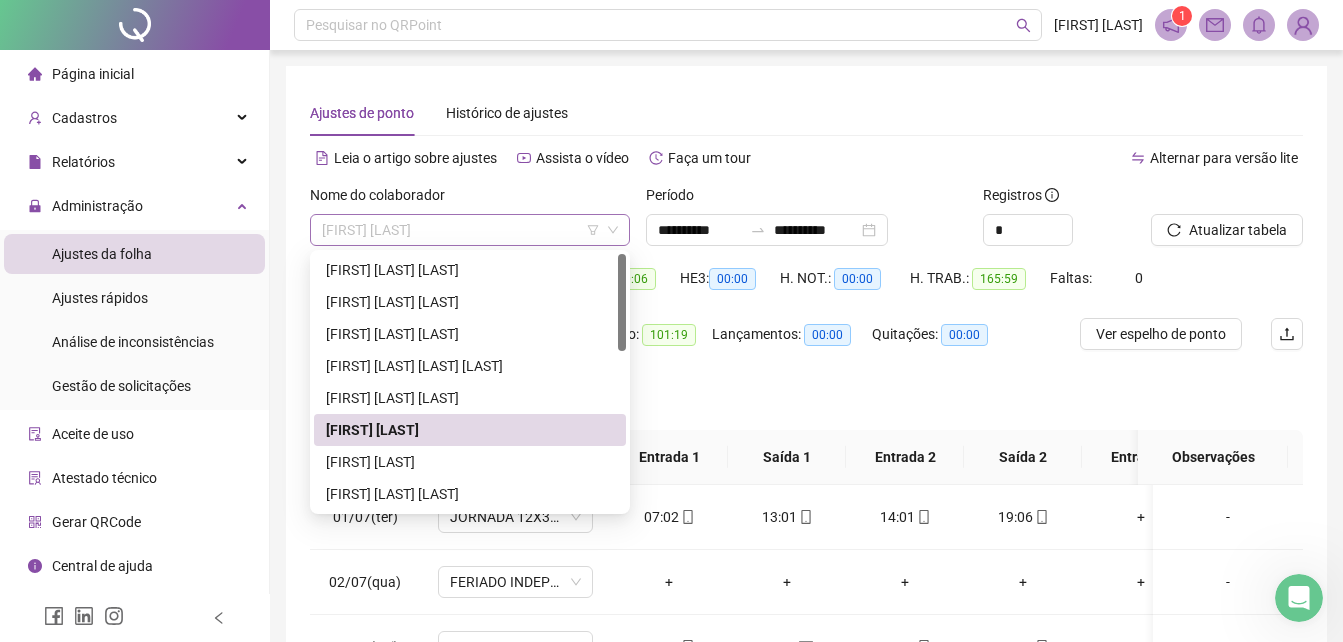 click on "[FIRST] [LAST]" at bounding box center [470, 230] 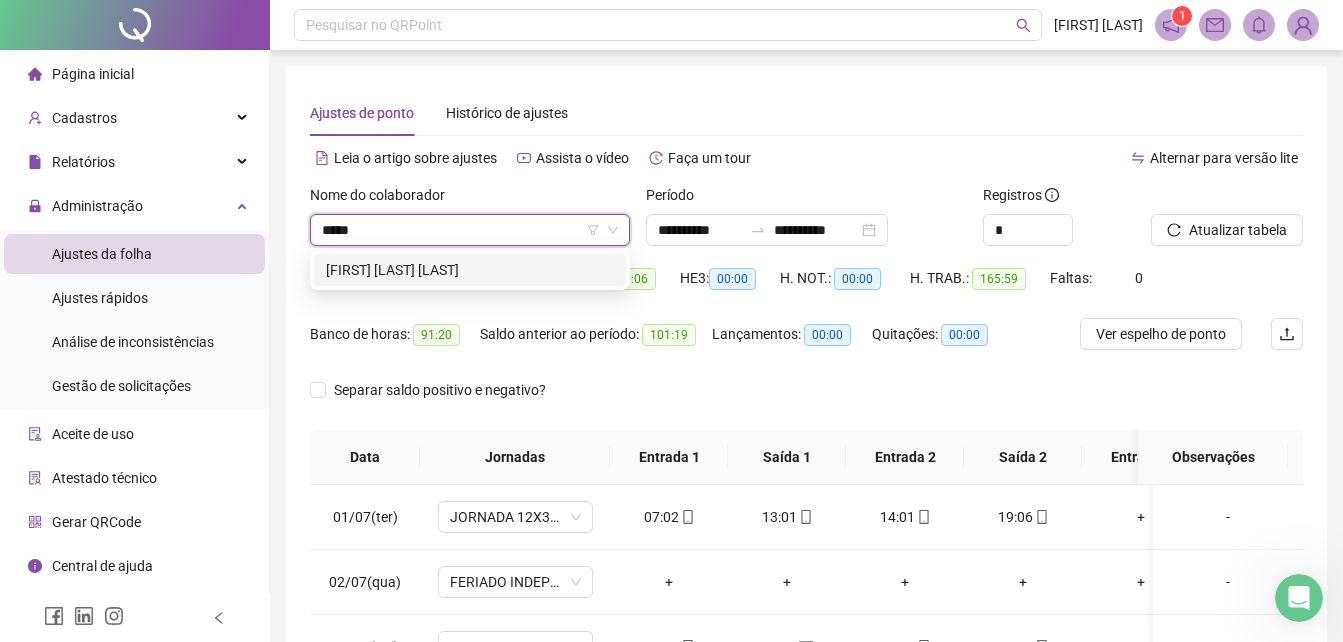 type on "******" 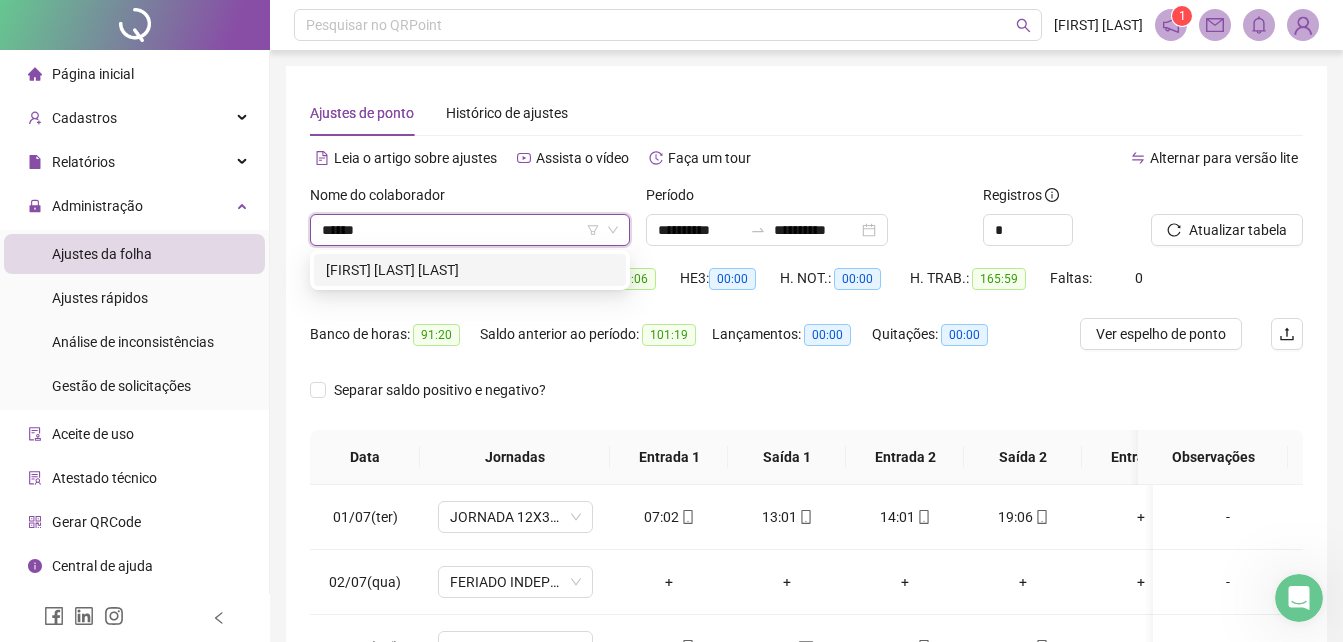 click on "[FIRST] [LAST] [LAST]" at bounding box center (470, 270) 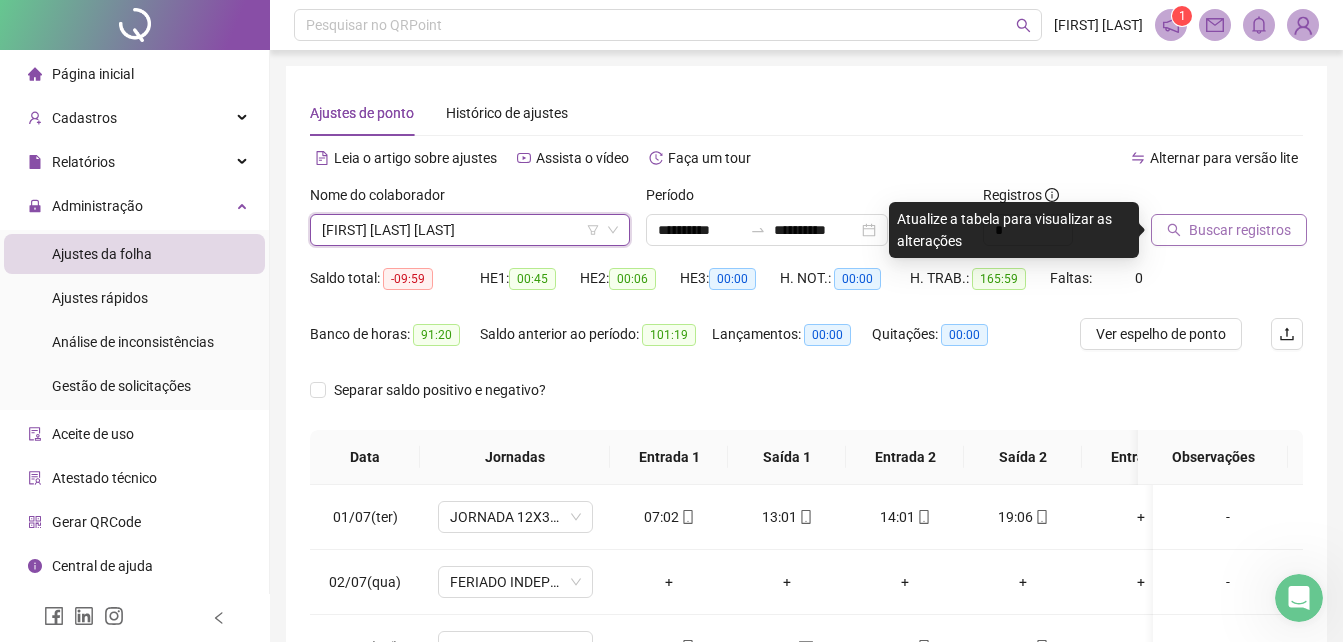 click on "Buscar registros" at bounding box center (1240, 230) 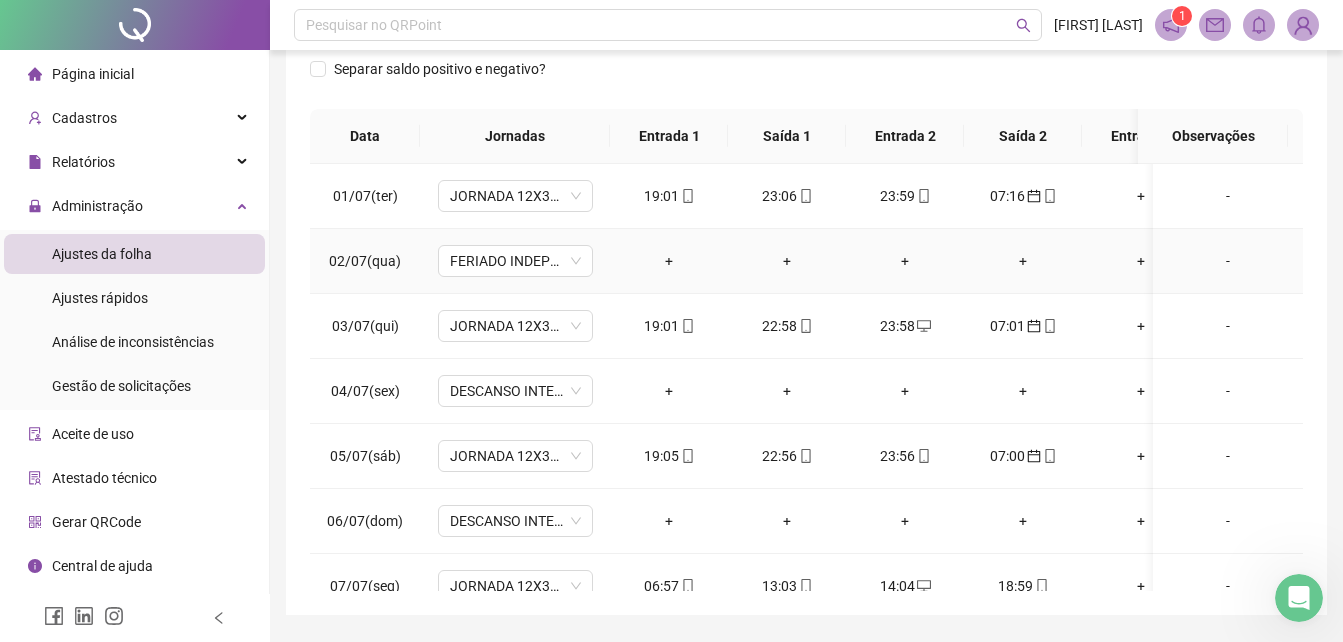 scroll, scrollTop: 380, scrollLeft: 0, axis: vertical 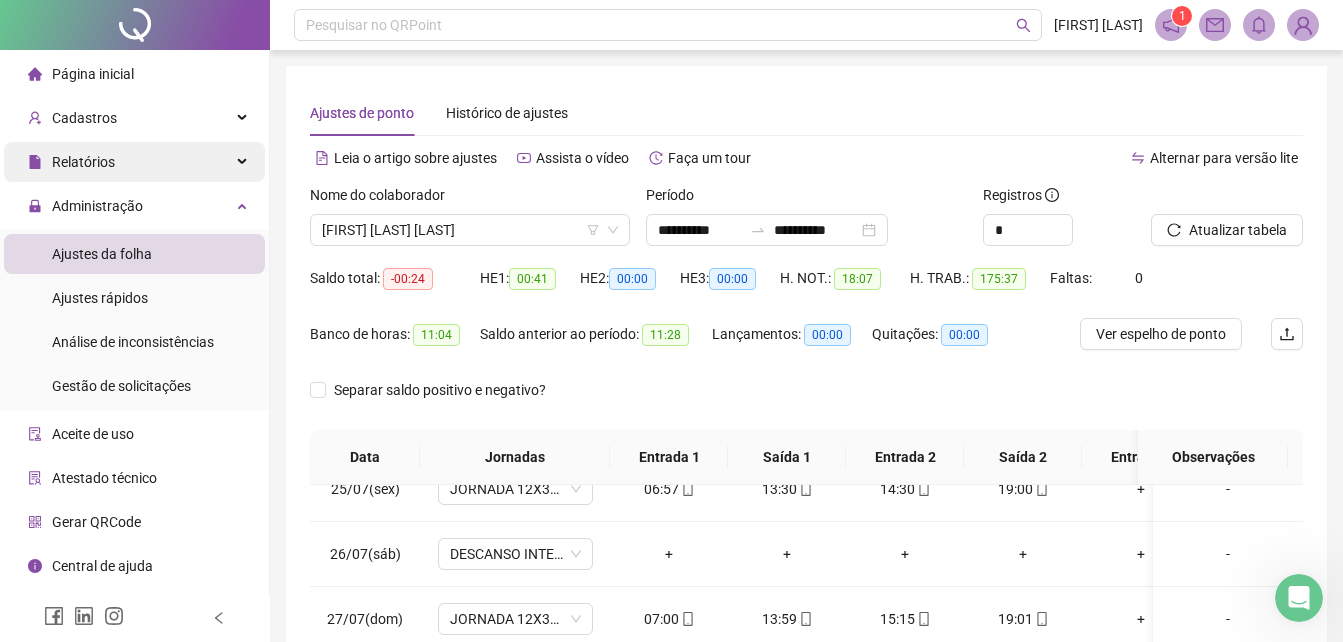 click on "Relatórios" at bounding box center [134, 162] 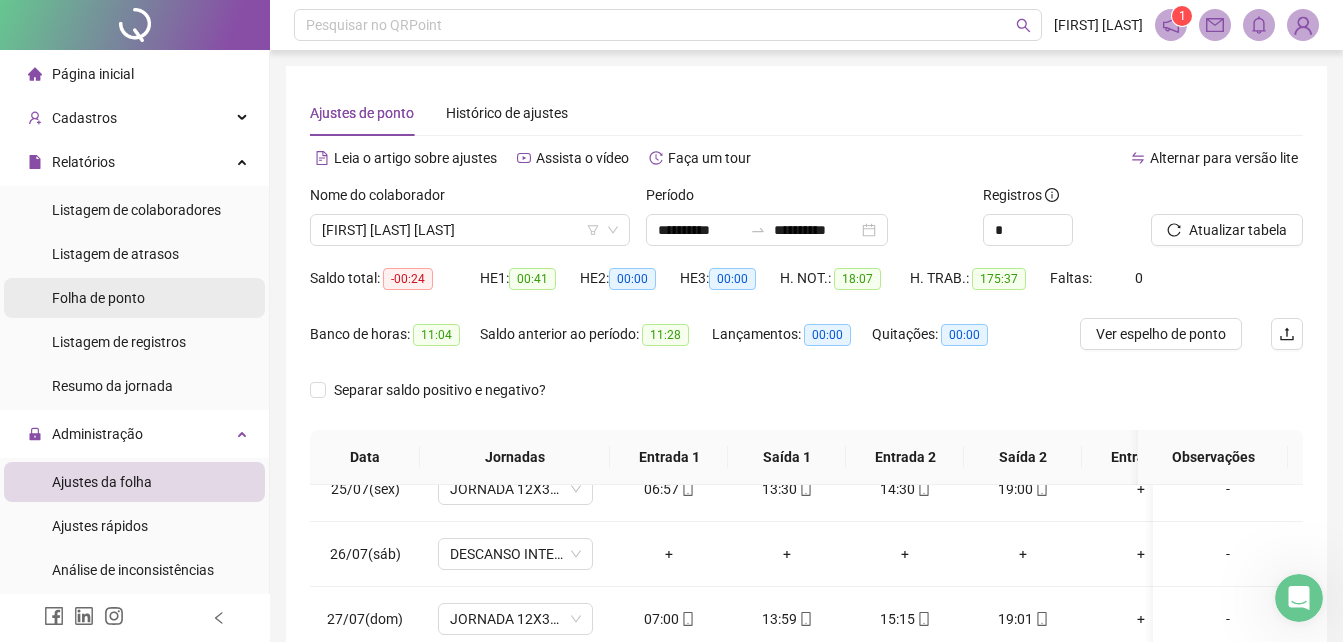 click on "Folha de ponto" at bounding box center [98, 298] 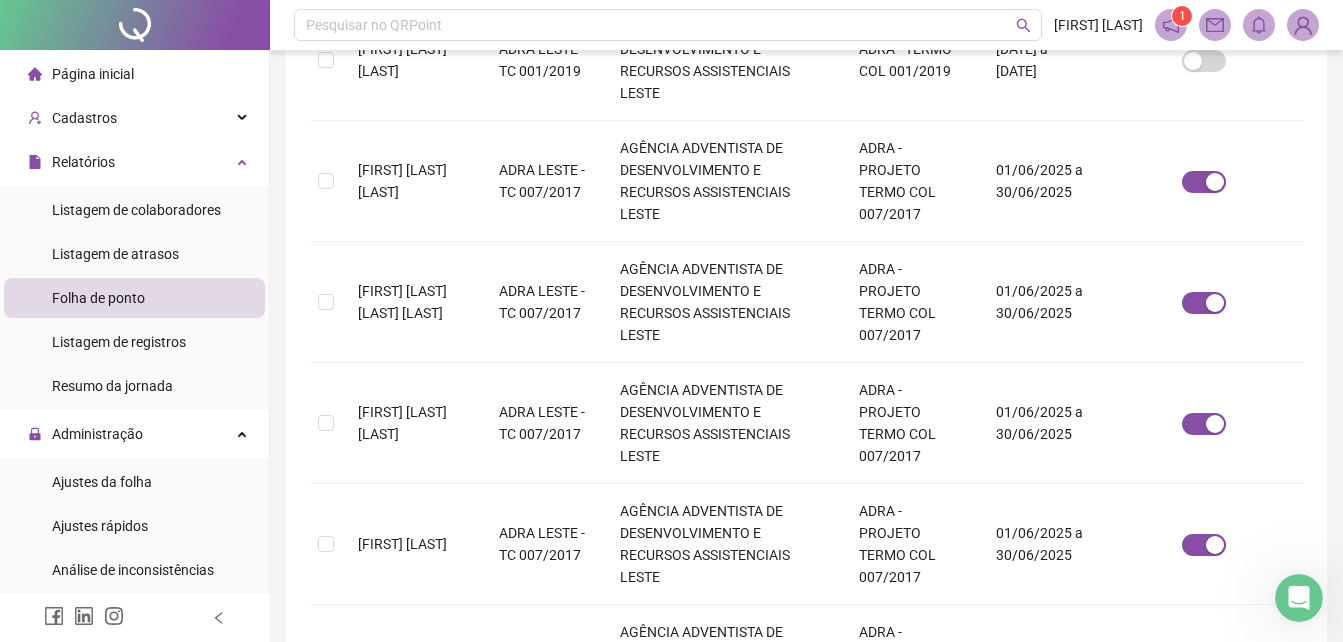scroll, scrollTop: 689, scrollLeft: 0, axis: vertical 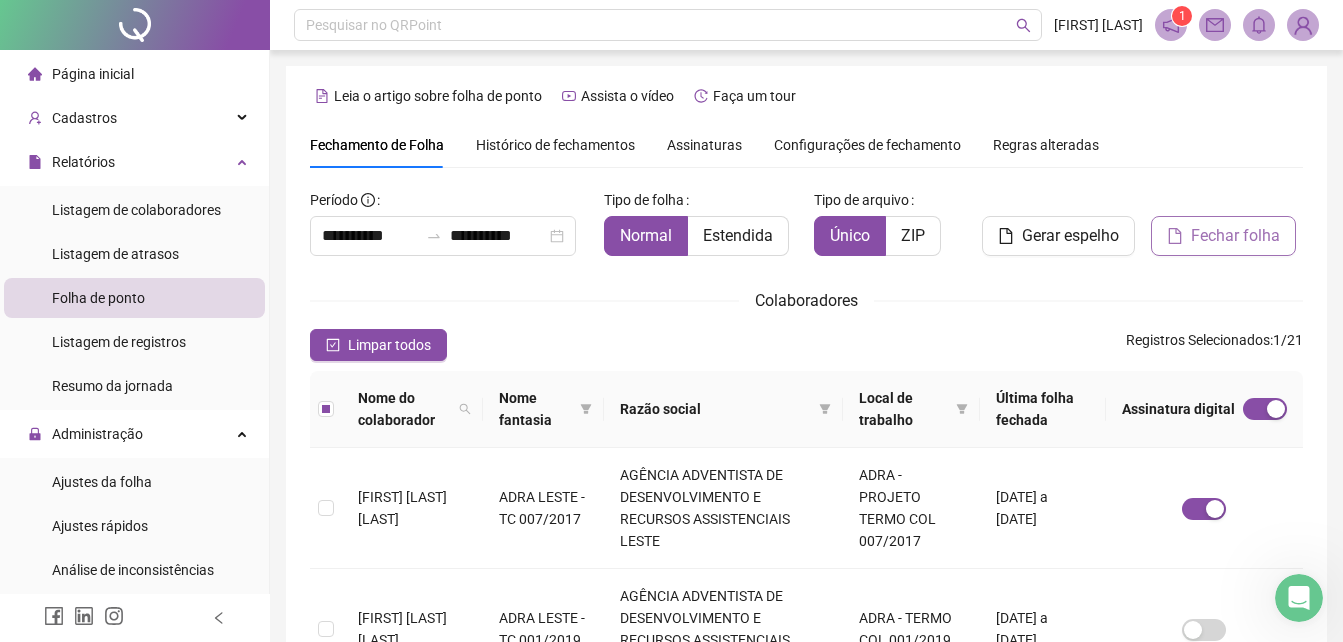 click on "Fechar folha" at bounding box center (1223, 236) 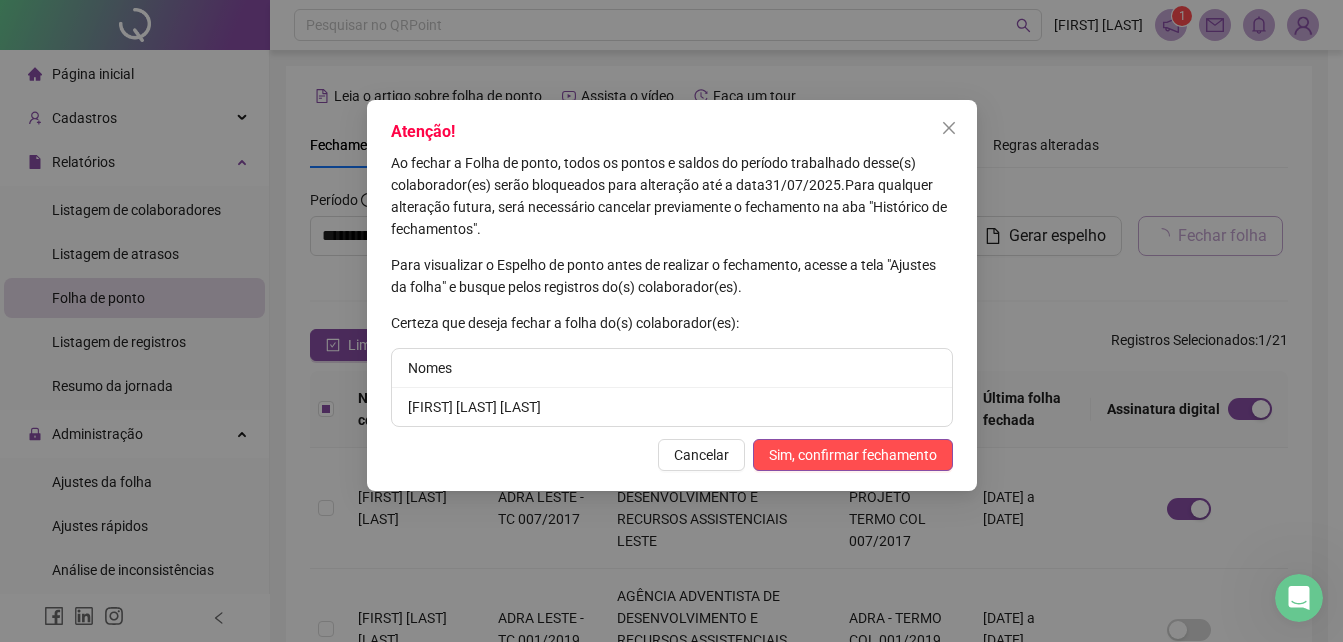 scroll, scrollTop: 89, scrollLeft: 0, axis: vertical 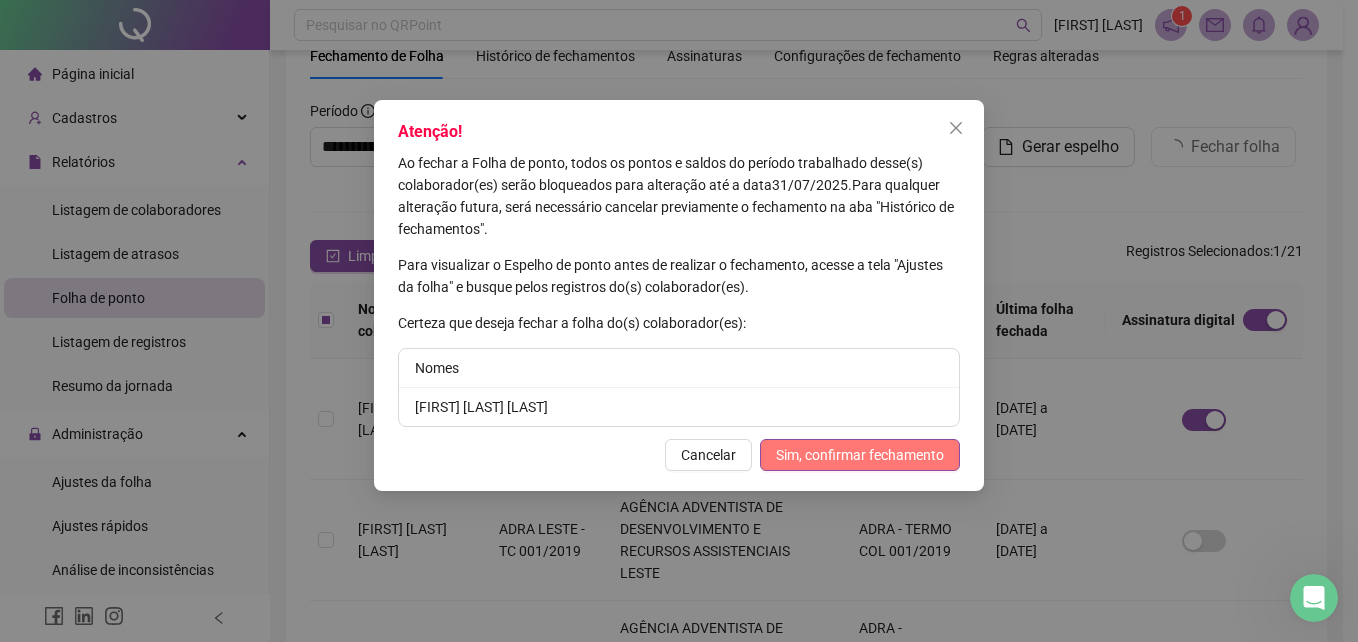 click on "Sim, confirmar fechamento" at bounding box center [860, 455] 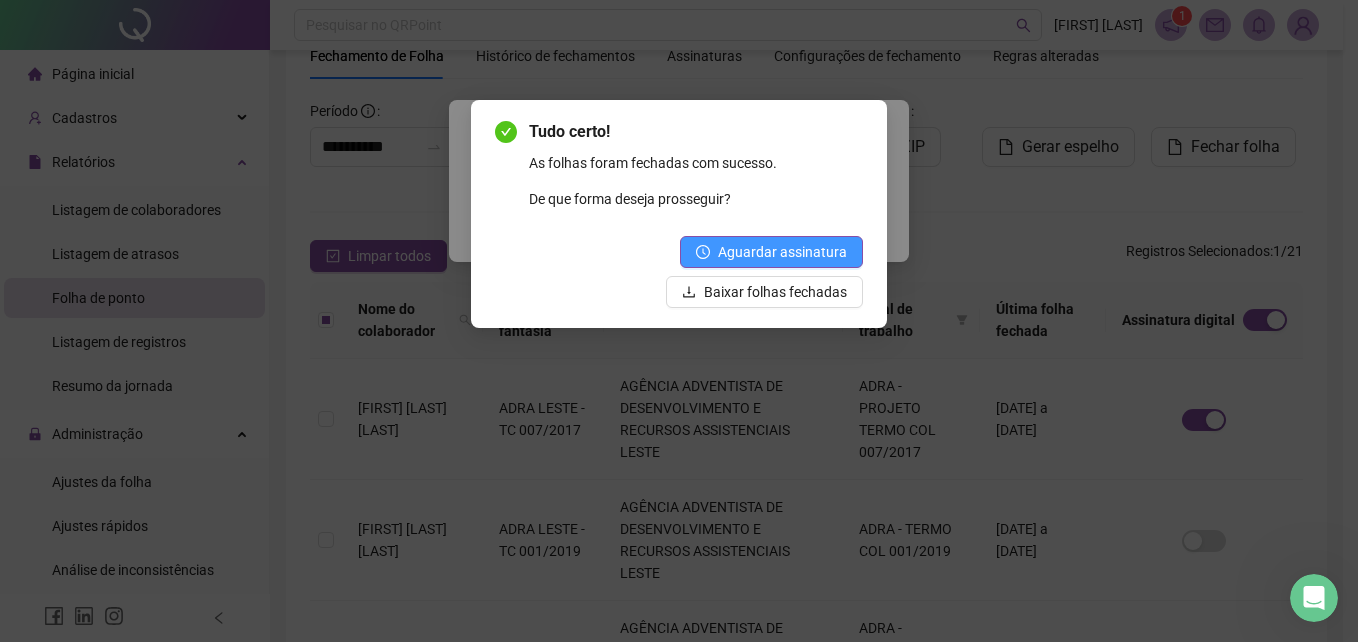 click on "Aguardar assinatura" at bounding box center [782, 252] 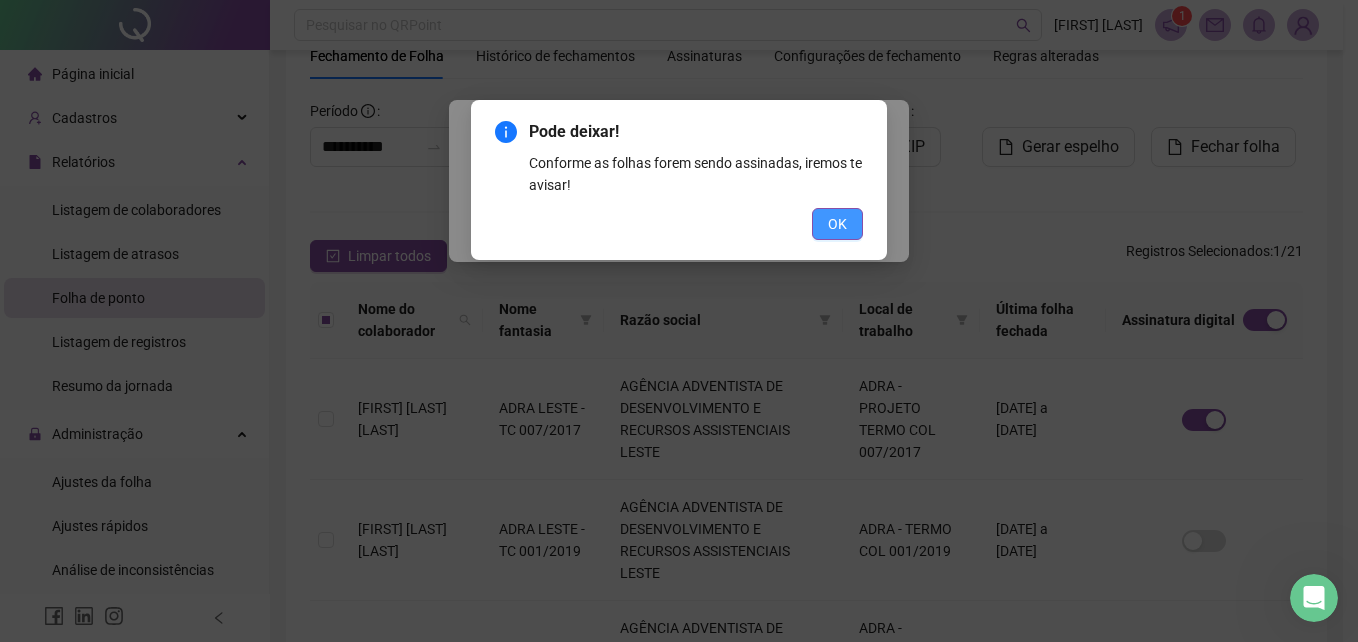 click on "OK" at bounding box center [837, 224] 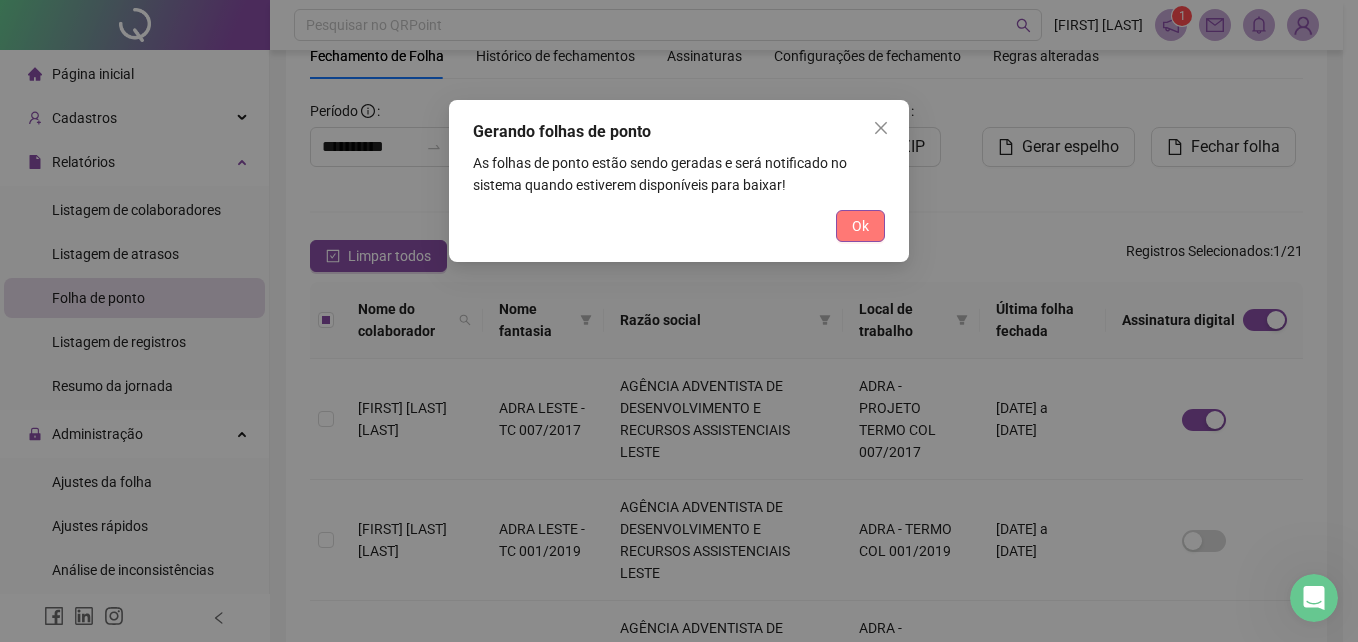 click on "Ok" at bounding box center (860, 226) 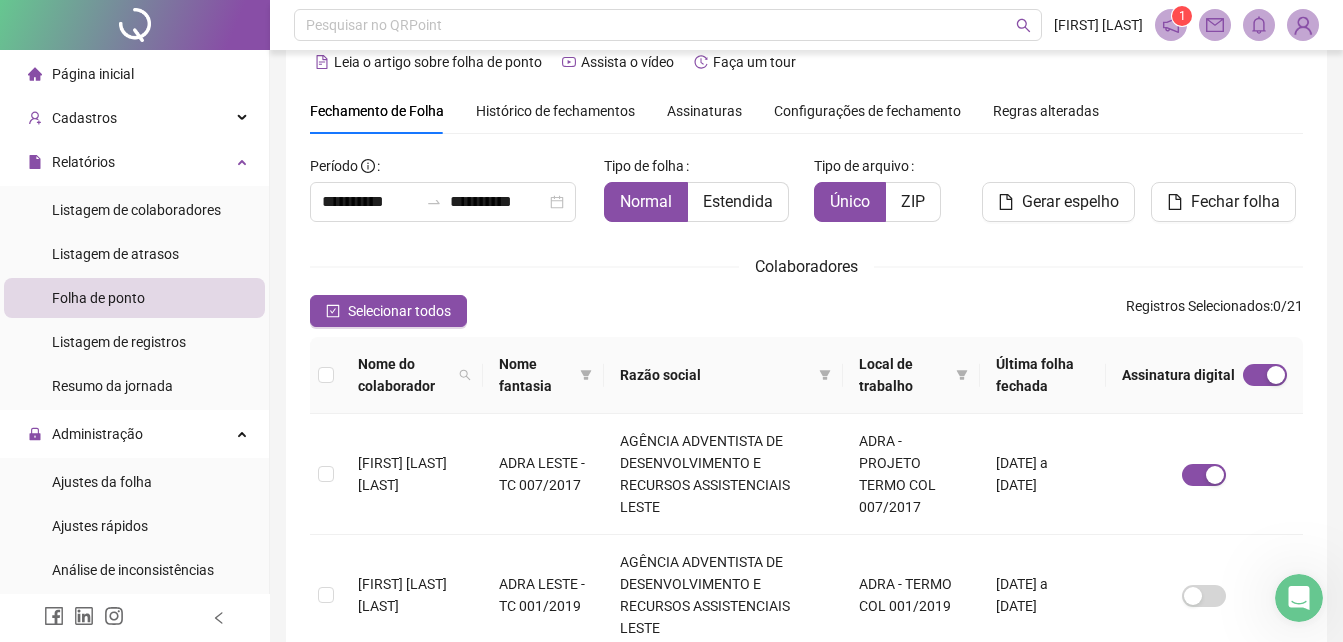 scroll, scrollTop: 0, scrollLeft: 0, axis: both 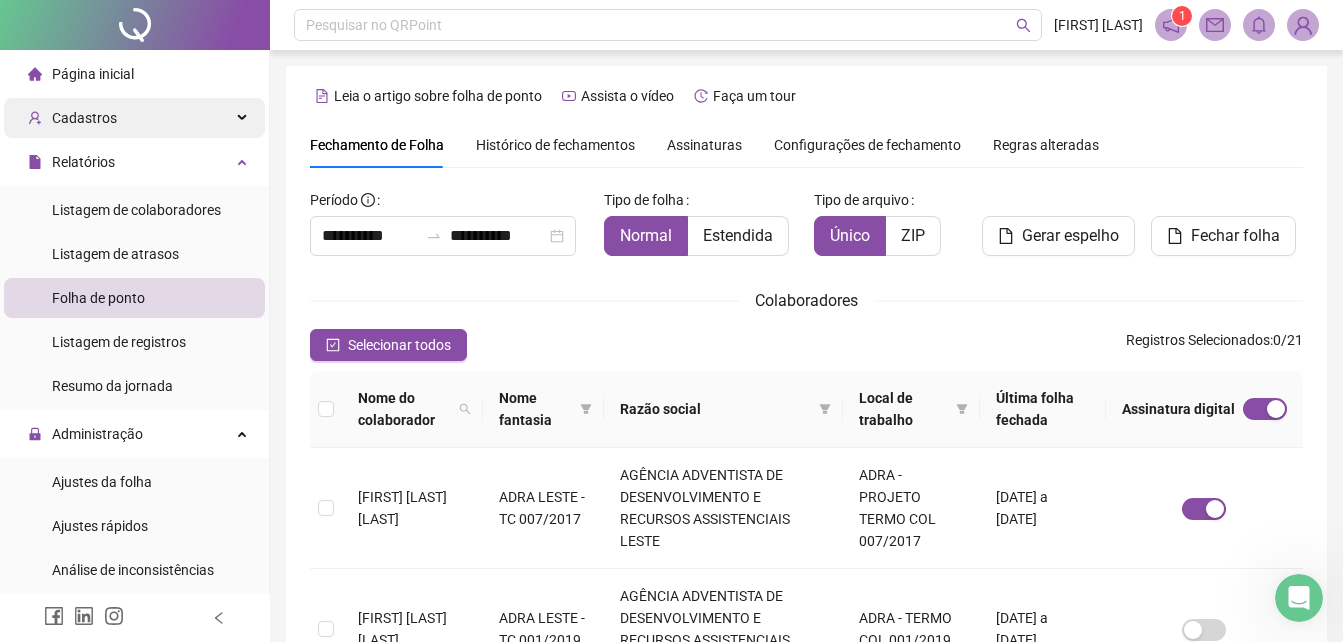 click on "Cadastros" at bounding box center [84, 118] 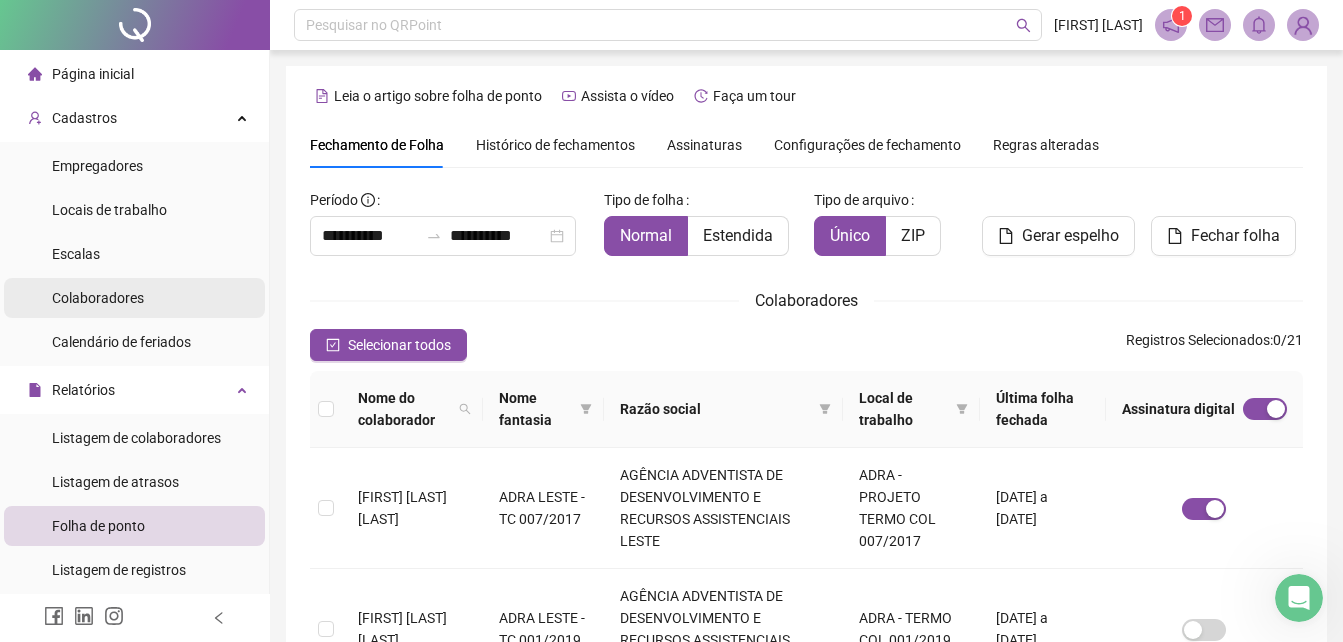 click on "Colaboradores" at bounding box center (98, 298) 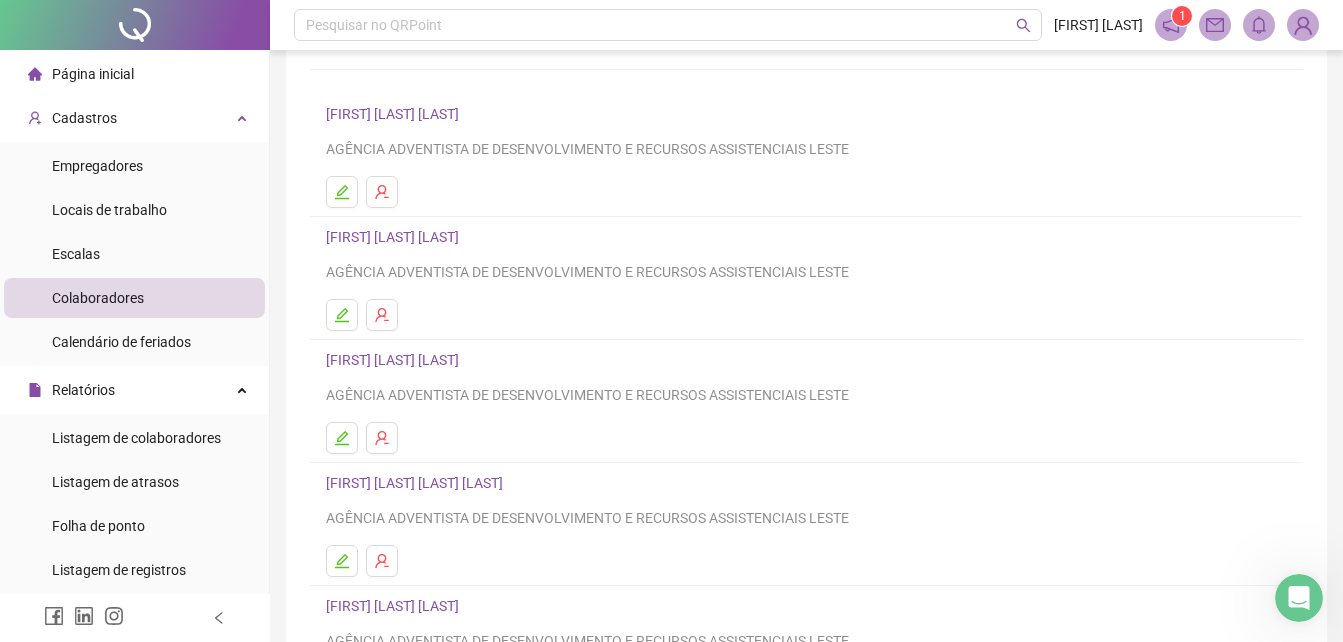 scroll, scrollTop: 300, scrollLeft: 0, axis: vertical 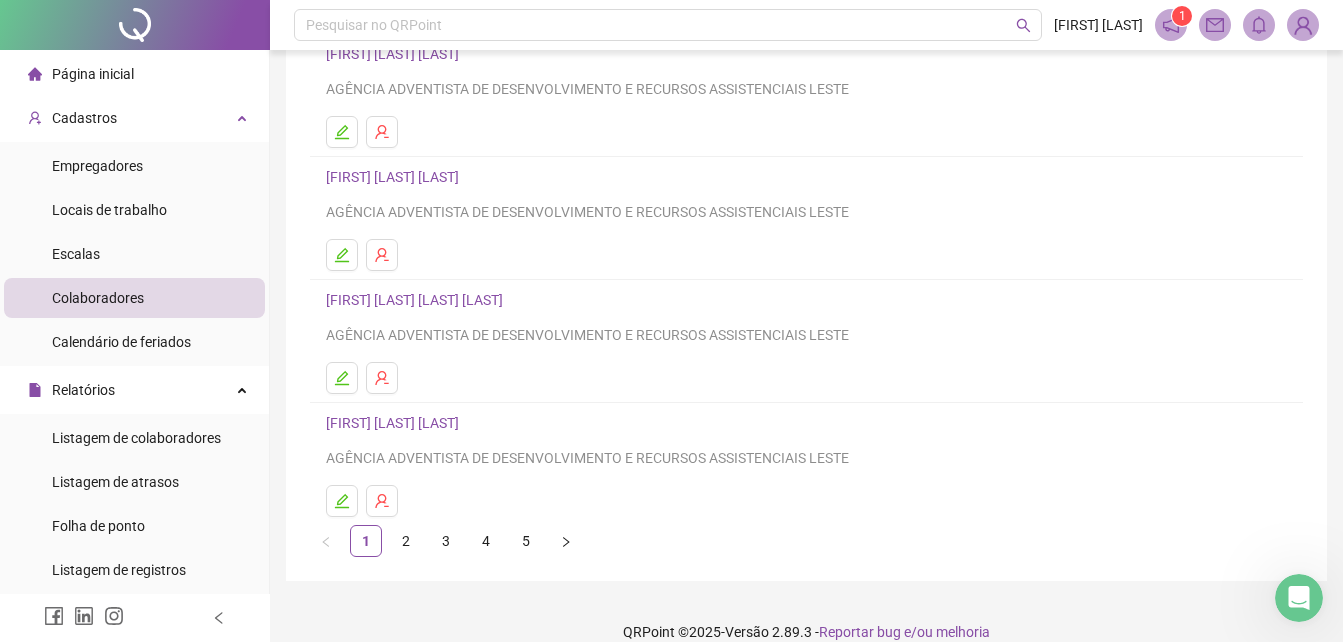click on "[FIRST] [LAST] [LAST]" at bounding box center (395, 423) 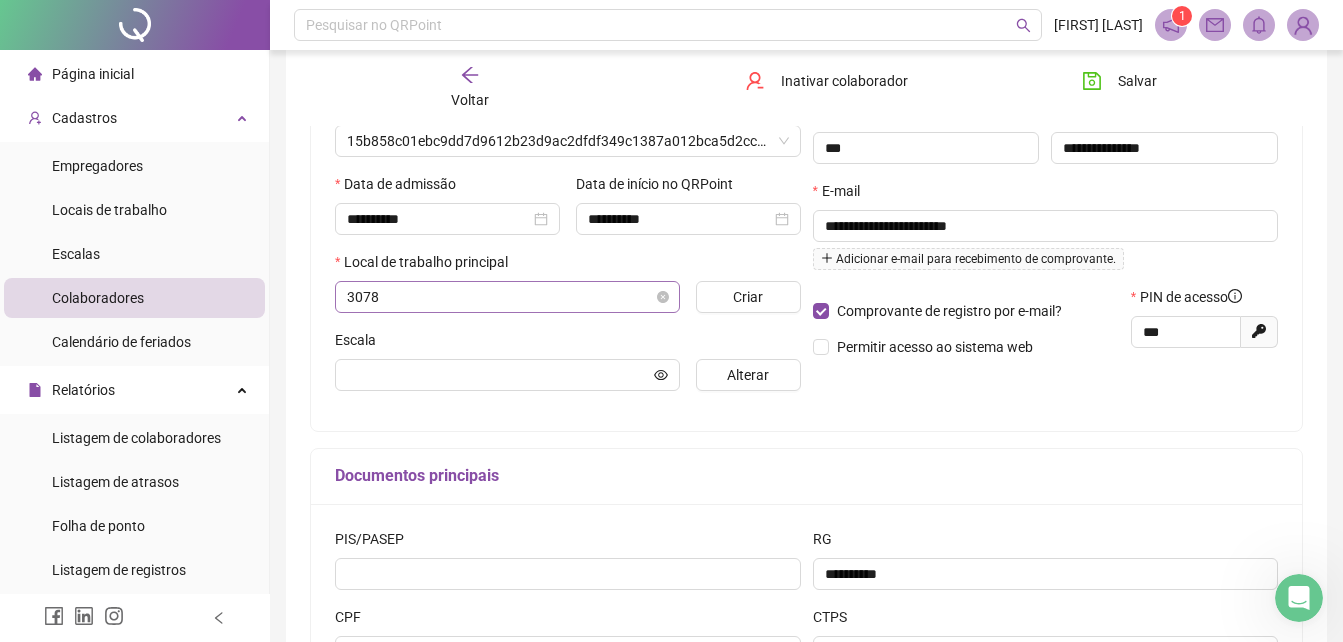 type on "**********" 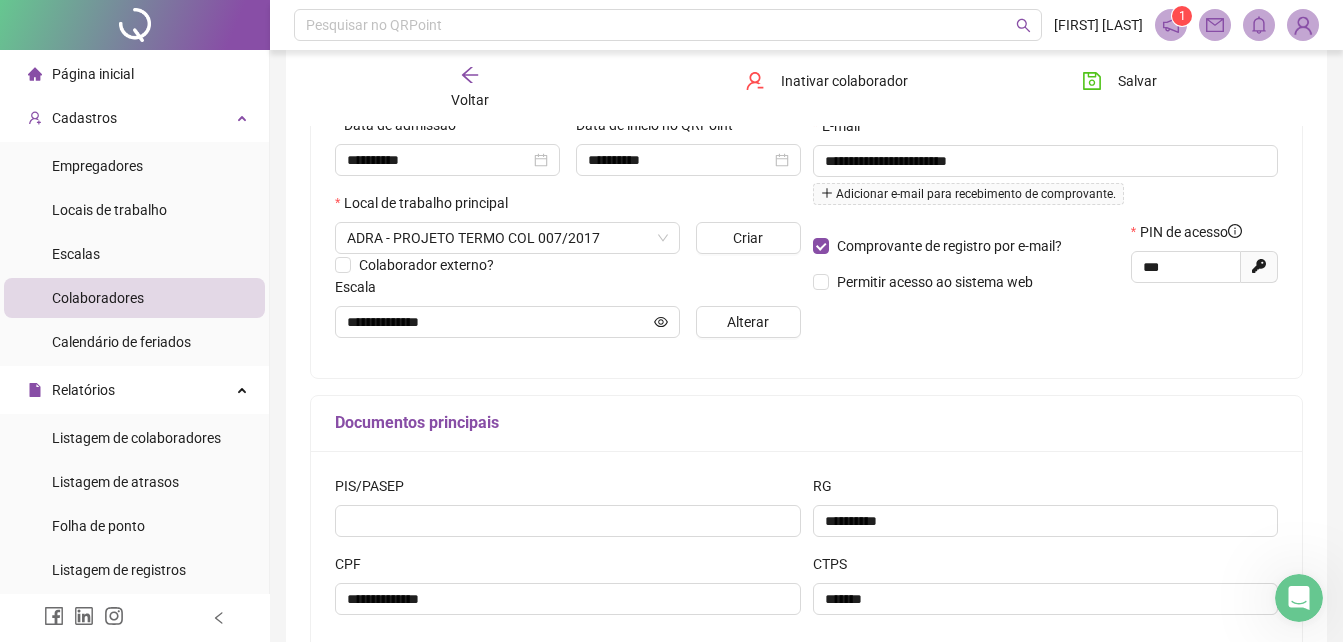 scroll, scrollTop: 400, scrollLeft: 0, axis: vertical 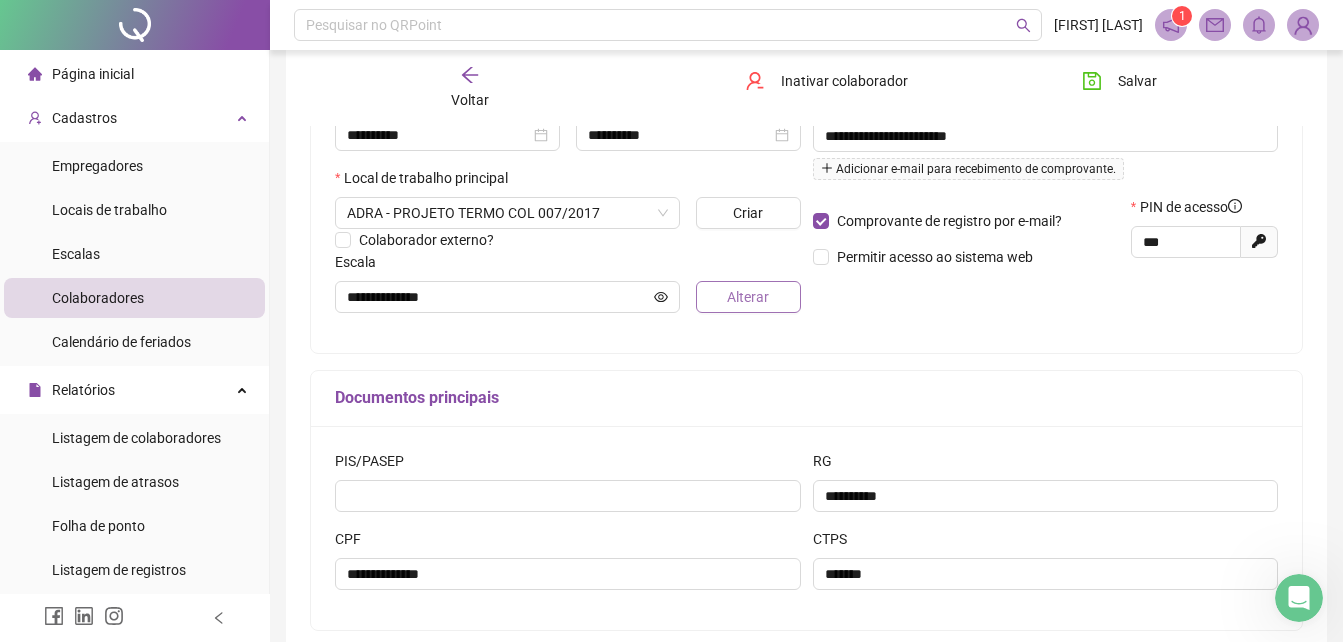 click on "Alterar" at bounding box center [748, 297] 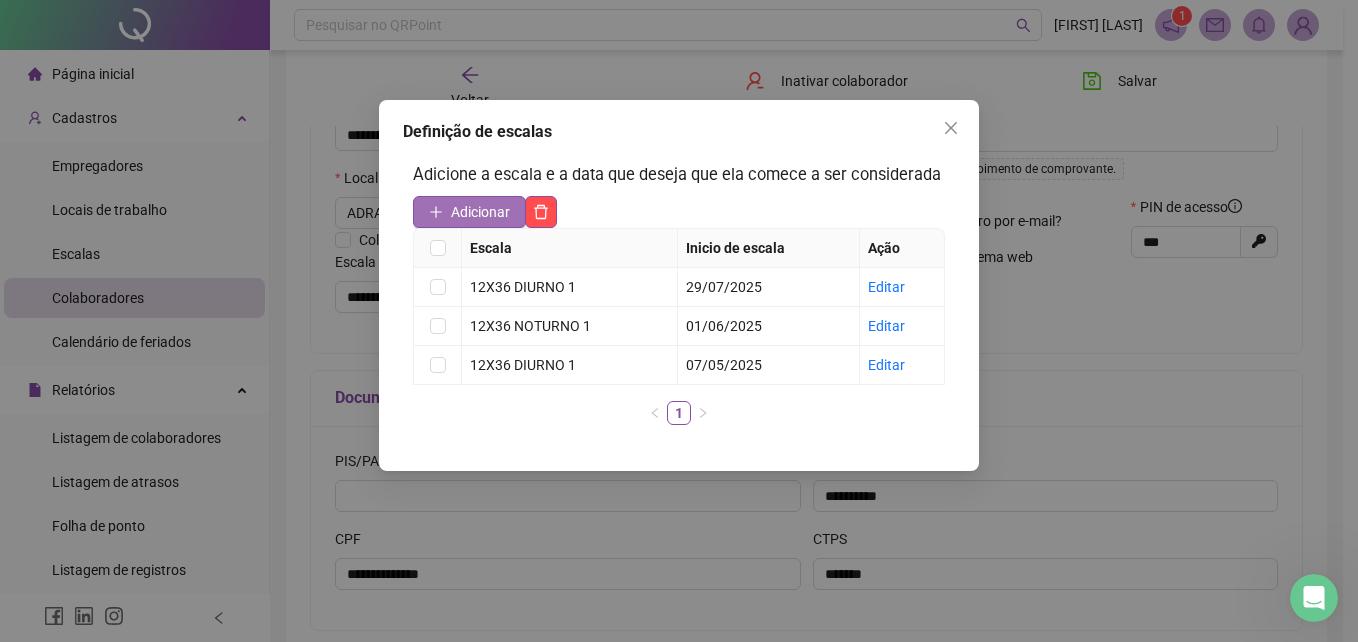 click on "Adicionar" at bounding box center [480, 212] 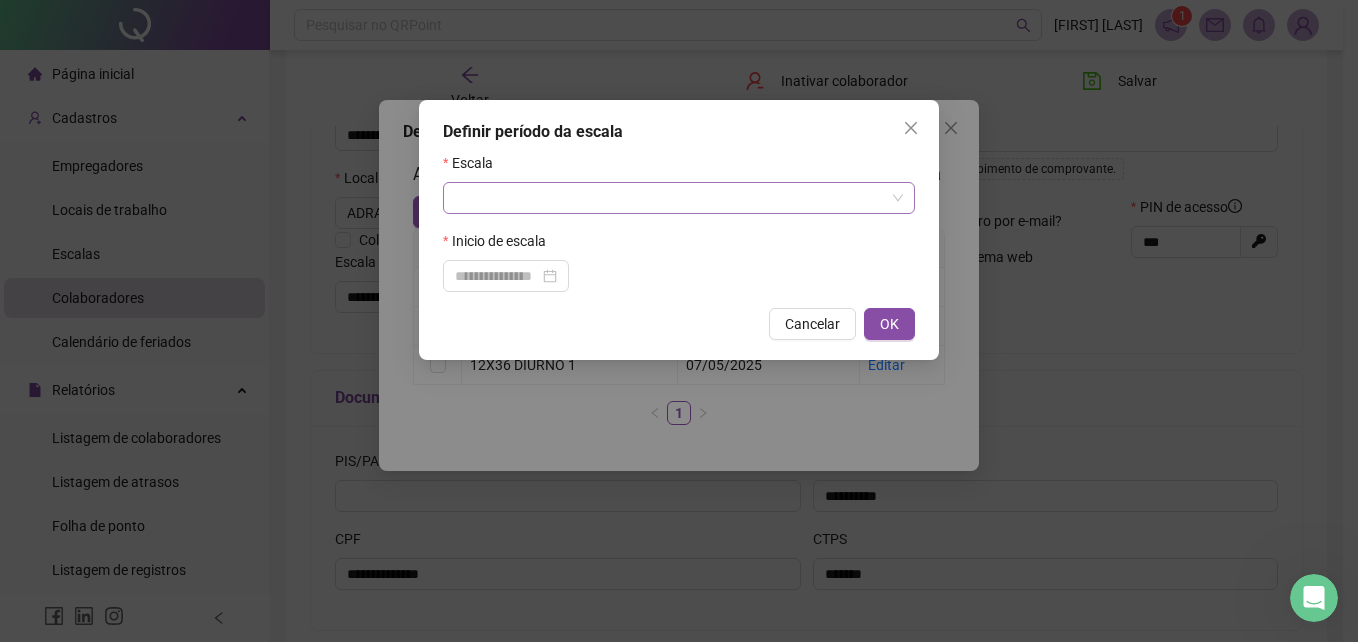 click at bounding box center [670, 198] 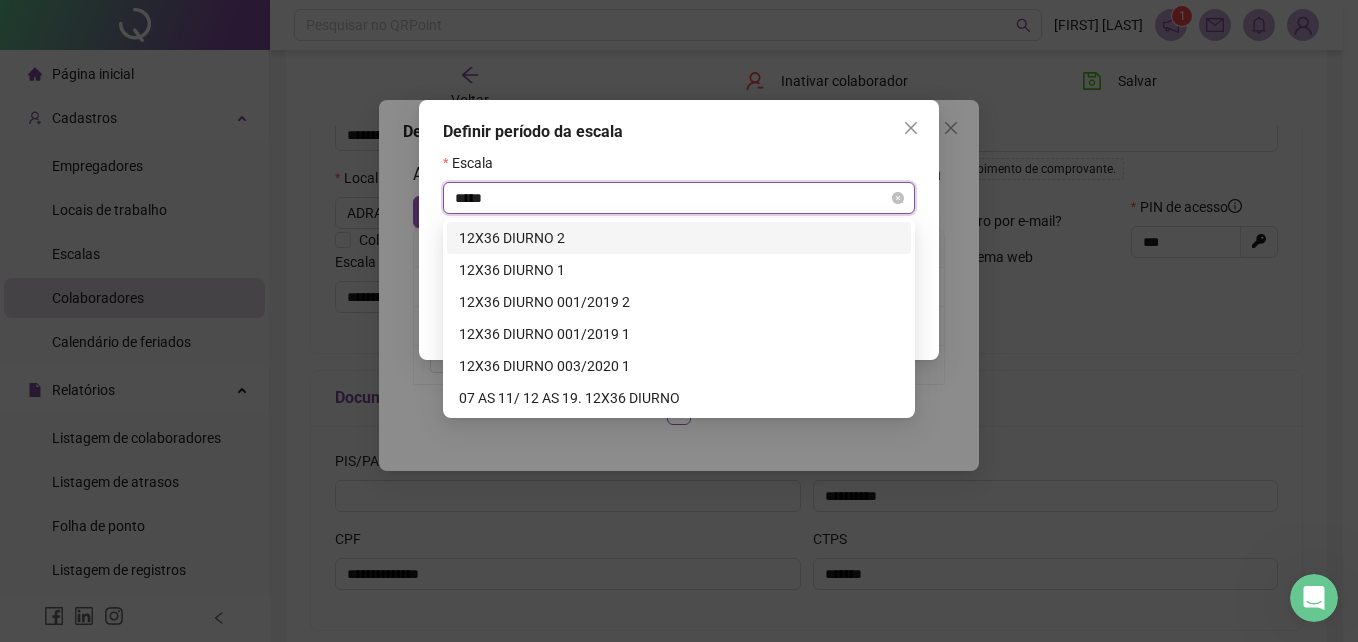 type on "******" 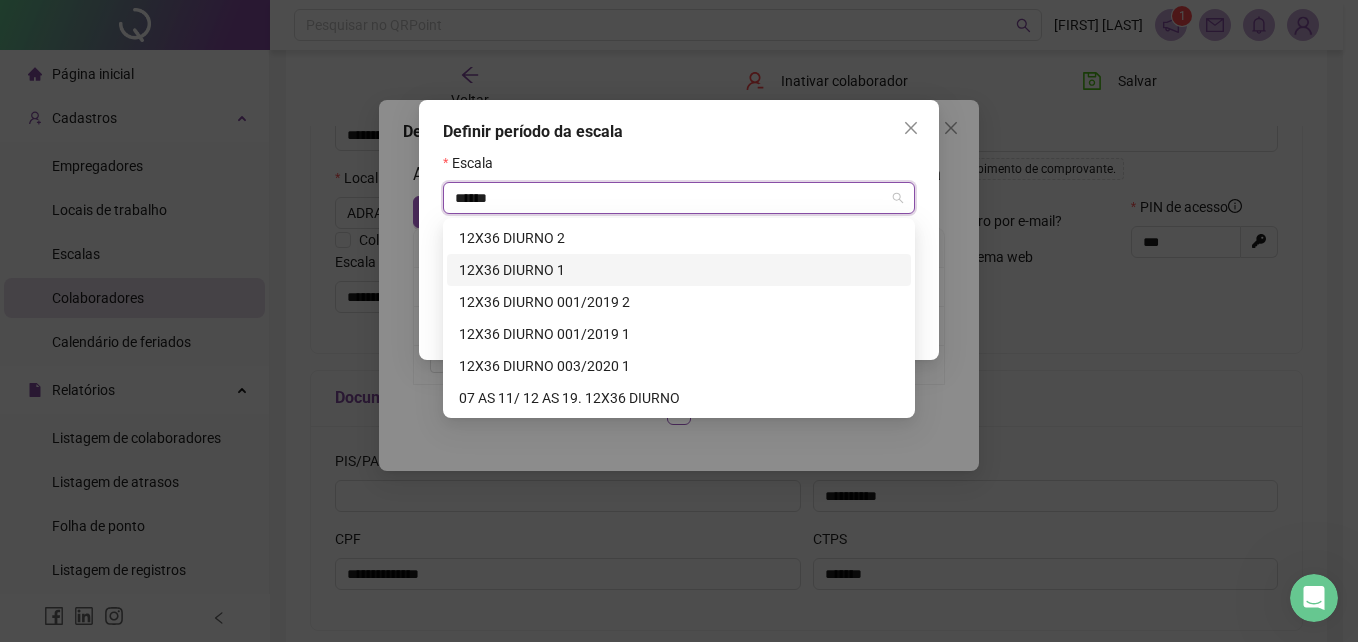 click on "12X36 DIURNO 1" at bounding box center [679, 270] 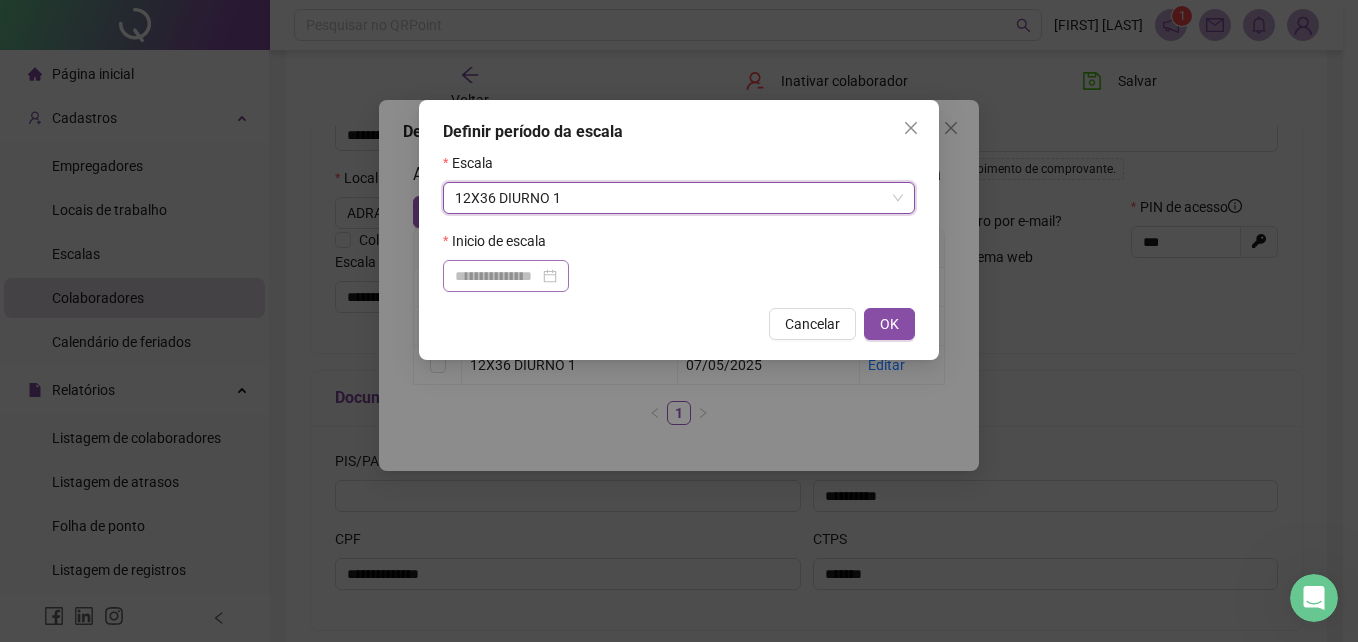 click at bounding box center [506, 276] 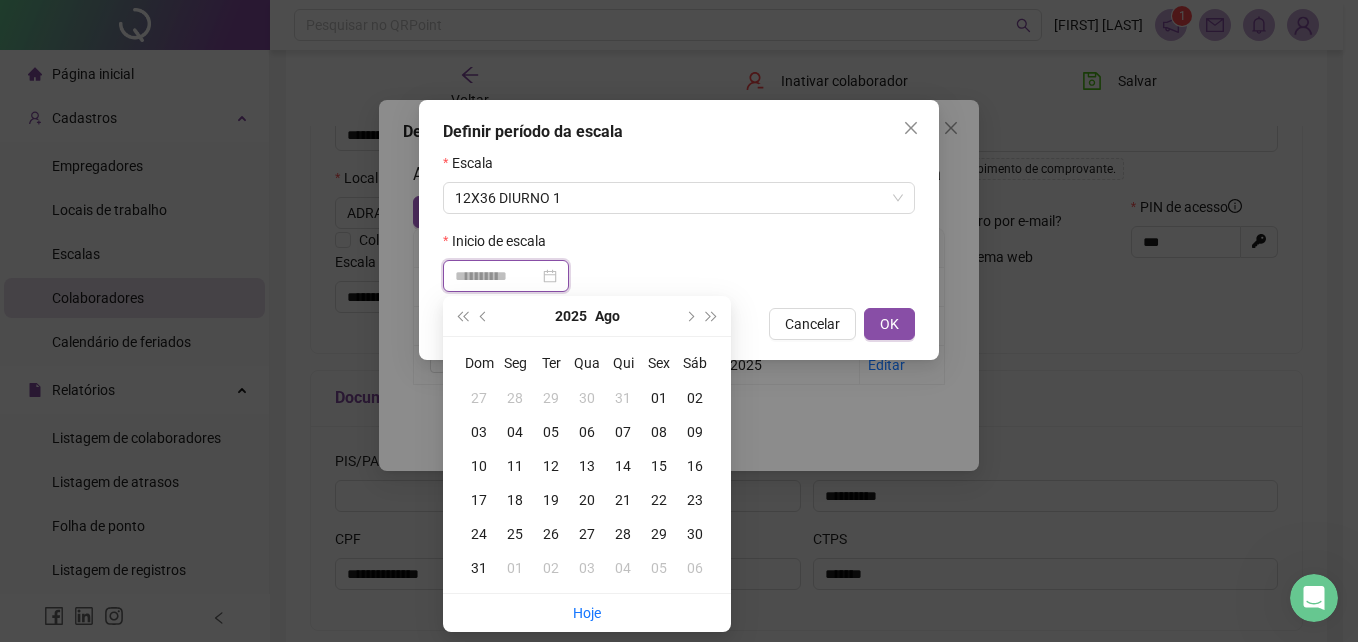 type on "**********" 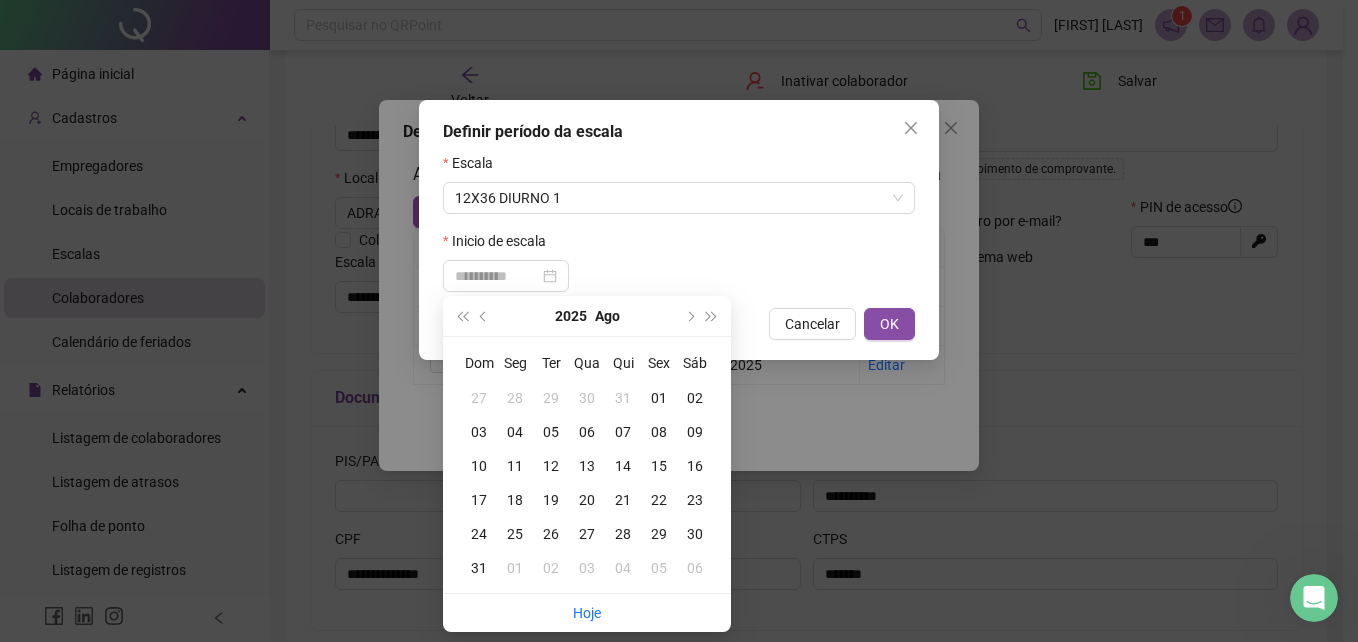 click on "04" at bounding box center (515, 432) 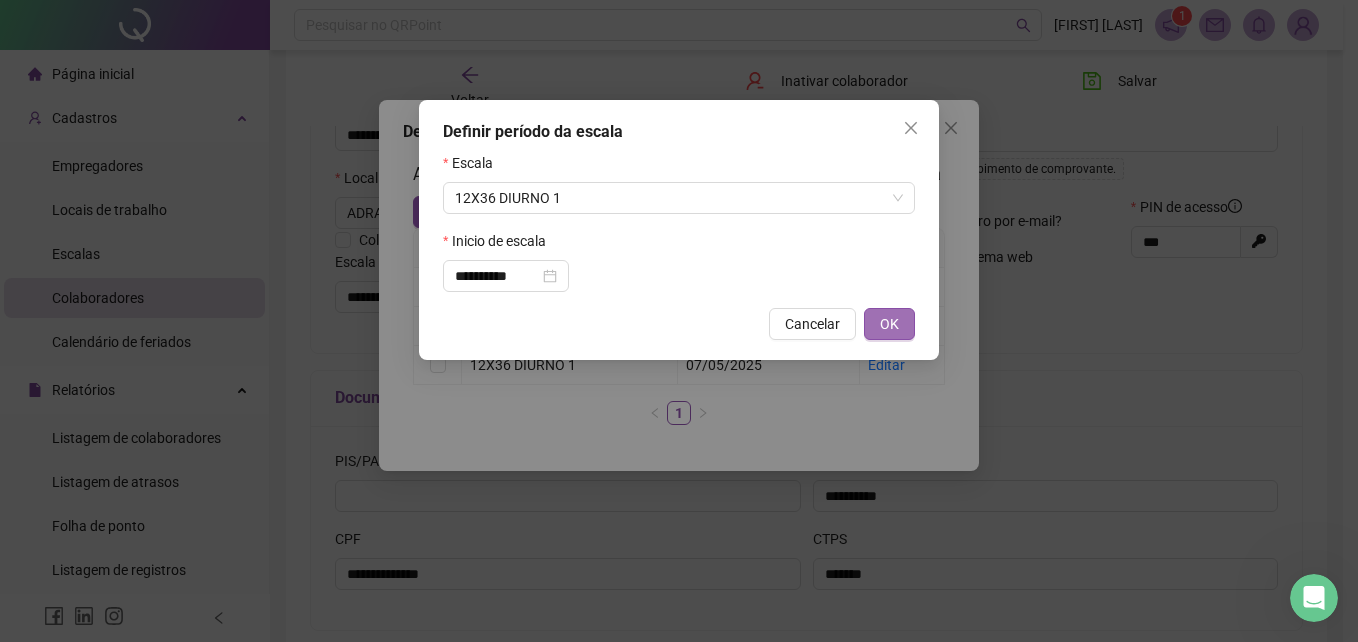 click on "OK" at bounding box center [889, 324] 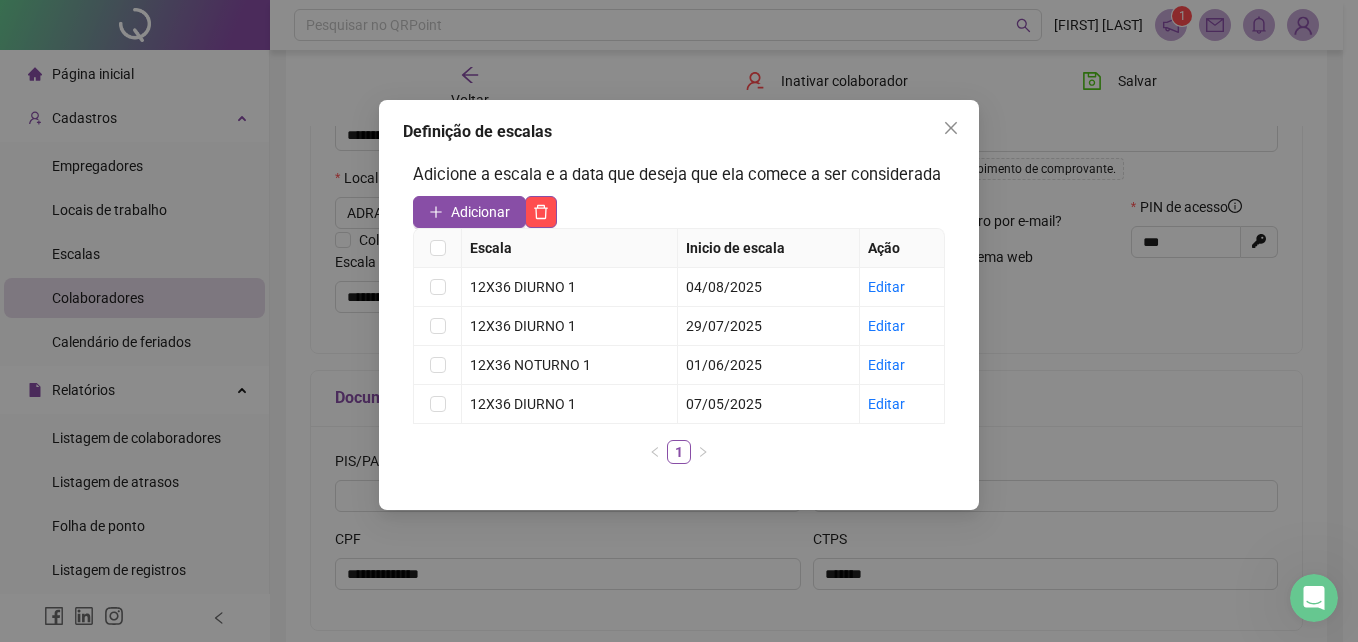 drag, startPoint x: 948, startPoint y: 128, endPoint x: 644, endPoint y: 348, distance: 375.25458 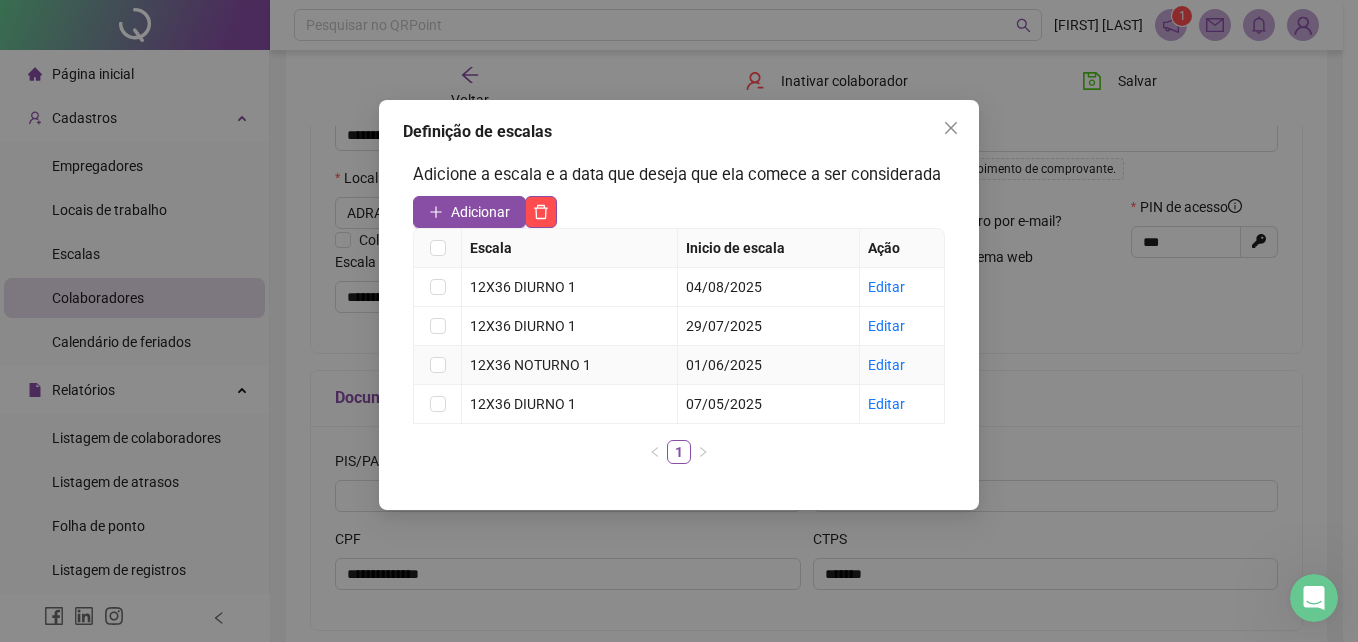 click on "12X36 NOTURNO 1" at bounding box center [569, 365] 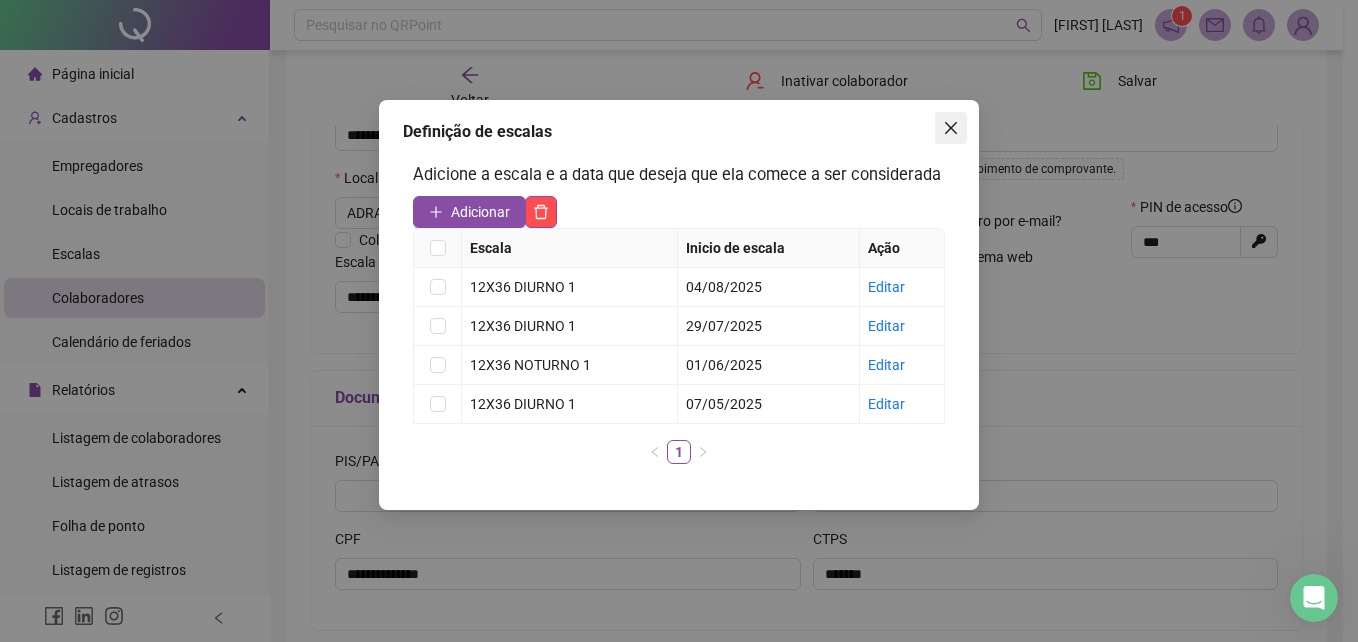 click at bounding box center (951, 128) 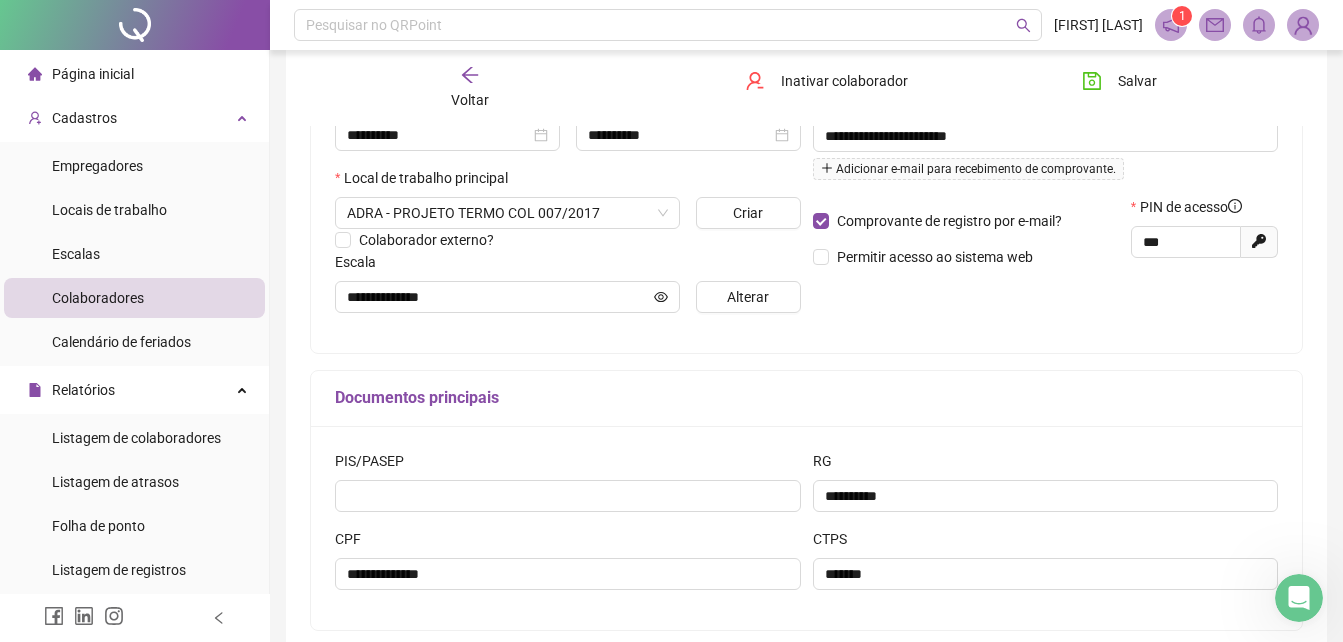 drag, startPoint x: 1098, startPoint y: 80, endPoint x: 1055, endPoint y: 337, distance: 260.57245 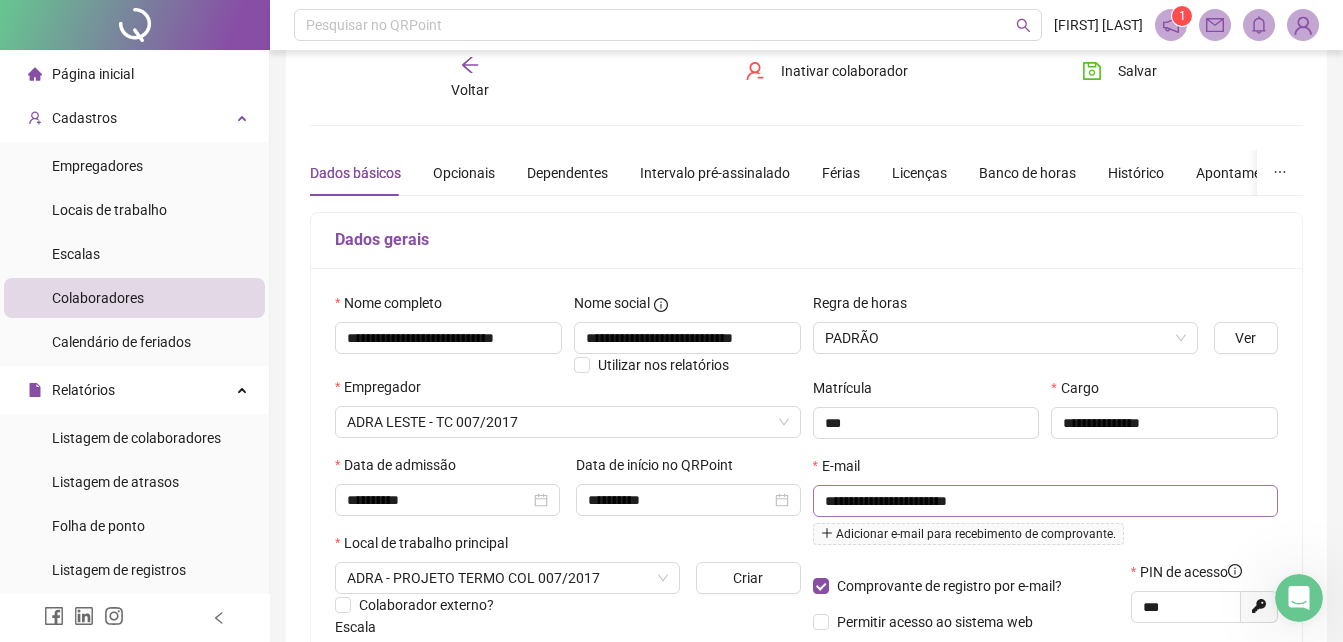 scroll, scrollTop: 0, scrollLeft: 0, axis: both 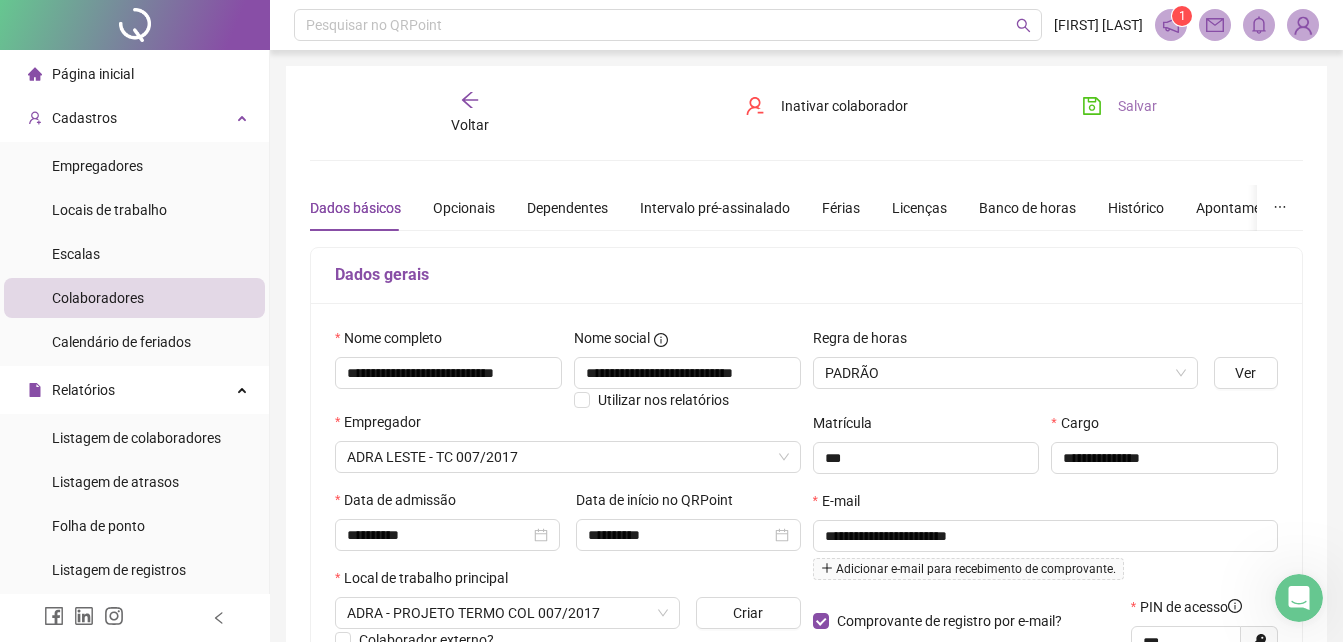 click 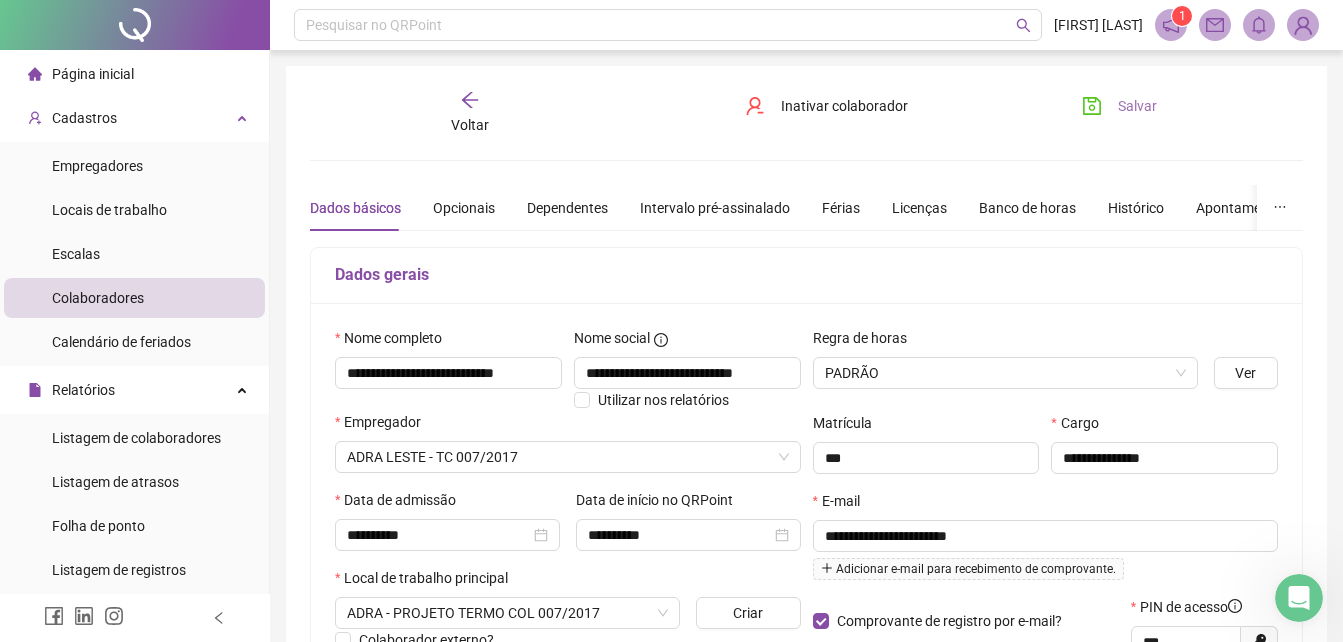 click on "Salvar" at bounding box center (1119, 106) 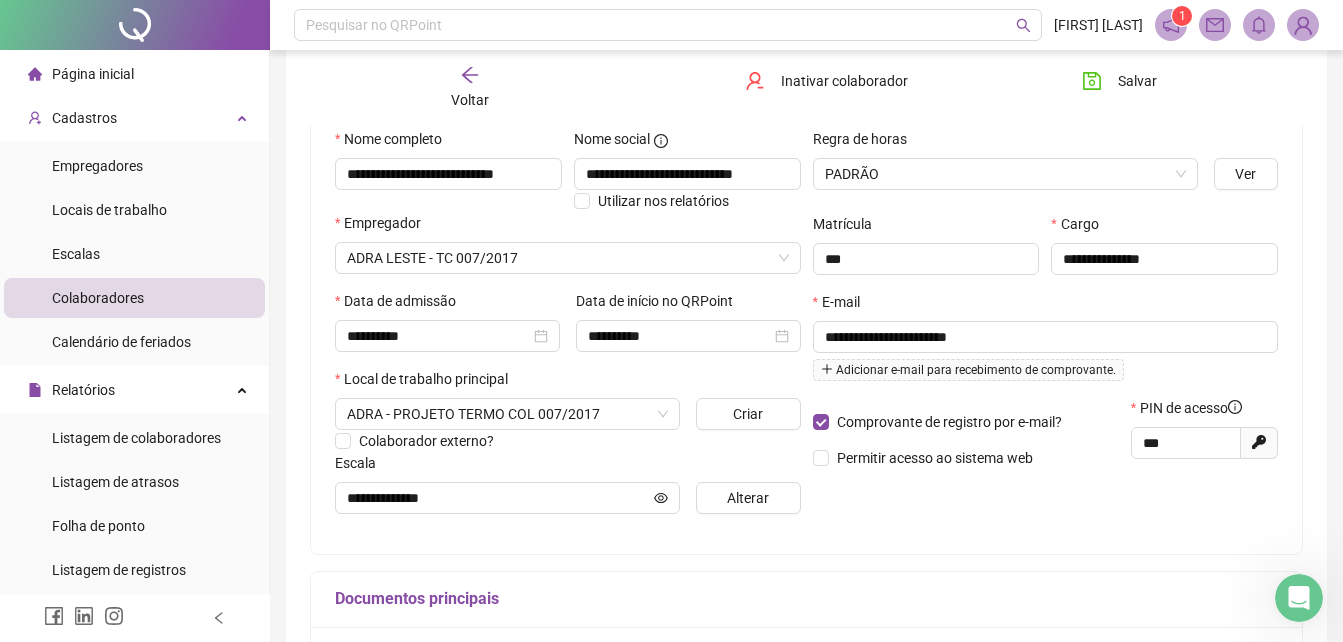 scroll, scrollTop: 200, scrollLeft: 0, axis: vertical 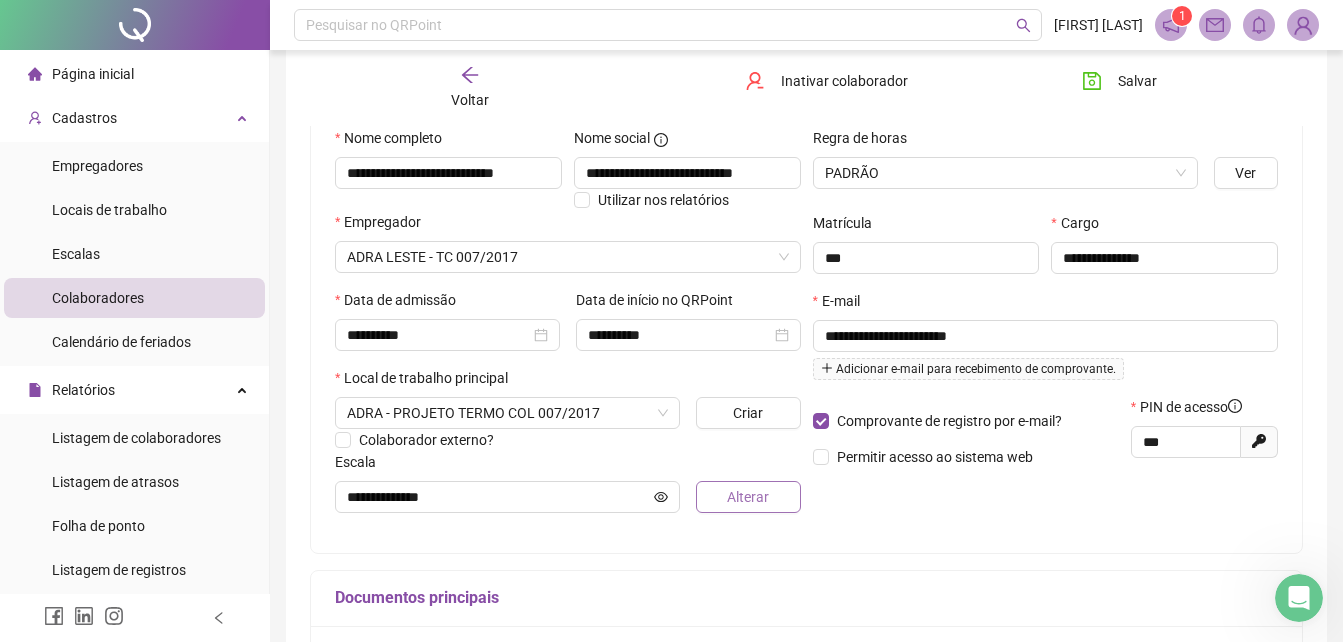 click on "Alterar" at bounding box center [748, 497] 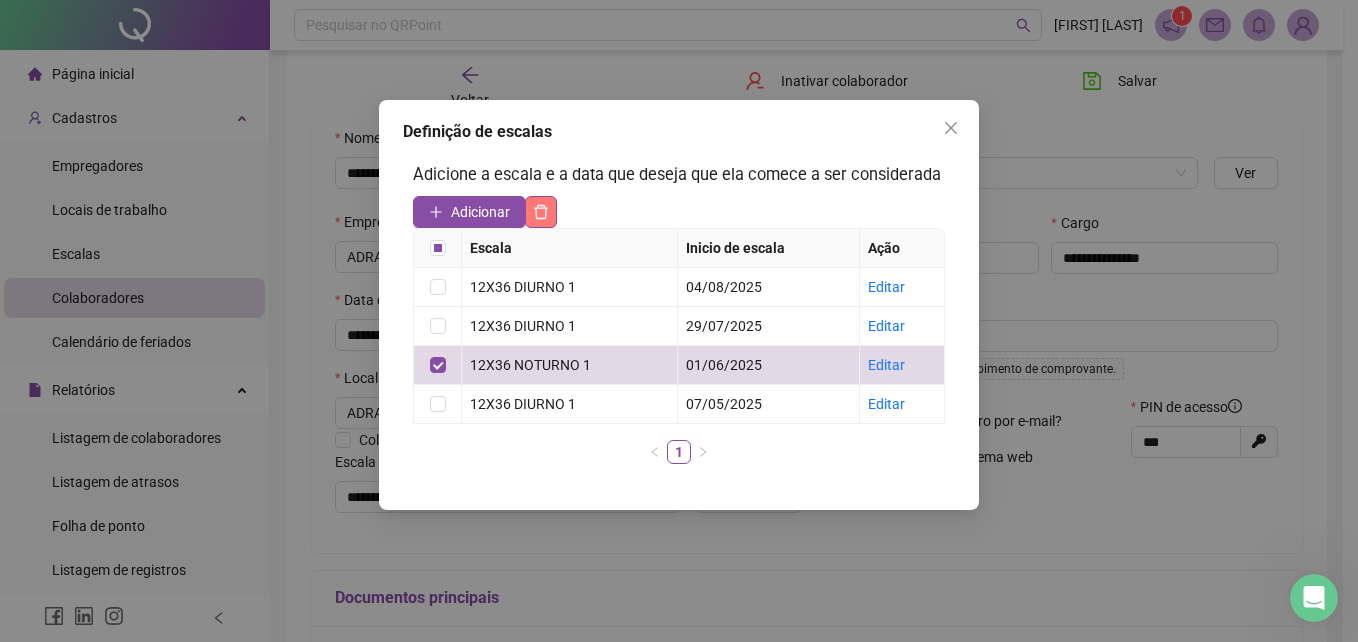 click 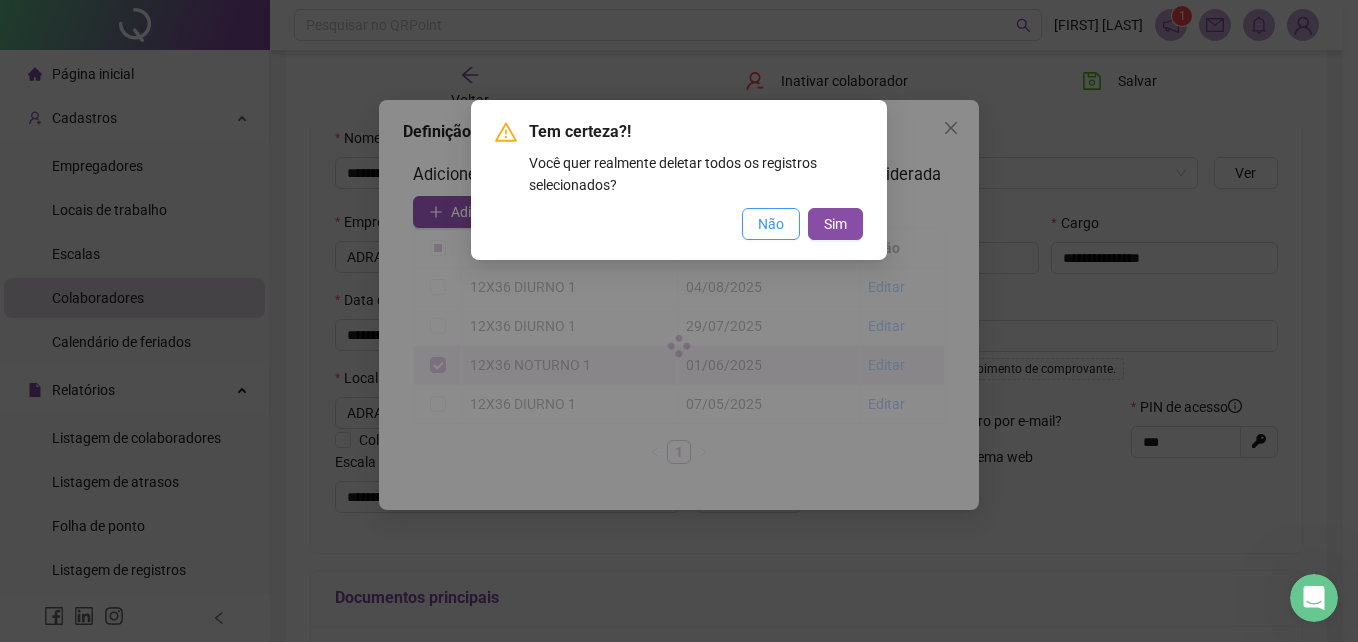 click on "Não" at bounding box center (771, 224) 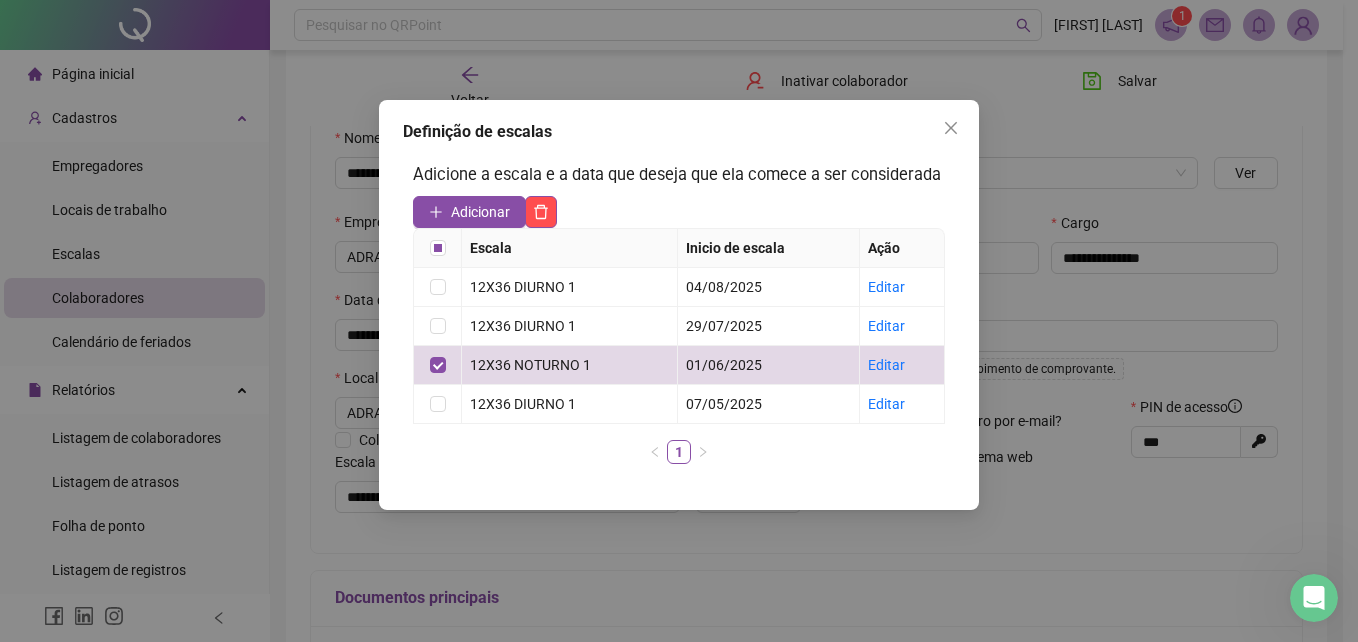 click on "Definição de escalas Adicione a escala e a data que deseja que ela comece a ser considerada Adicionar Escala Inicio de escala Ação         12X36 DIURNO 1   [DATE] Editar 12X36 DIURNO 1   [DATE] Editar 12X36 NOTURNO 1   [DATE] Editar 12X36 DIURNO 1   [DATE] Editar 1" at bounding box center (679, 321) 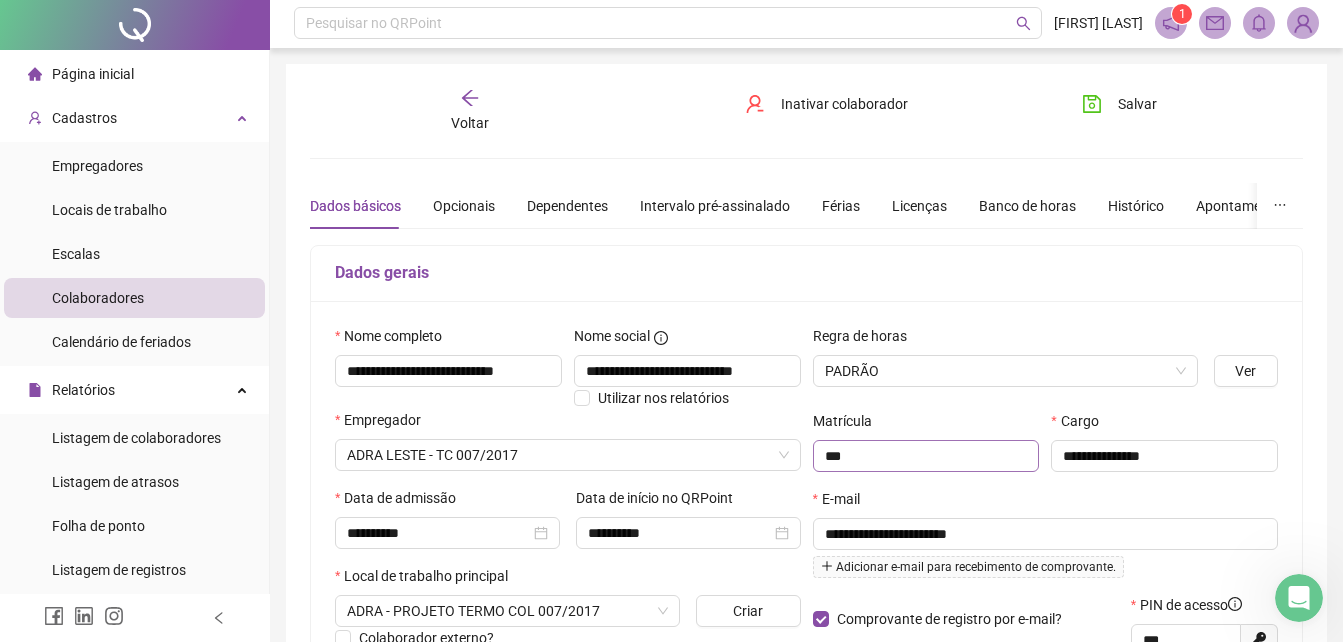scroll, scrollTop: 0, scrollLeft: 0, axis: both 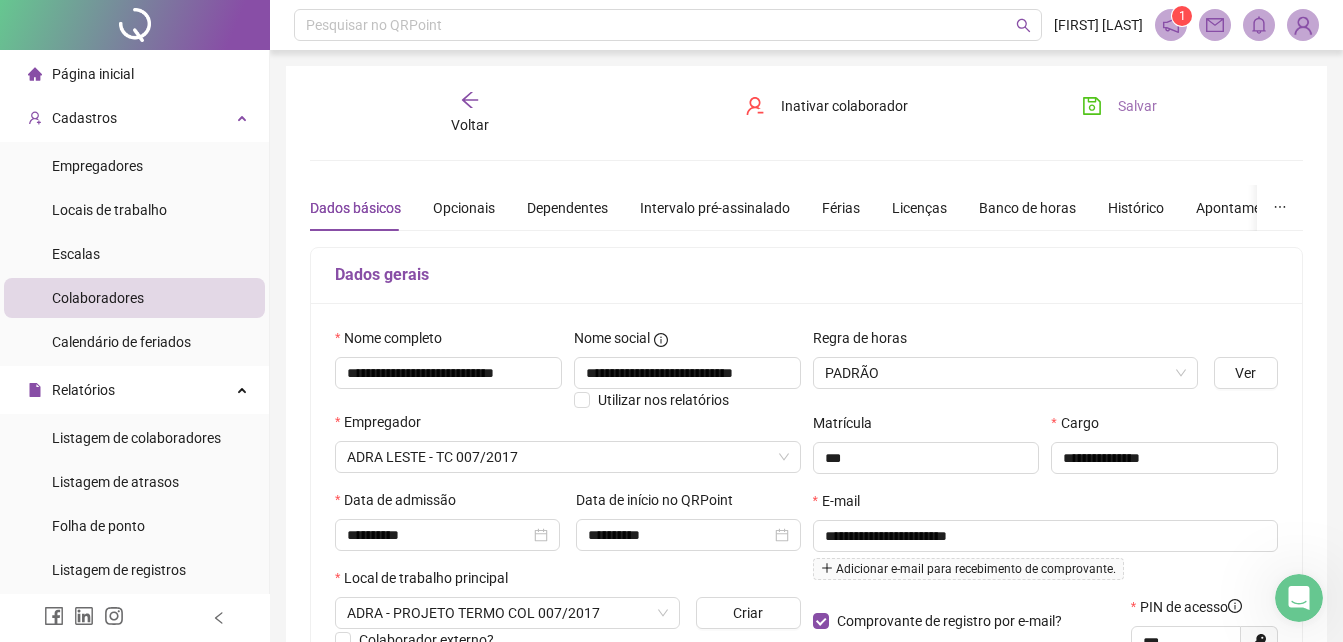 click on "Salvar" at bounding box center [1137, 106] 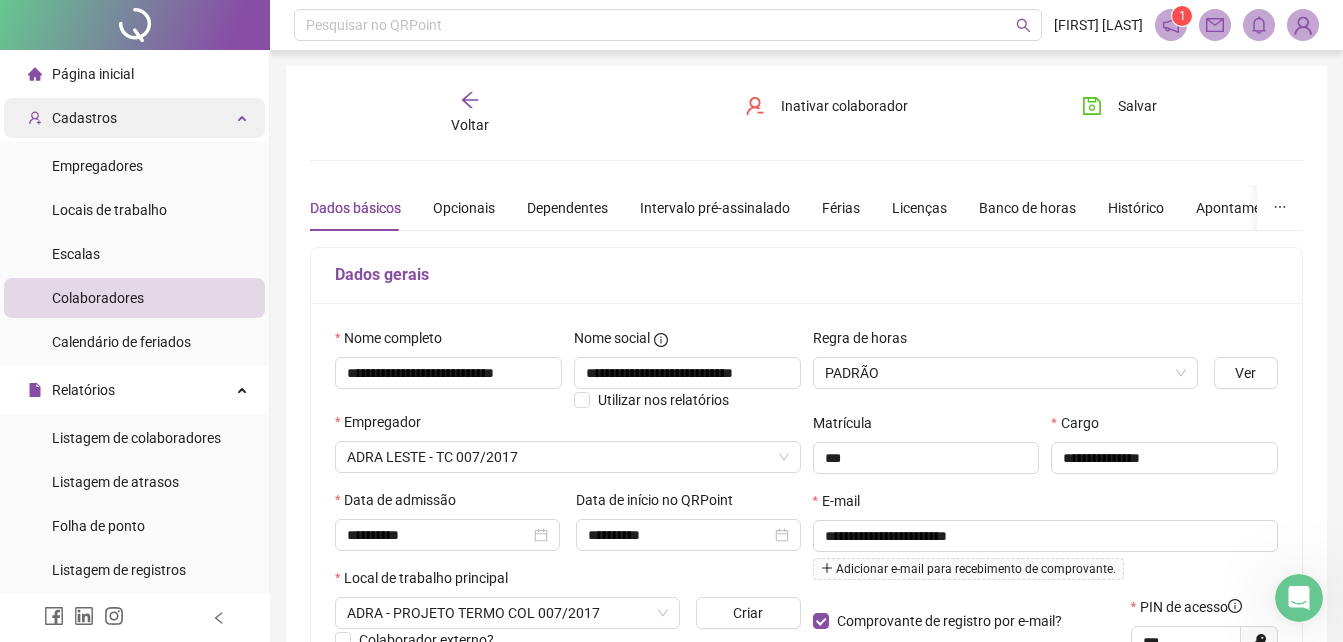 click on "Cadastros" at bounding box center [84, 118] 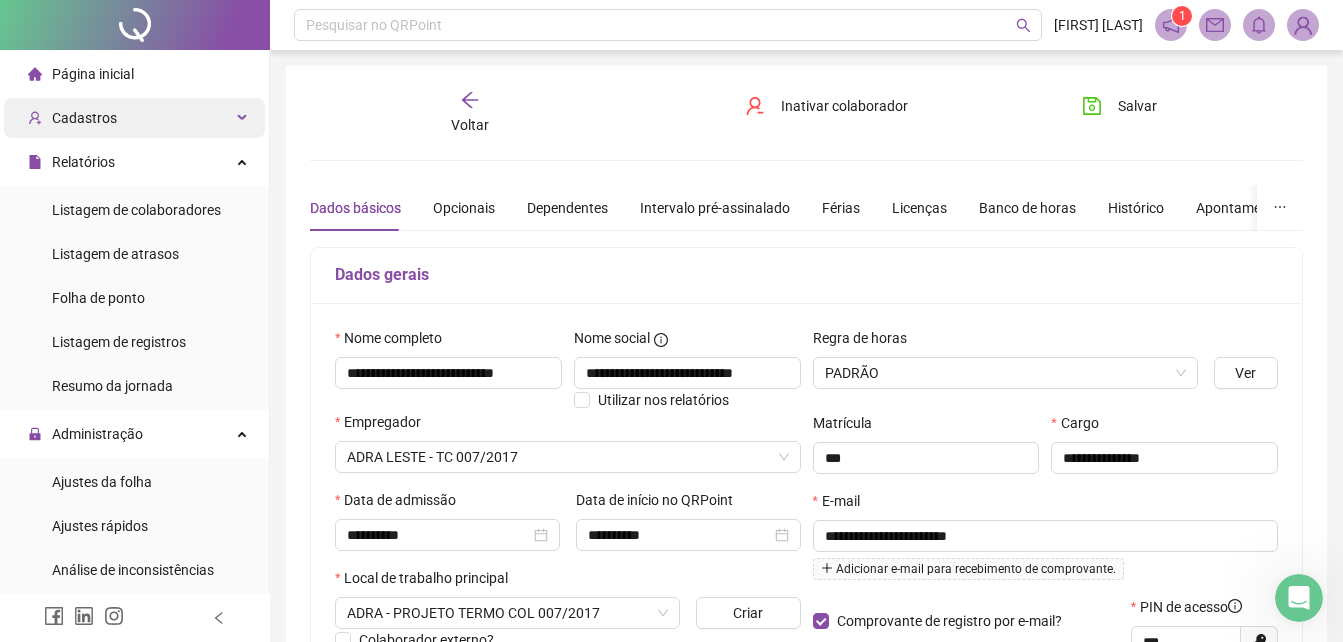 click on "Cadastros" at bounding box center [84, 118] 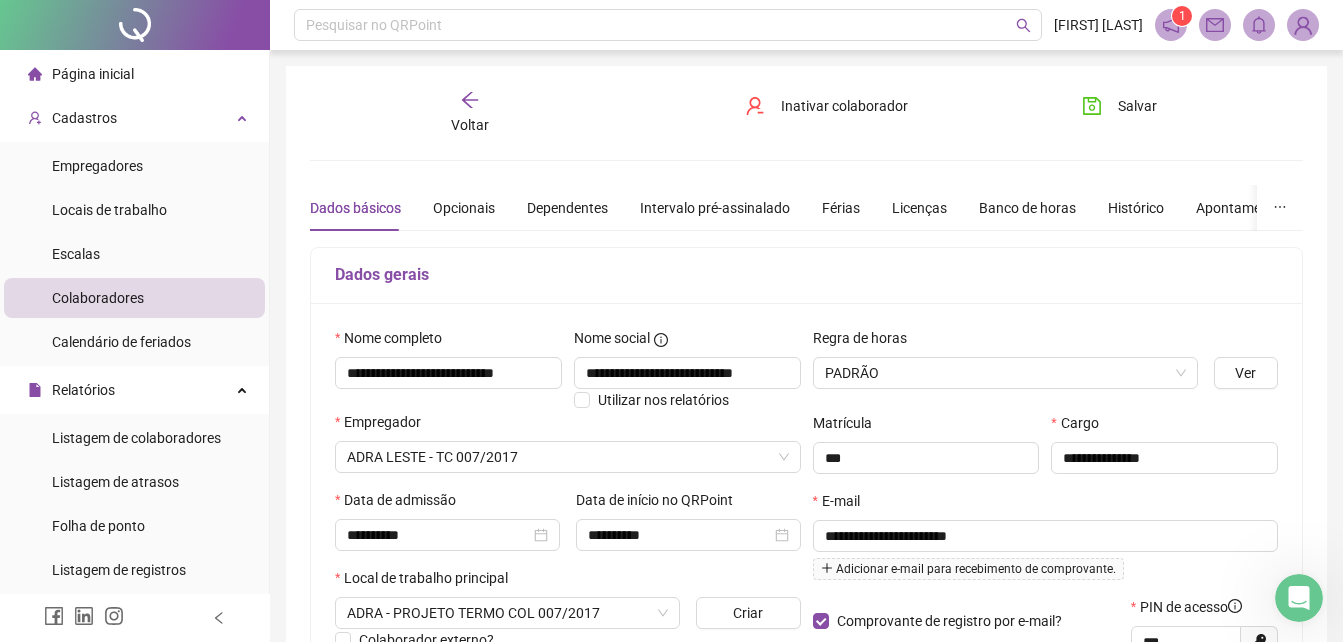 click on "Colaboradores" at bounding box center [98, 298] 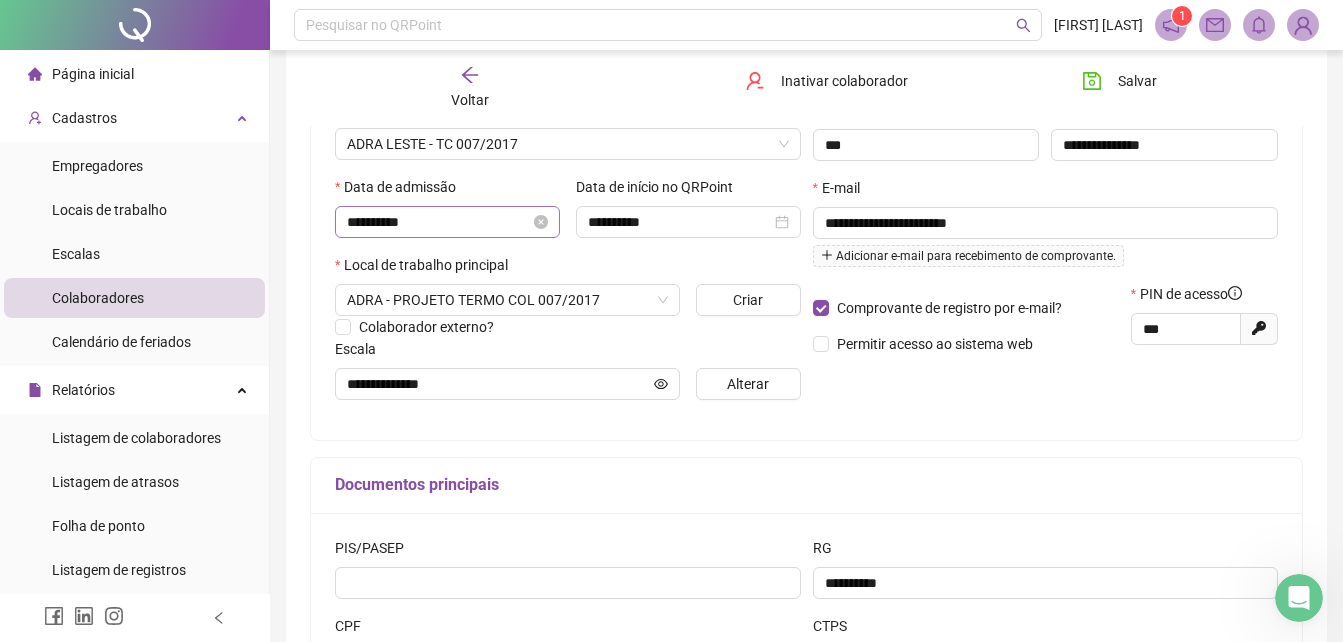 scroll, scrollTop: 400, scrollLeft: 0, axis: vertical 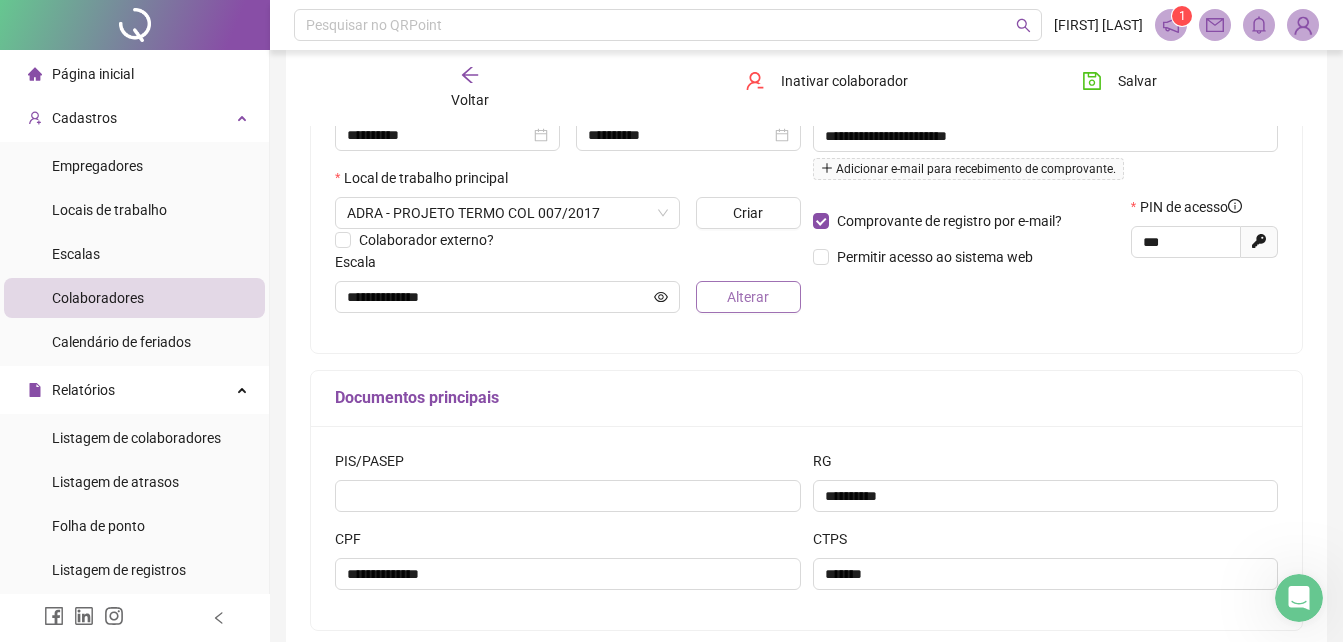 click on "Alterar" at bounding box center (748, 297) 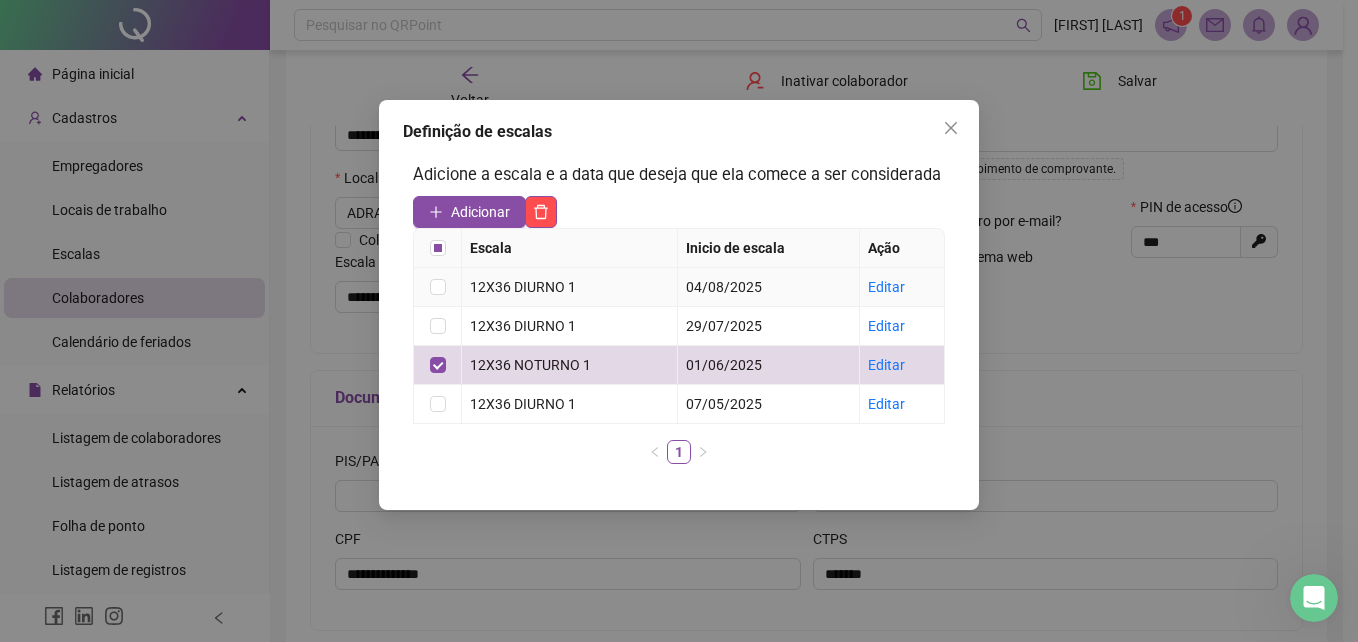 click at bounding box center [438, 287] 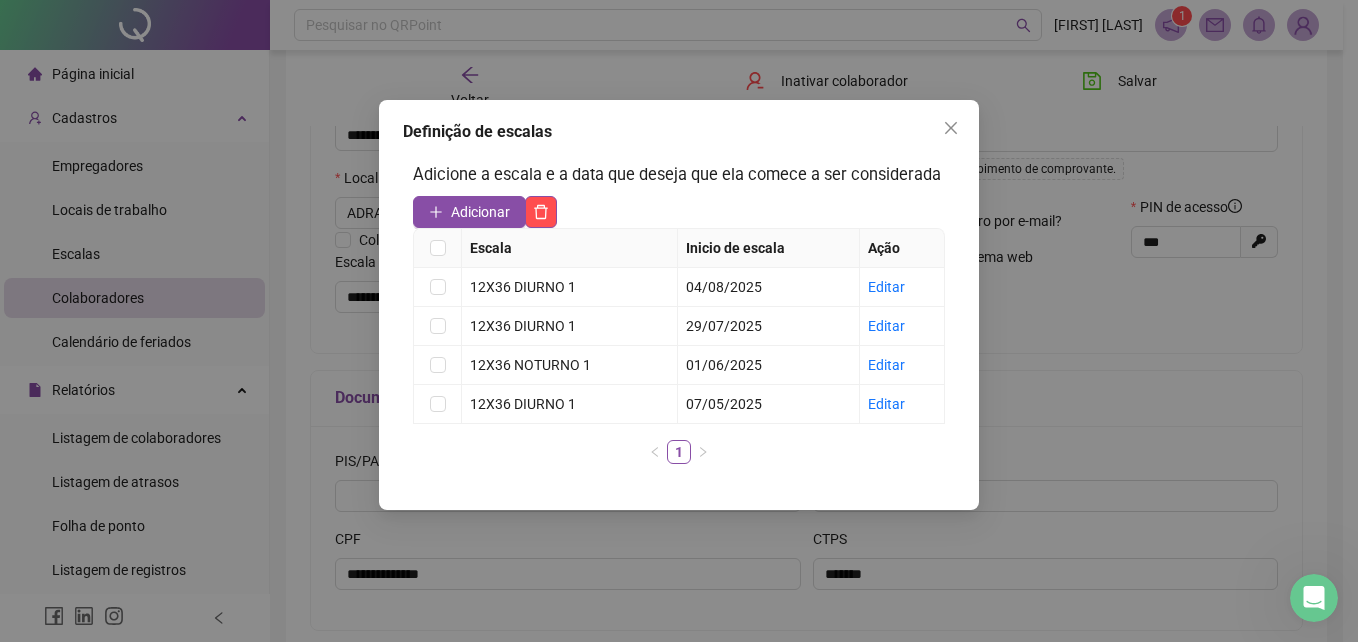 drag, startPoint x: 936, startPoint y: 135, endPoint x: 846, endPoint y: 140, distance: 90.13878 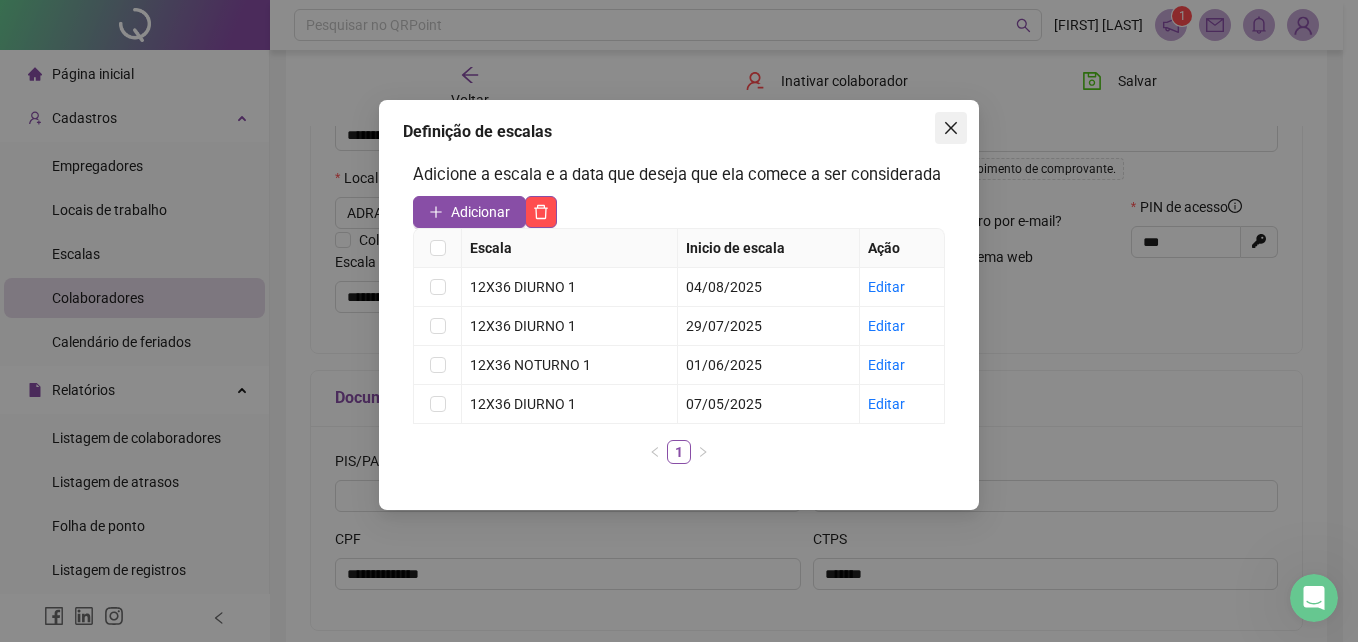 click 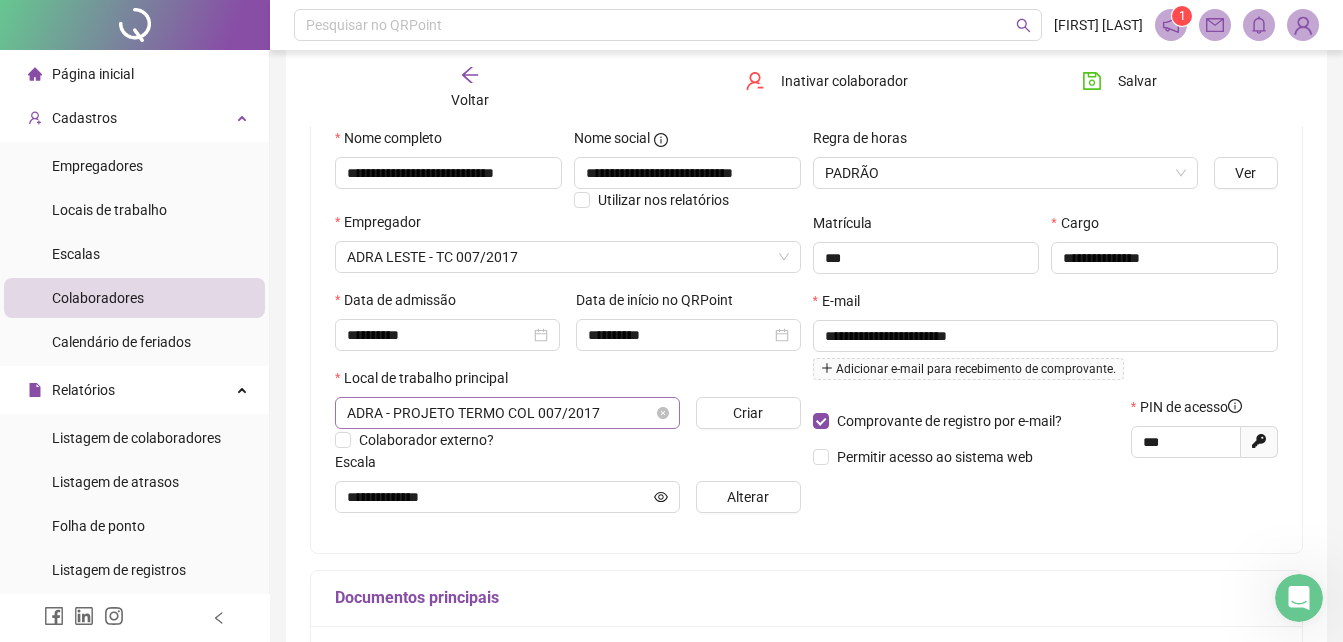 scroll, scrollTop: 100, scrollLeft: 0, axis: vertical 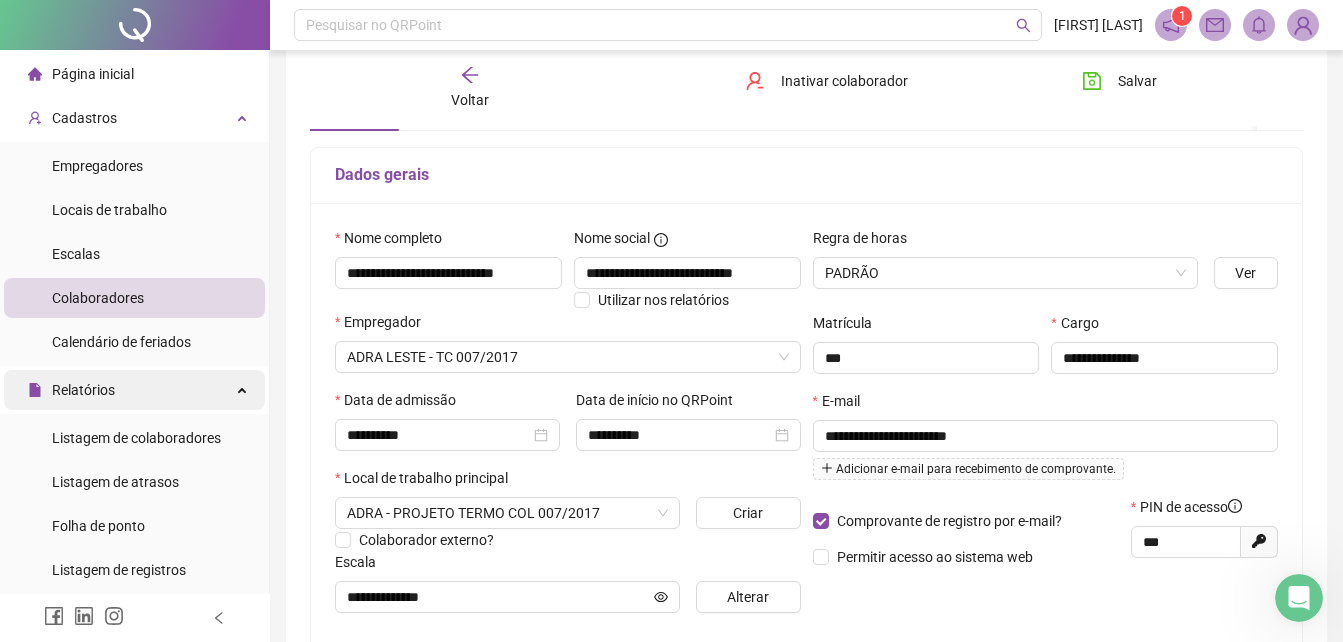 click on "Relatórios" at bounding box center [134, 390] 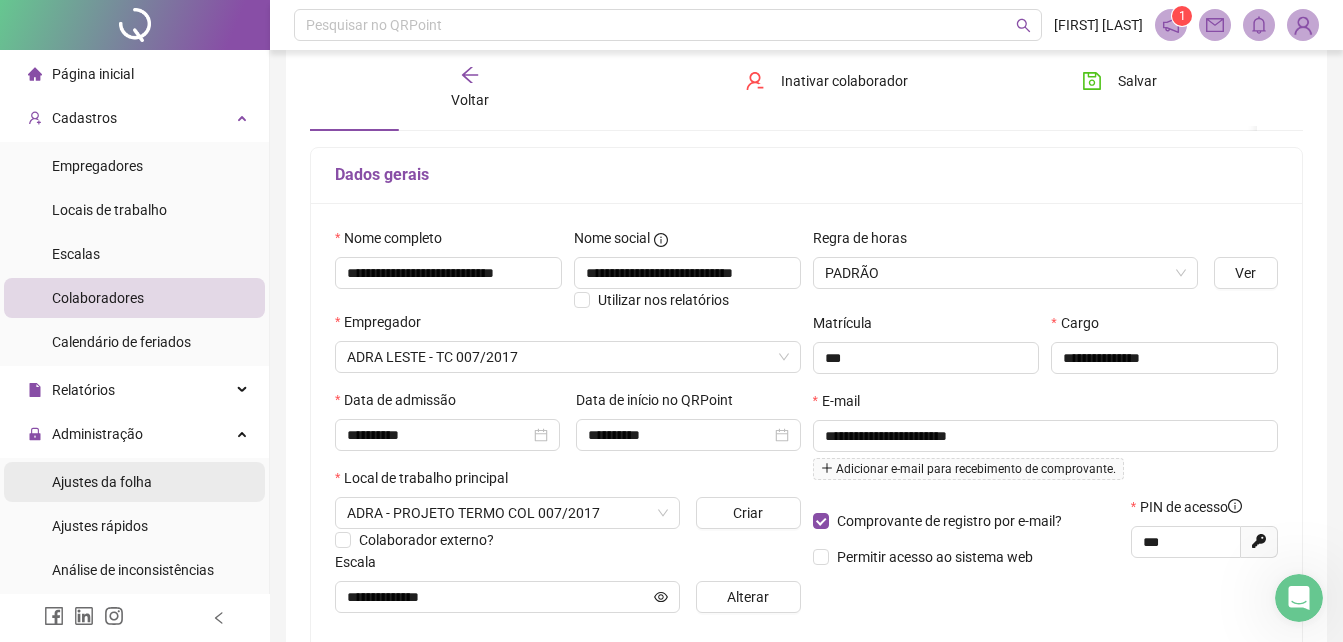 click on "Ajustes da folha" at bounding box center (102, 482) 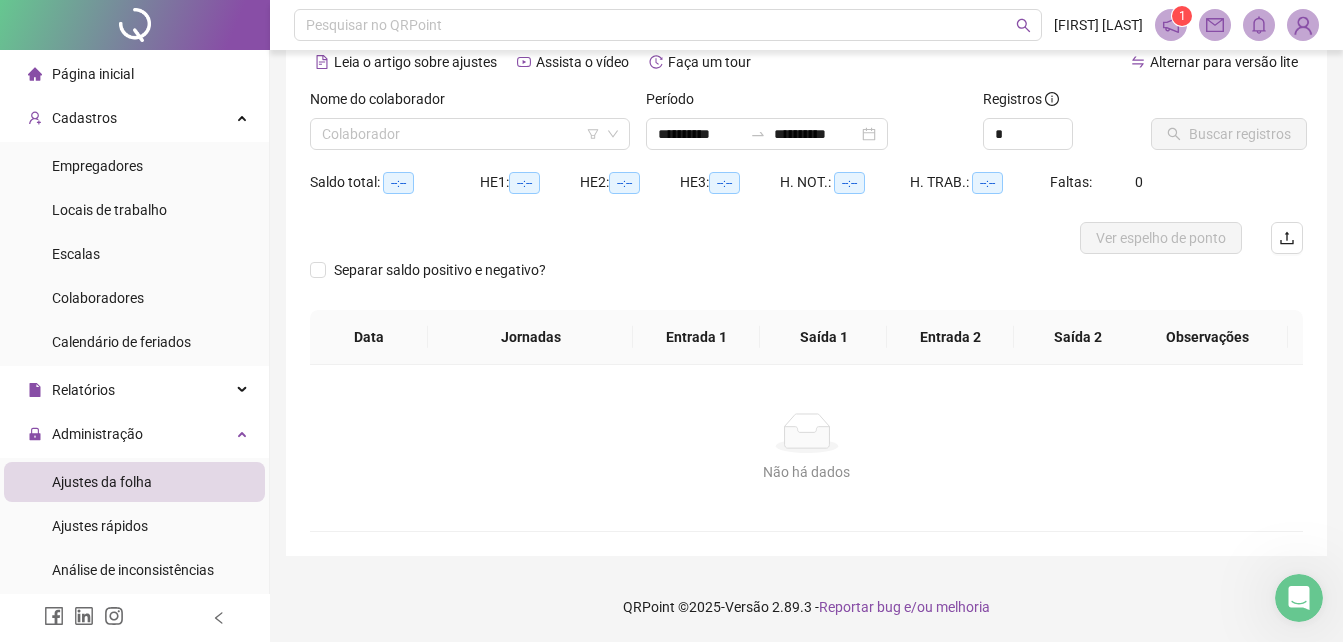 scroll, scrollTop: 96, scrollLeft: 0, axis: vertical 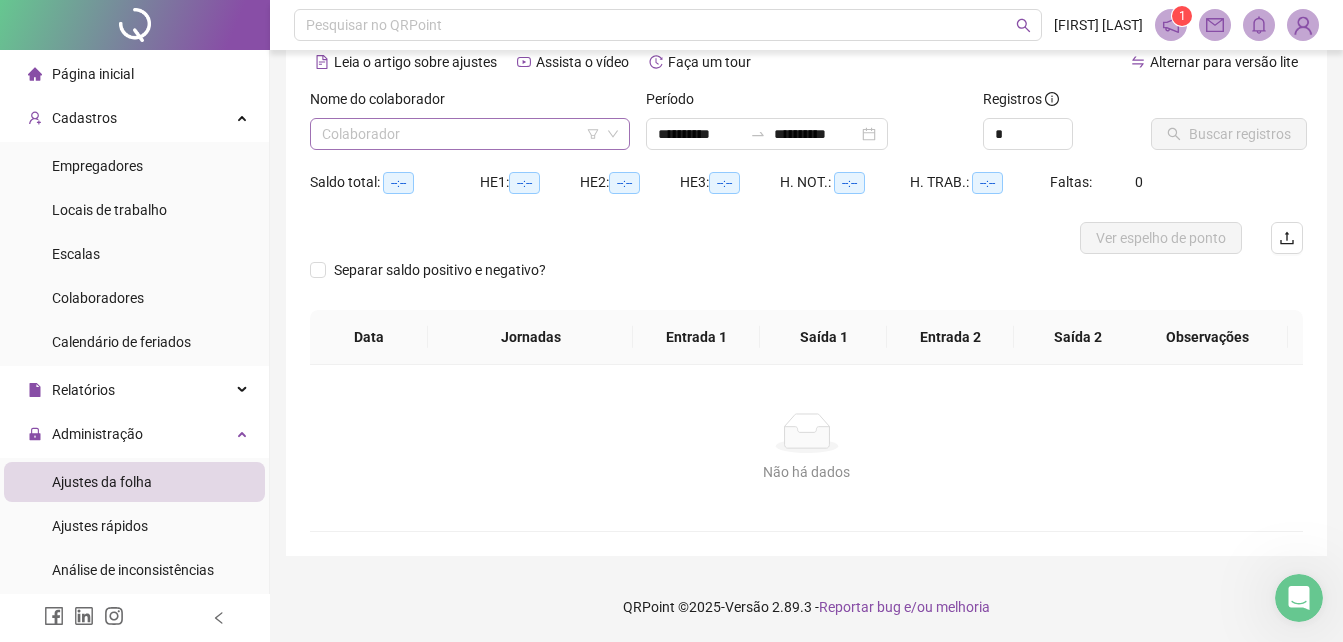 click at bounding box center [461, 134] 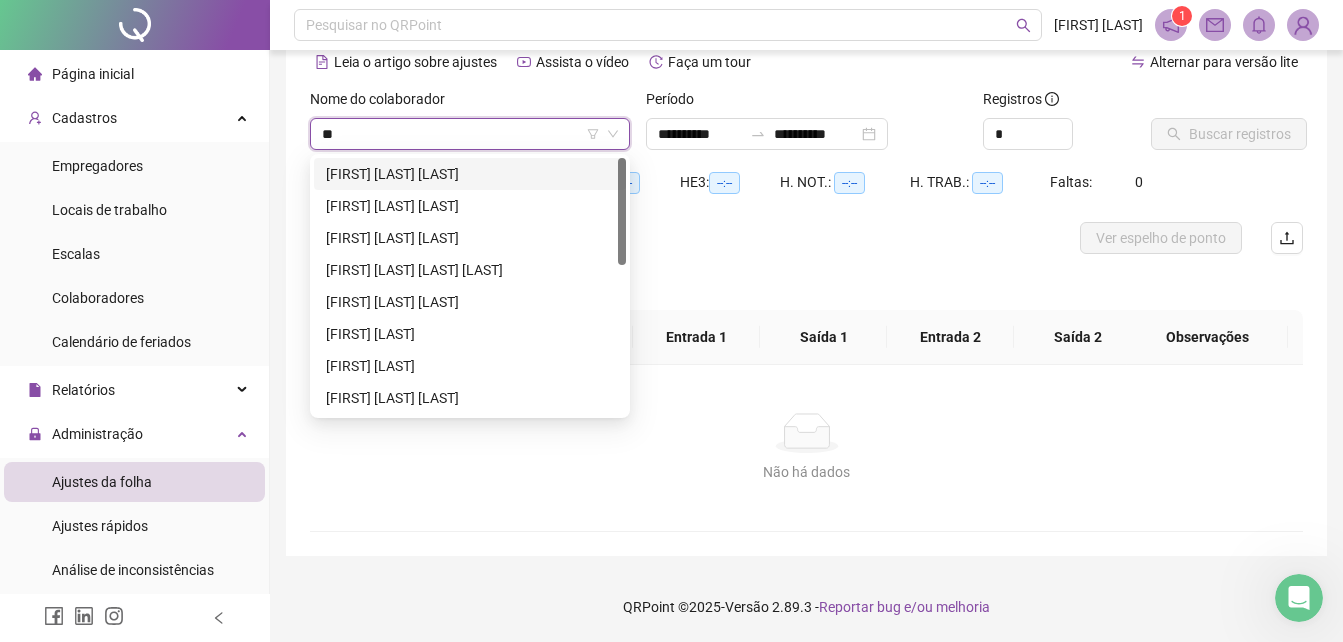 type on "***" 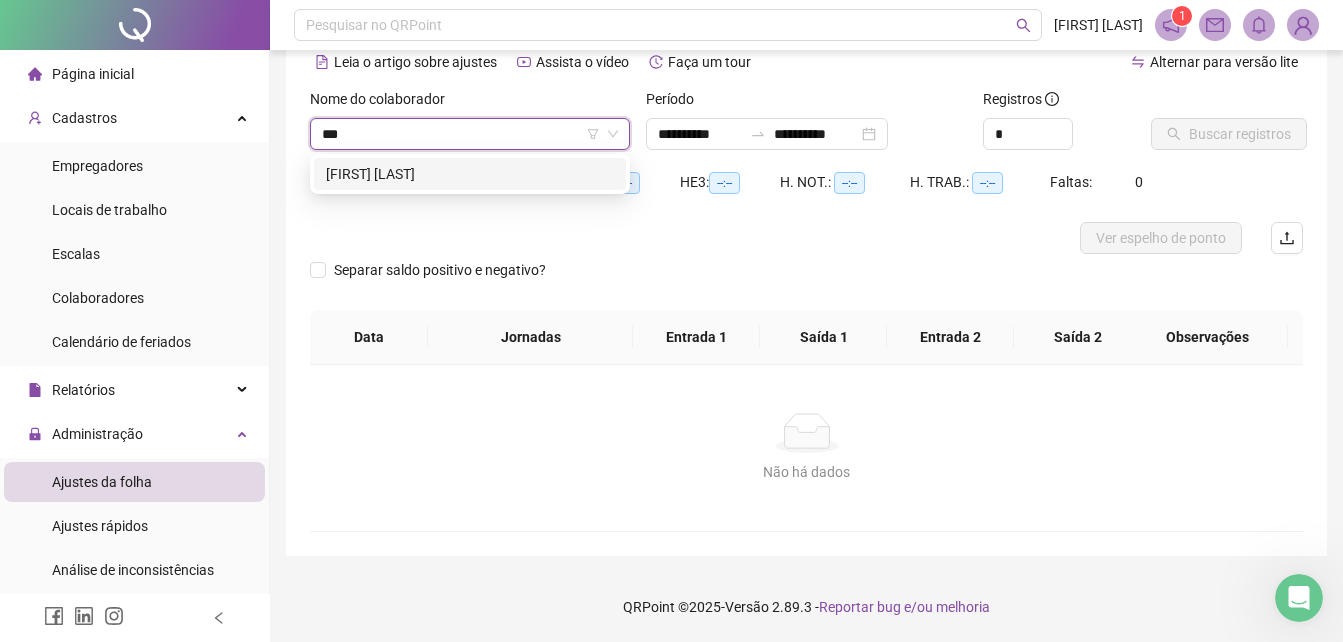 click on "[FIRST] [LAST]" at bounding box center (470, 174) 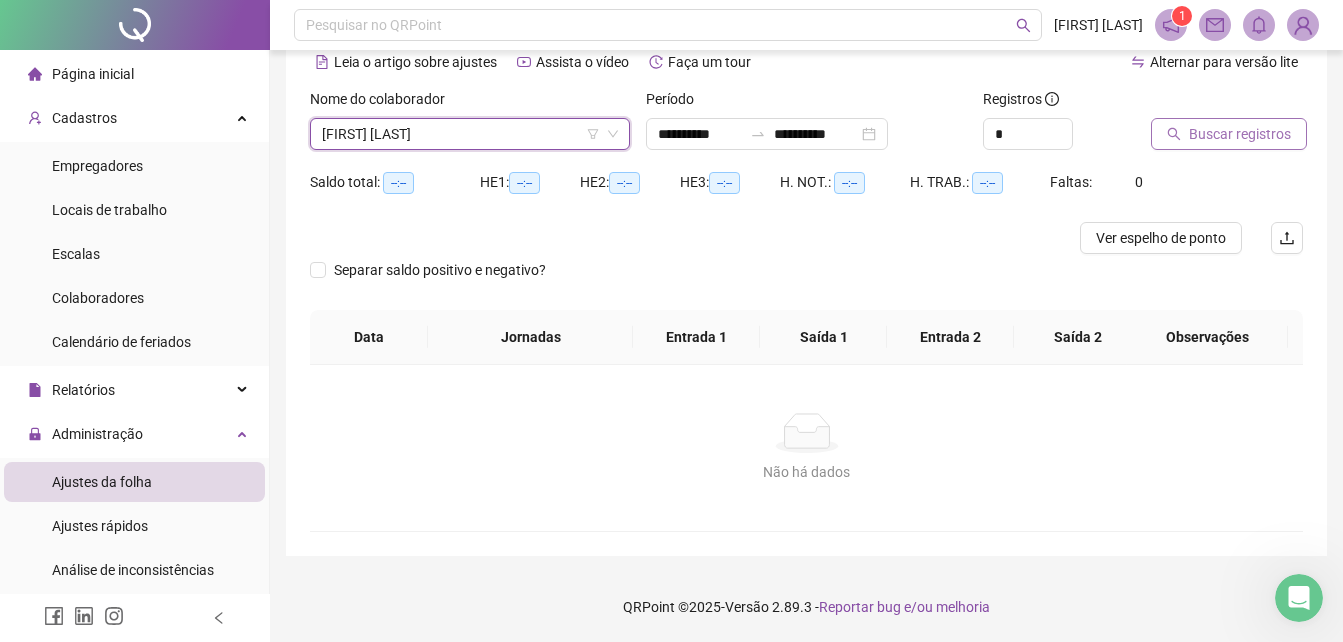 click on "Buscar registros" at bounding box center [1240, 134] 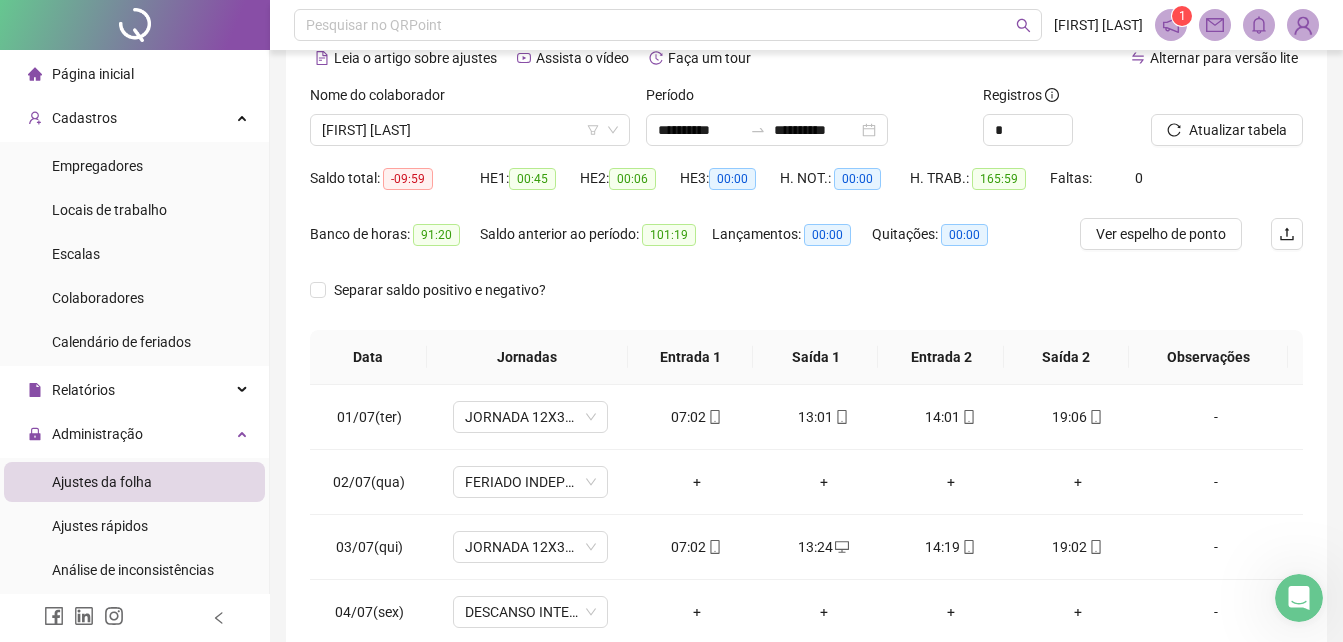 scroll, scrollTop: 380, scrollLeft: 0, axis: vertical 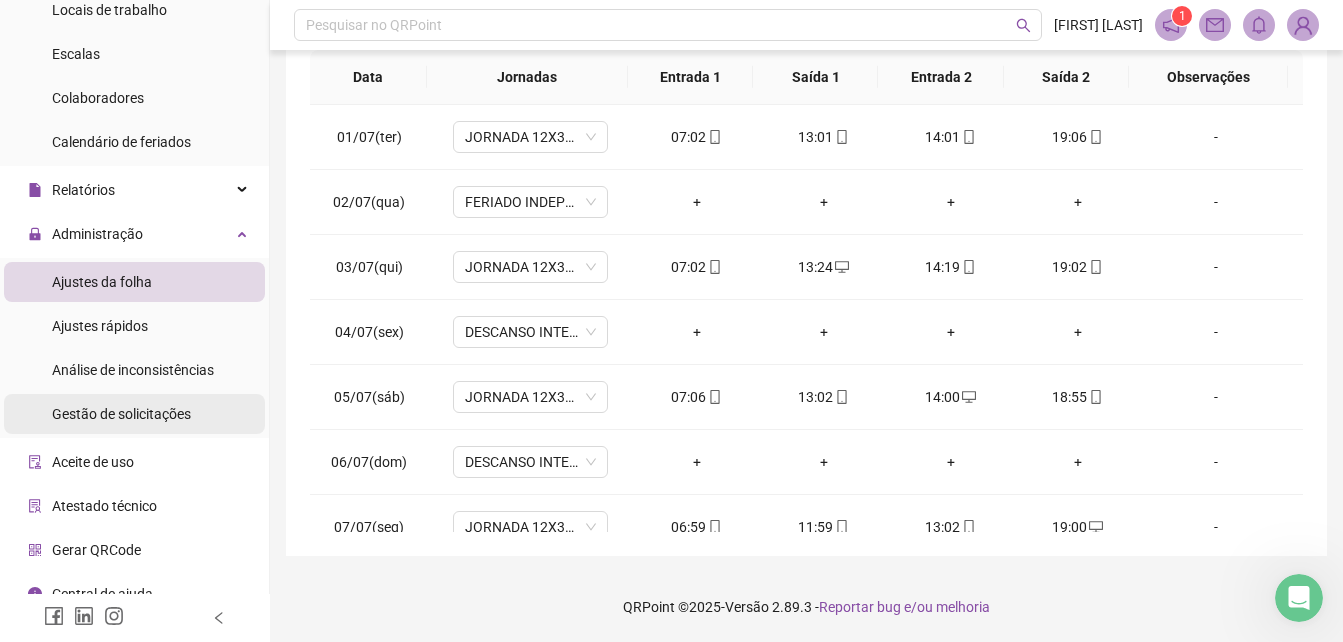 click on "Gestão de solicitações" at bounding box center [121, 414] 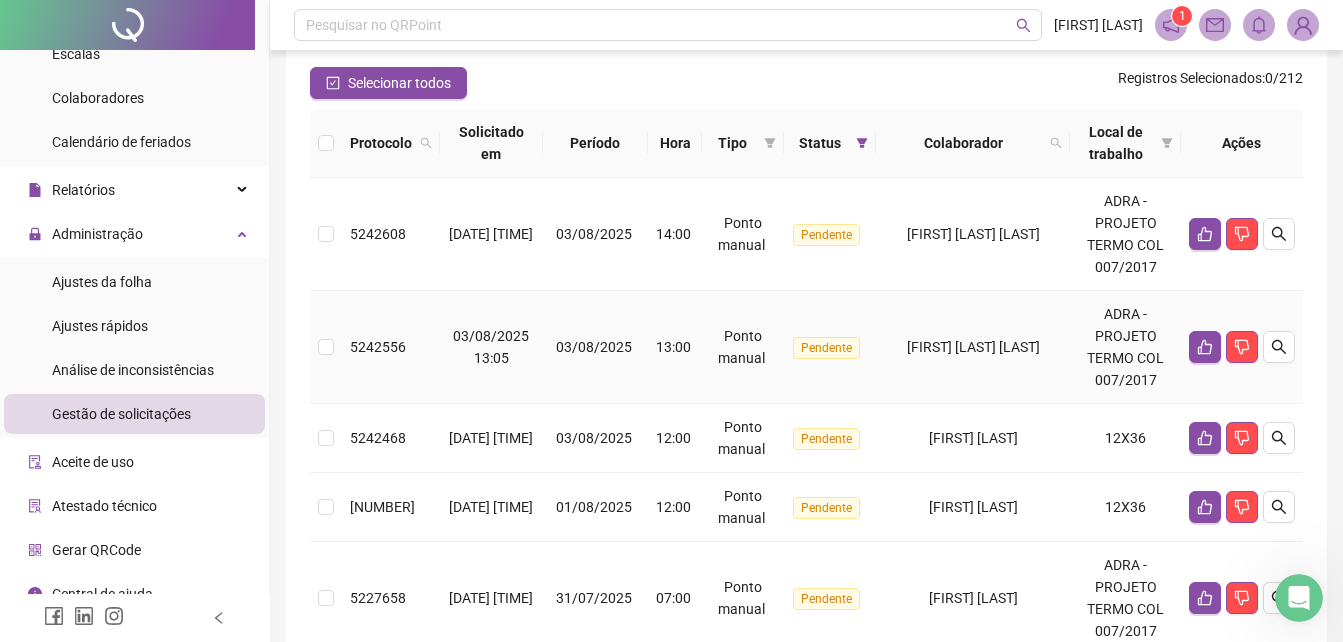scroll, scrollTop: 200, scrollLeft: 0, axis: vertical 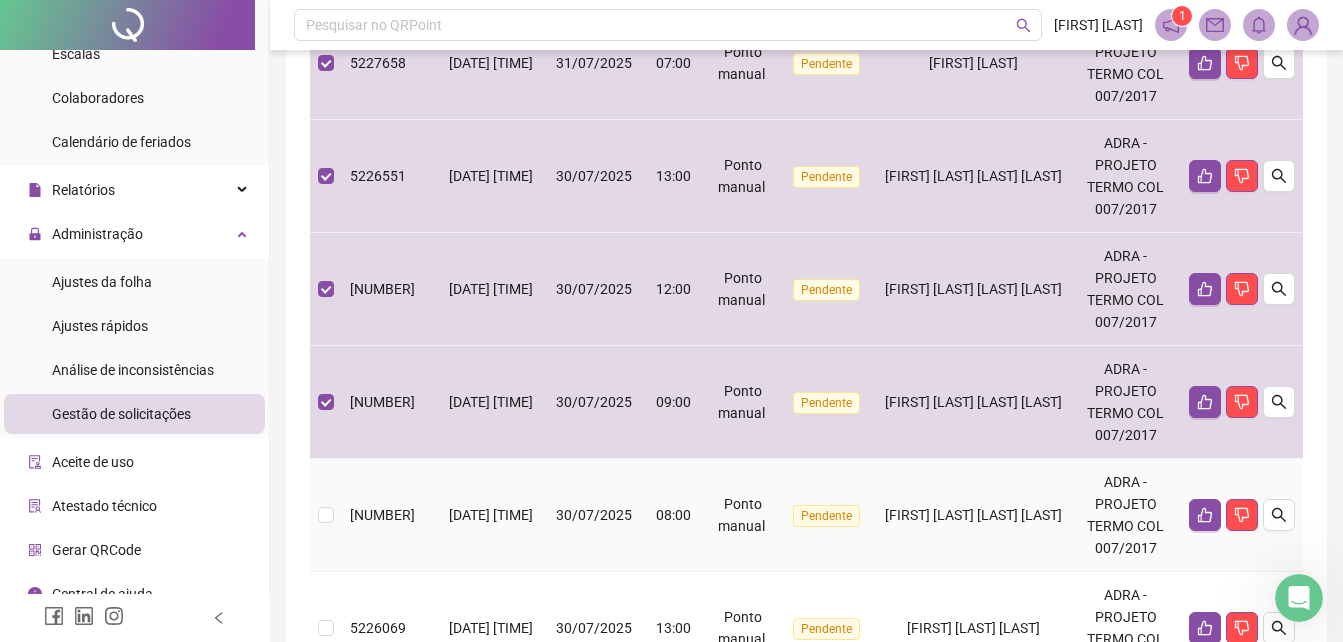 click at bounding box center (326, 515) 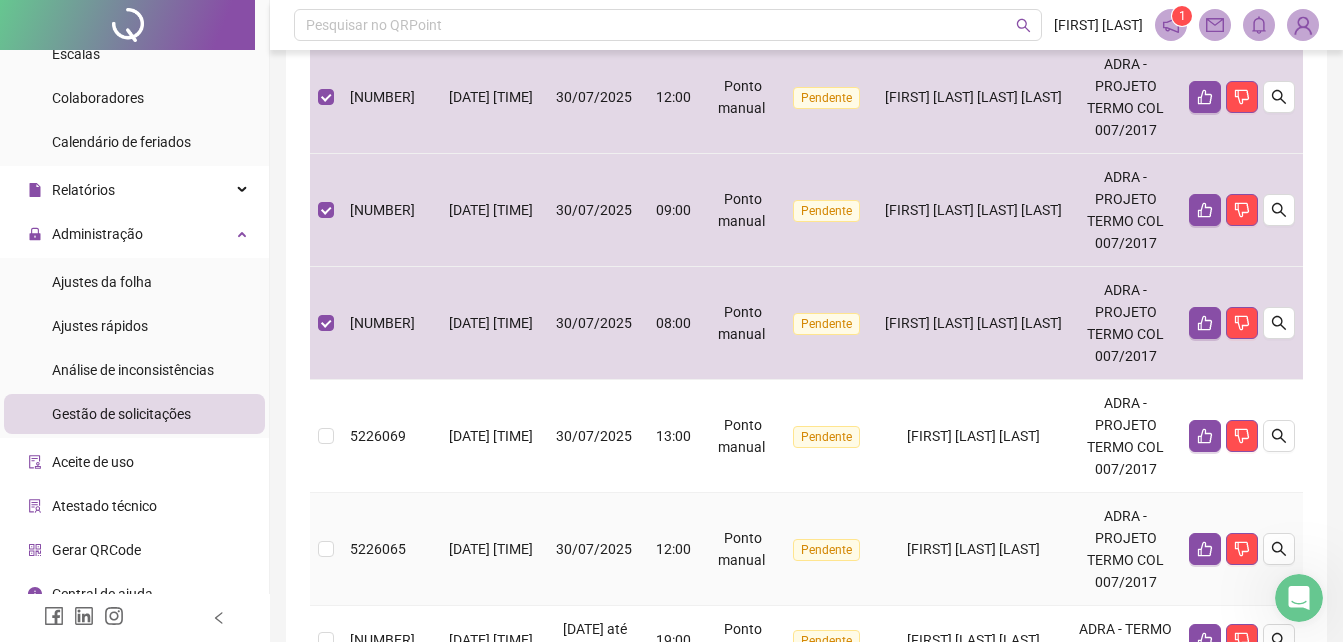 scroll, scrollTop: 900, scrollLeft: 0, axis: vertical 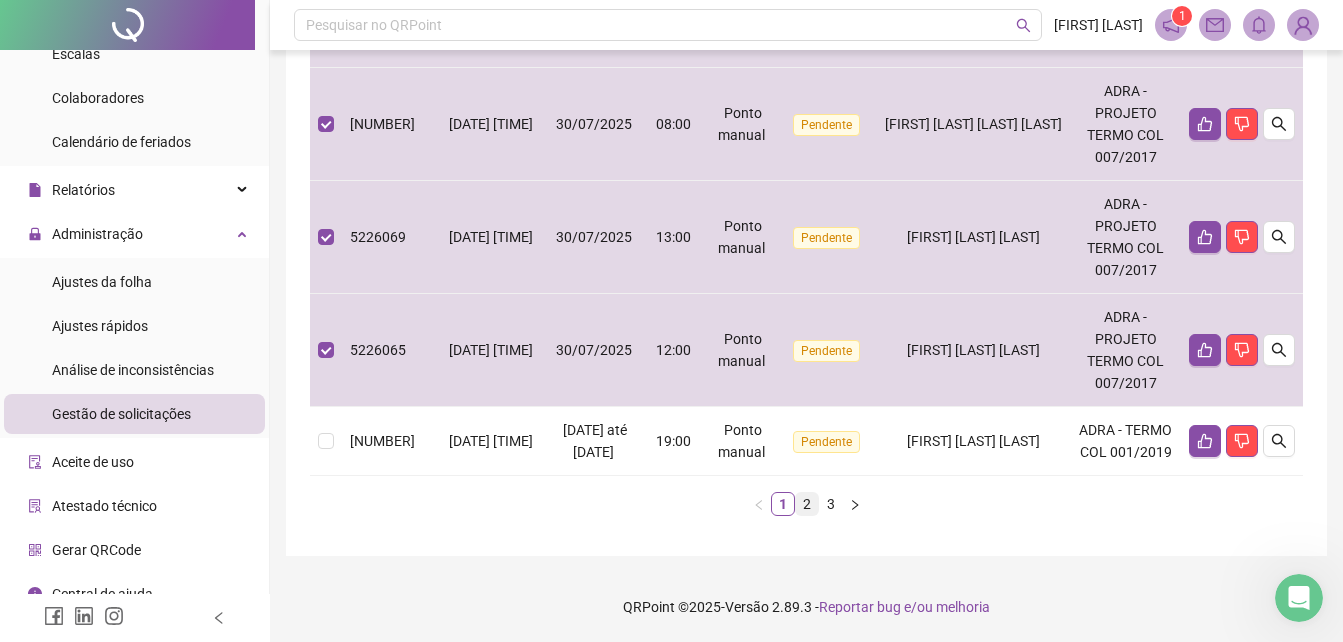 click on "2" at bounding box center [807, 504] 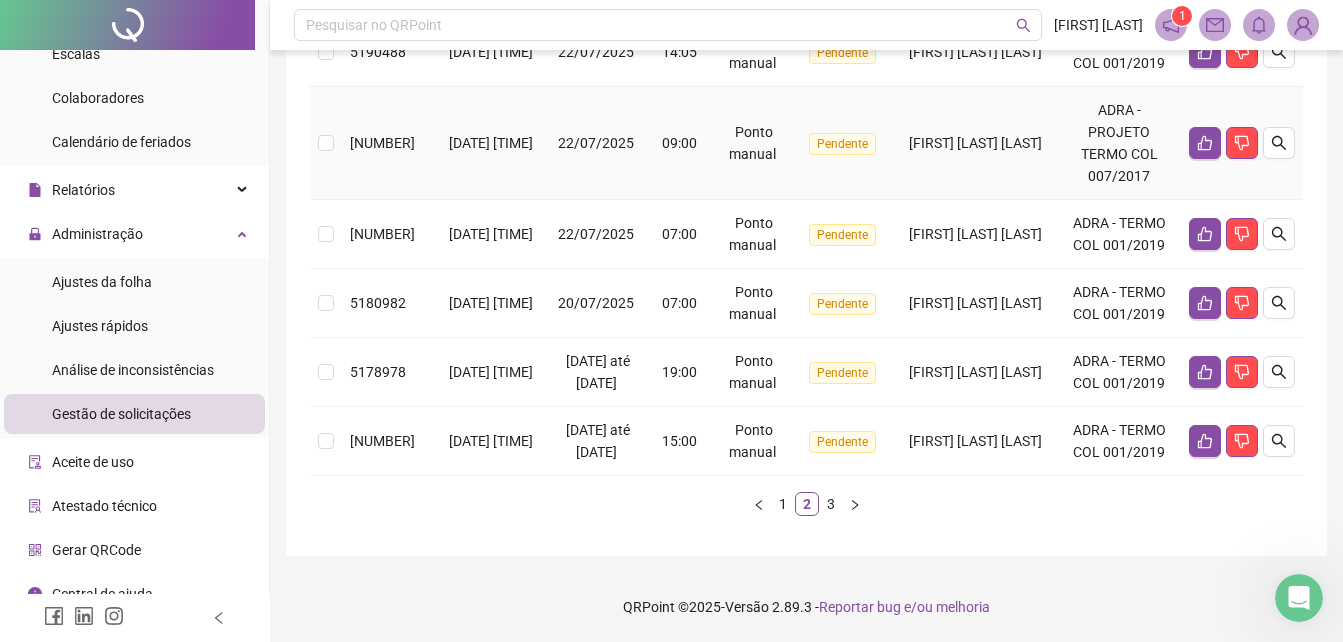 scroll, scrollTop: 681, scrollLeft: 0, axis: vertical 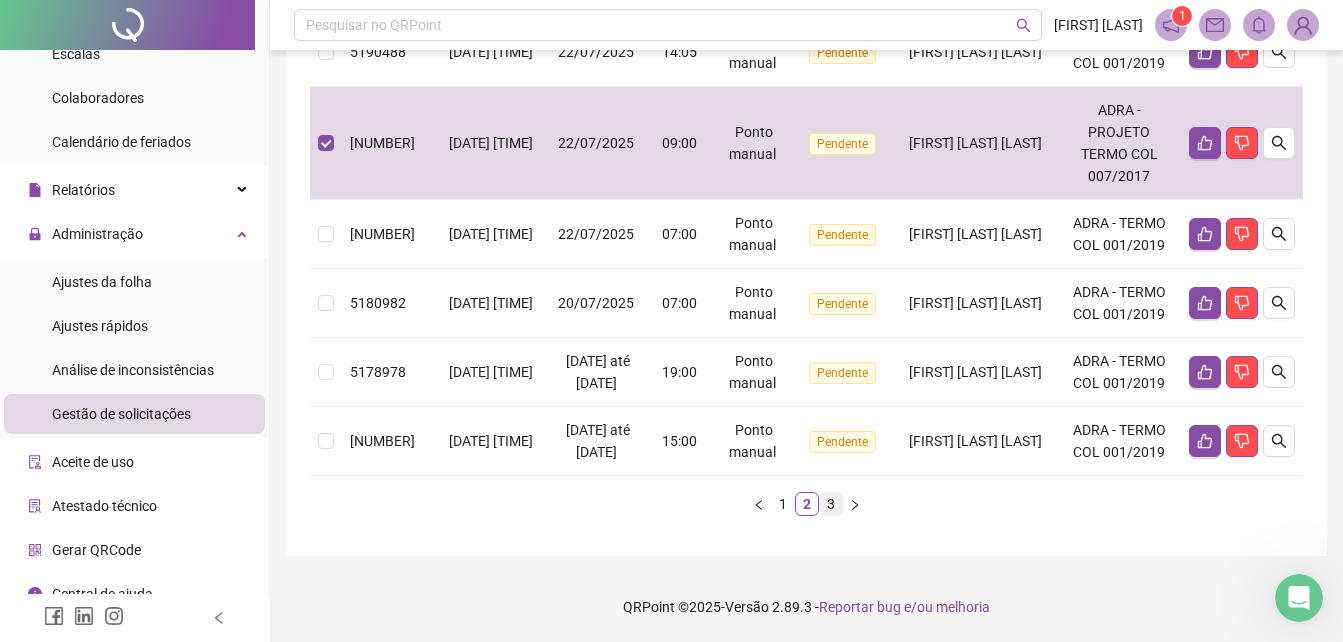 click on "3" at bounding box center (831, 504) 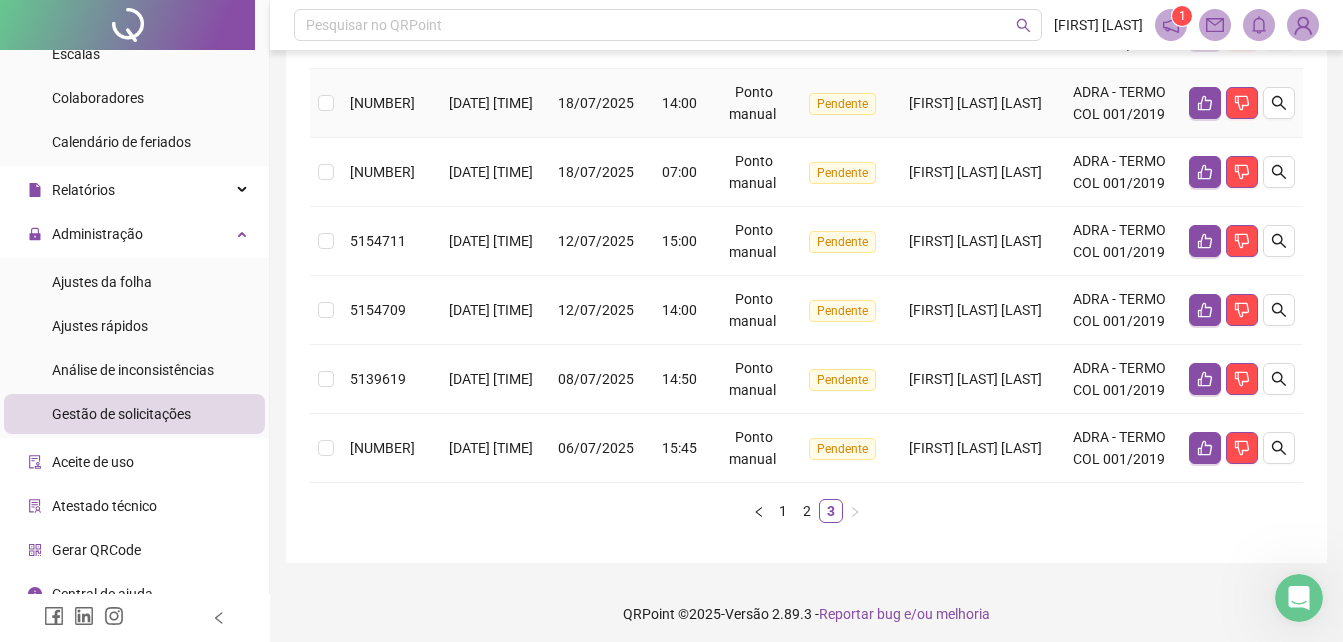 scroll, scrollTop: 0, scrollLeft: 0, axis: both 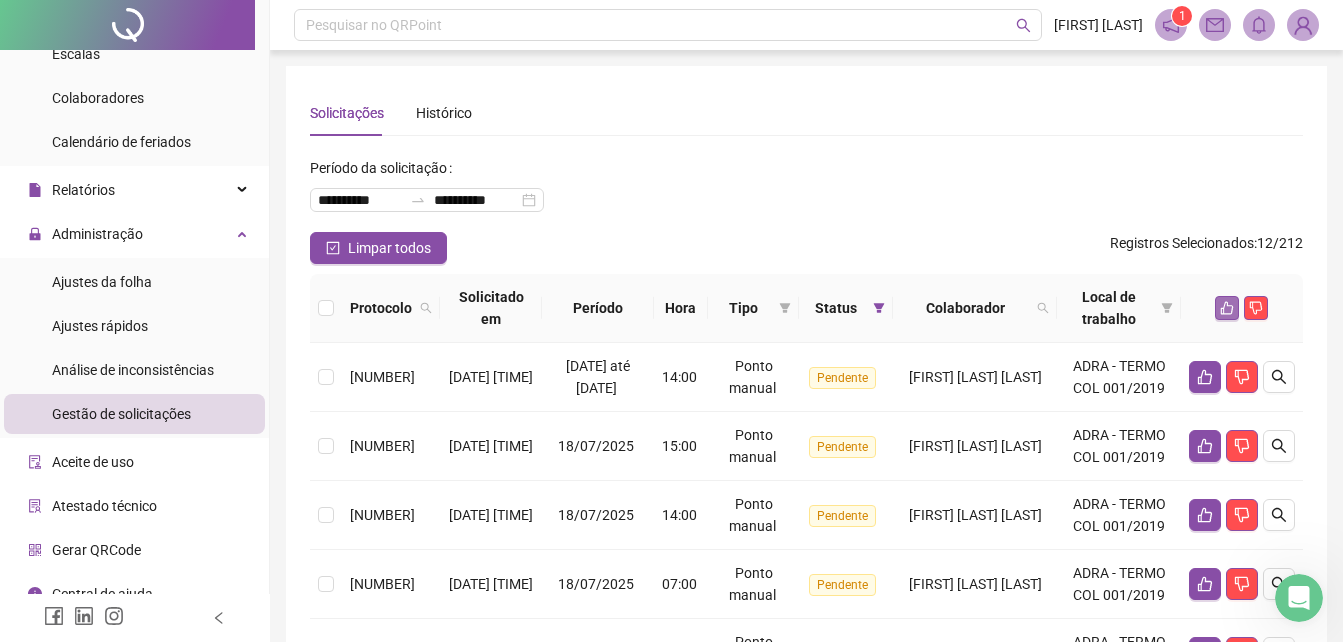 click 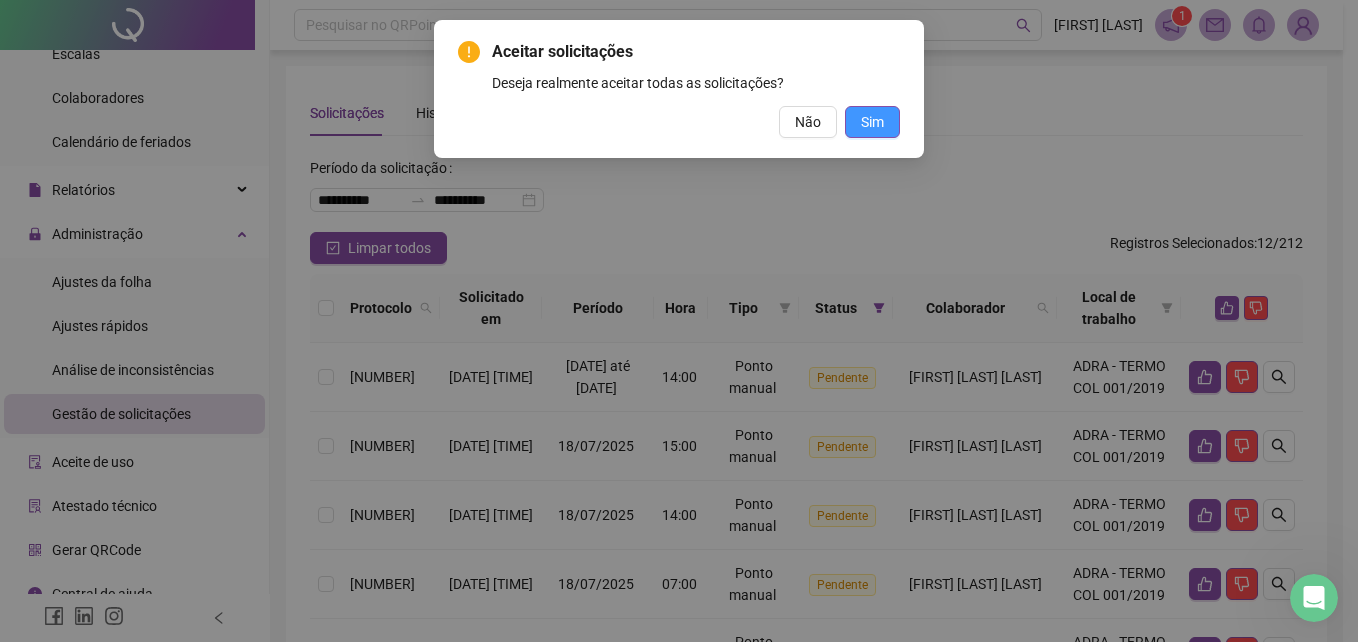 click on "Sim" at bounding box center [872, 122] 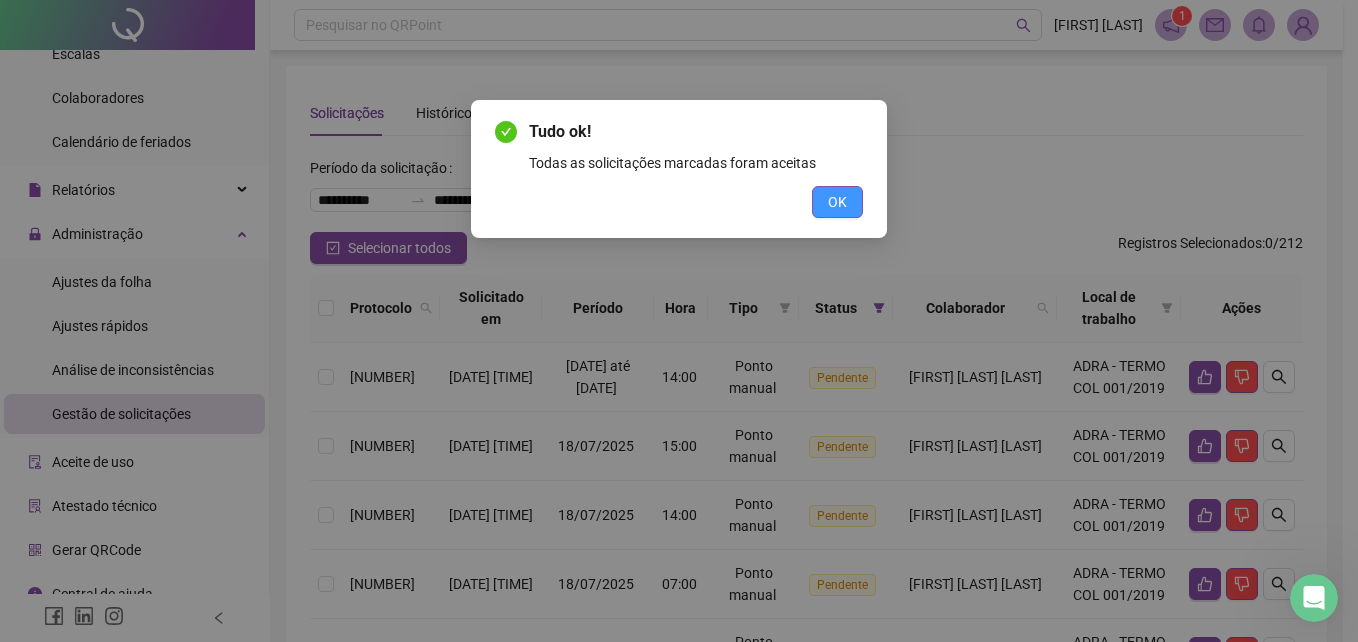 click on "OK" at bounding box center [837, 202] 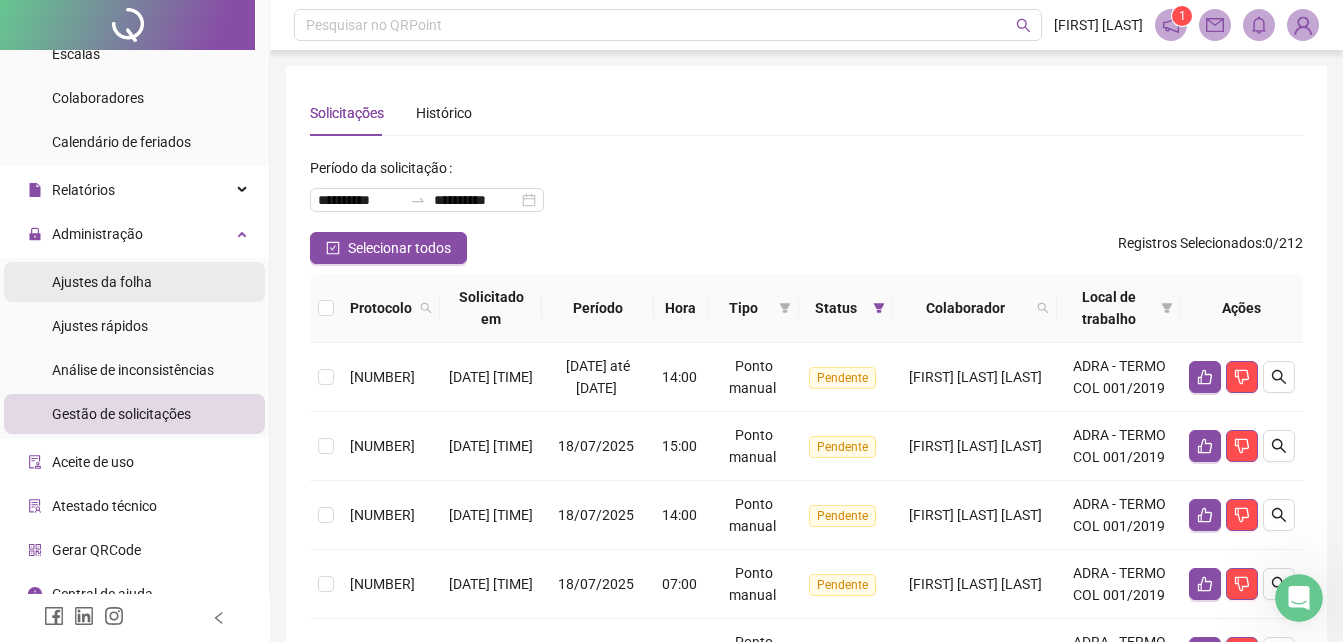 click on "Ajustes da folha" at bounding box center [102, 282] 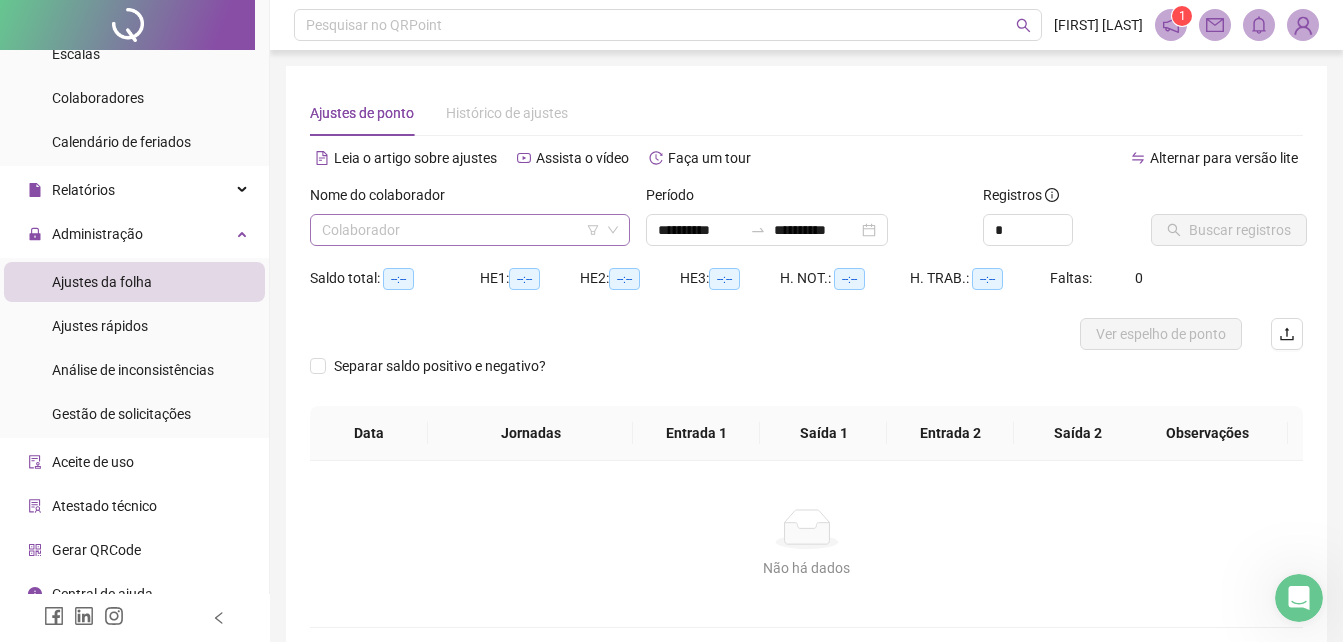 click at bounding box center (461, 230) 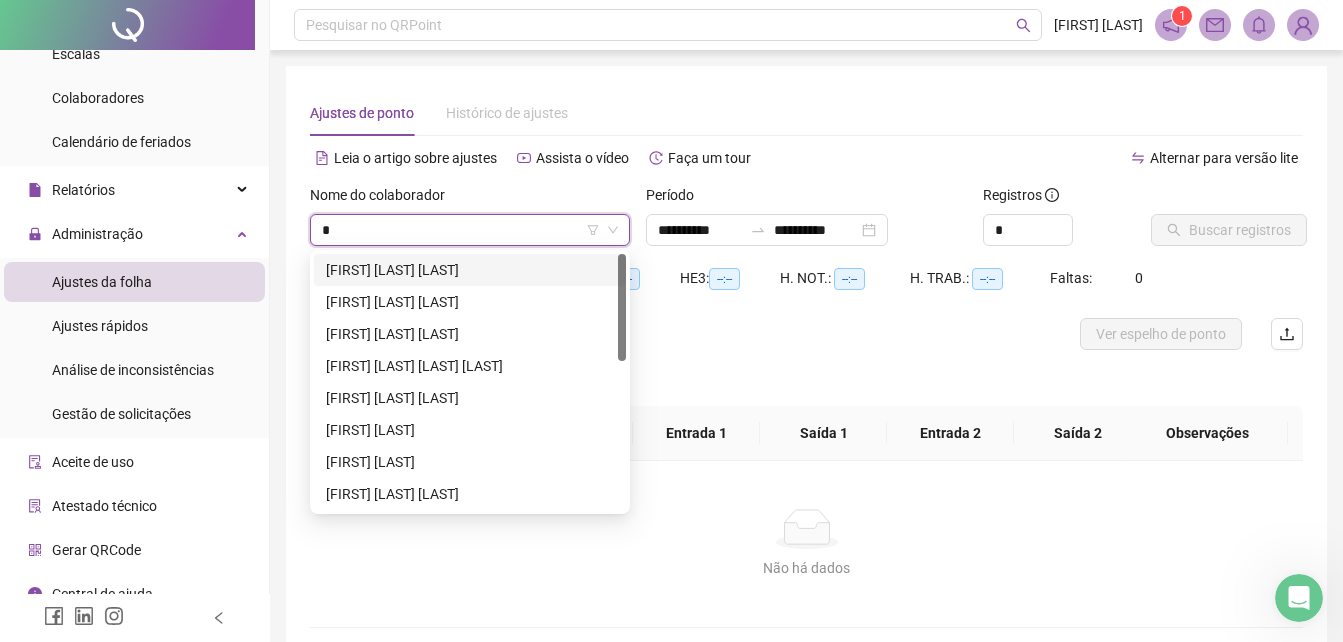 type on "**" 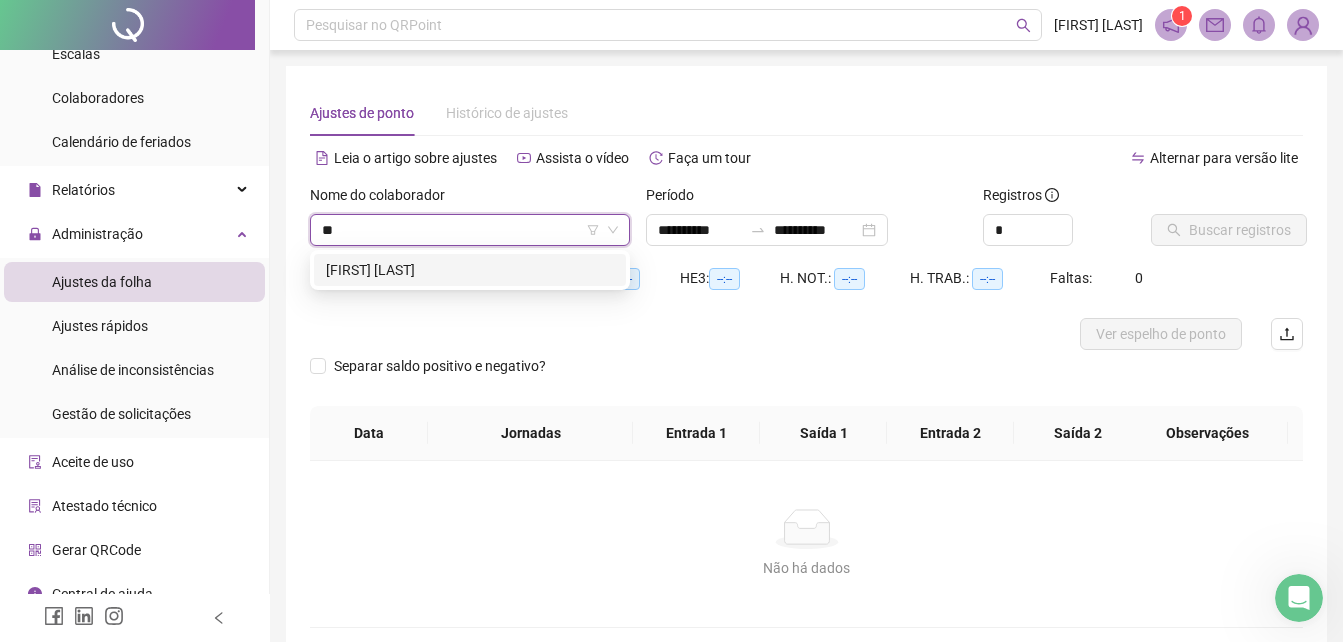 click on "[FIRST] [LAST]" at bounding box center [470, 270] 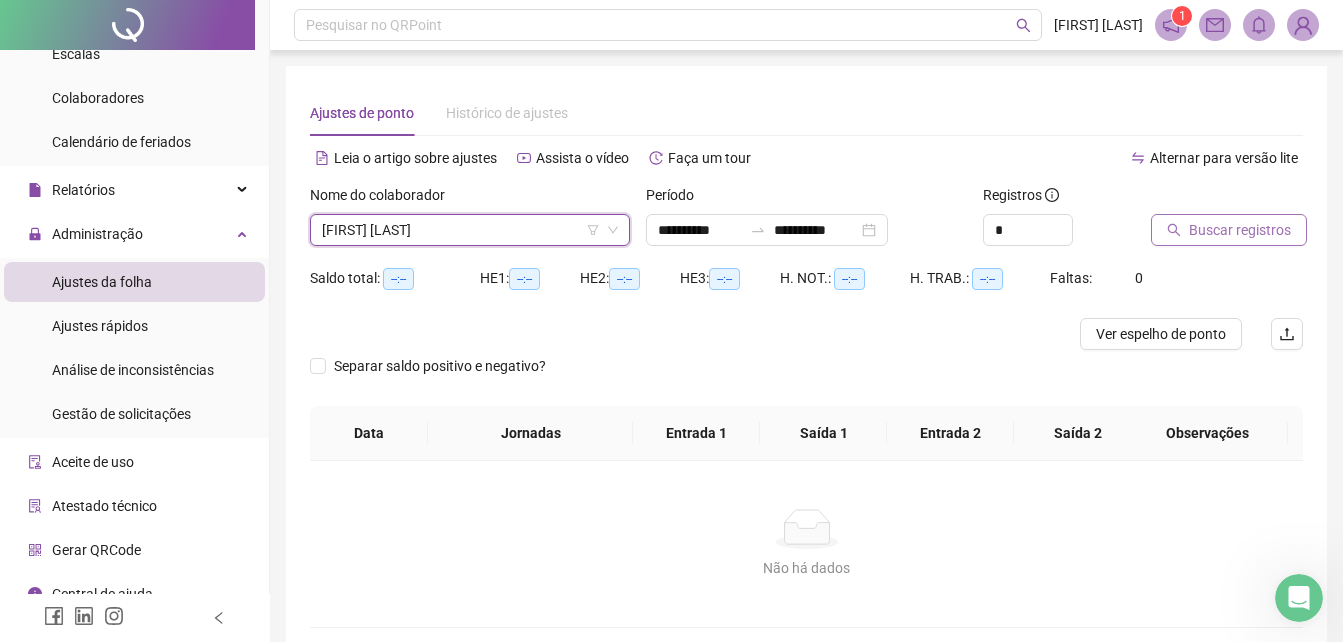 click on "Buscar registros" at bounding box center (1240, 230) 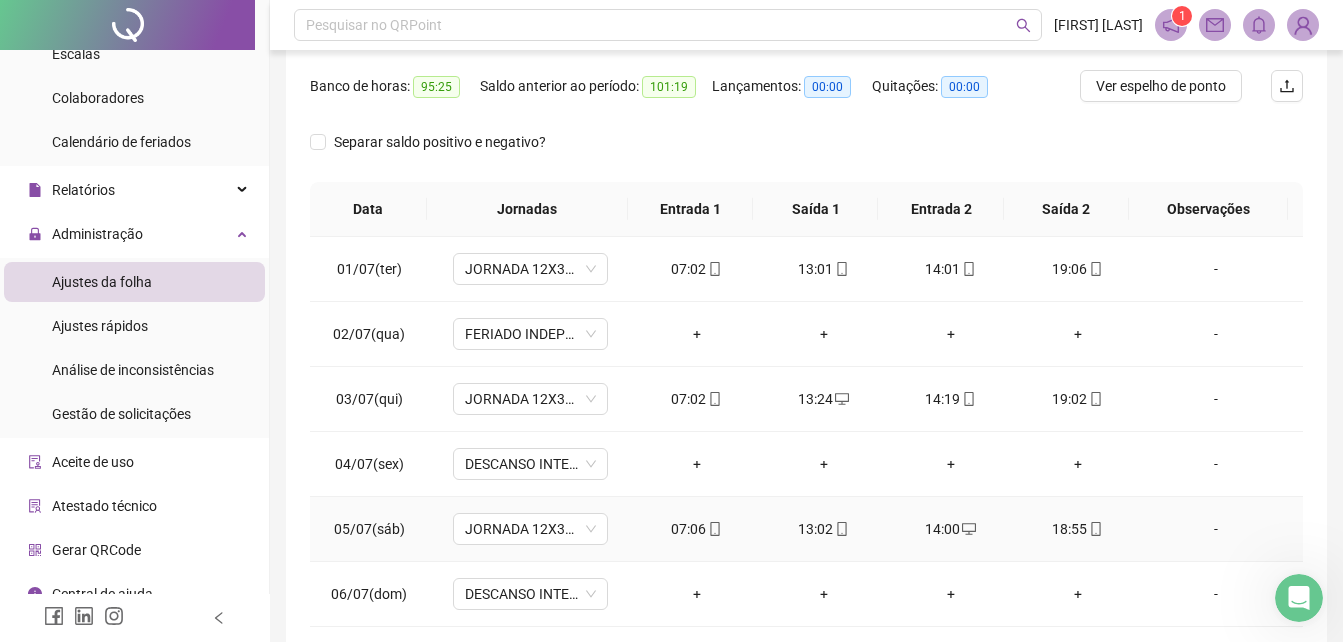 scroll, scrollTop: 380, scrollLeft: 0, axis: vertical 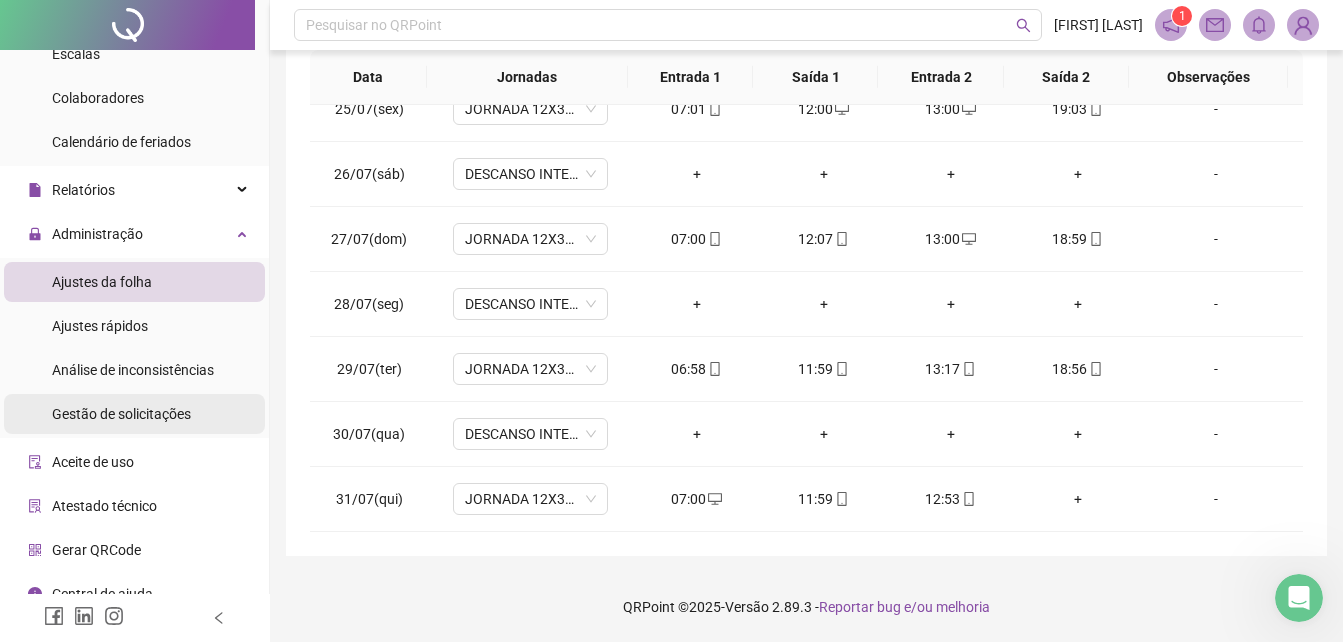 click on "Gestão de solicitações" at bounding box center [121, 414] 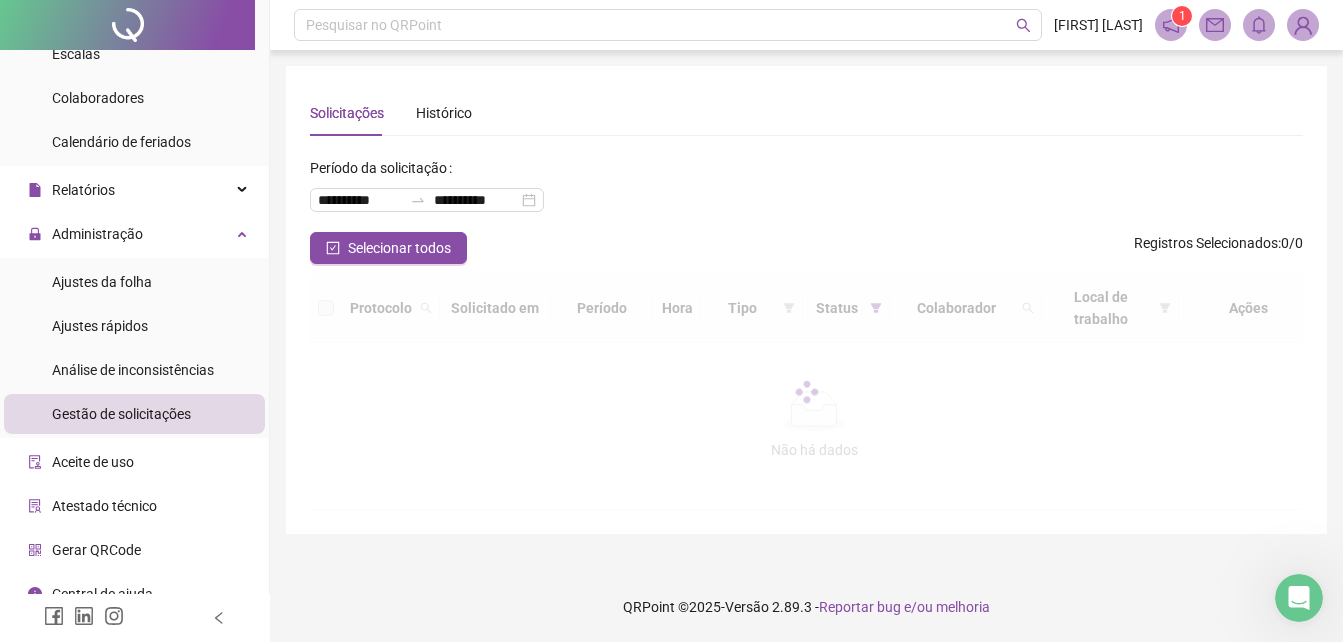 scroll, scrollTop: 0, scrollLeft: 0, axis: both 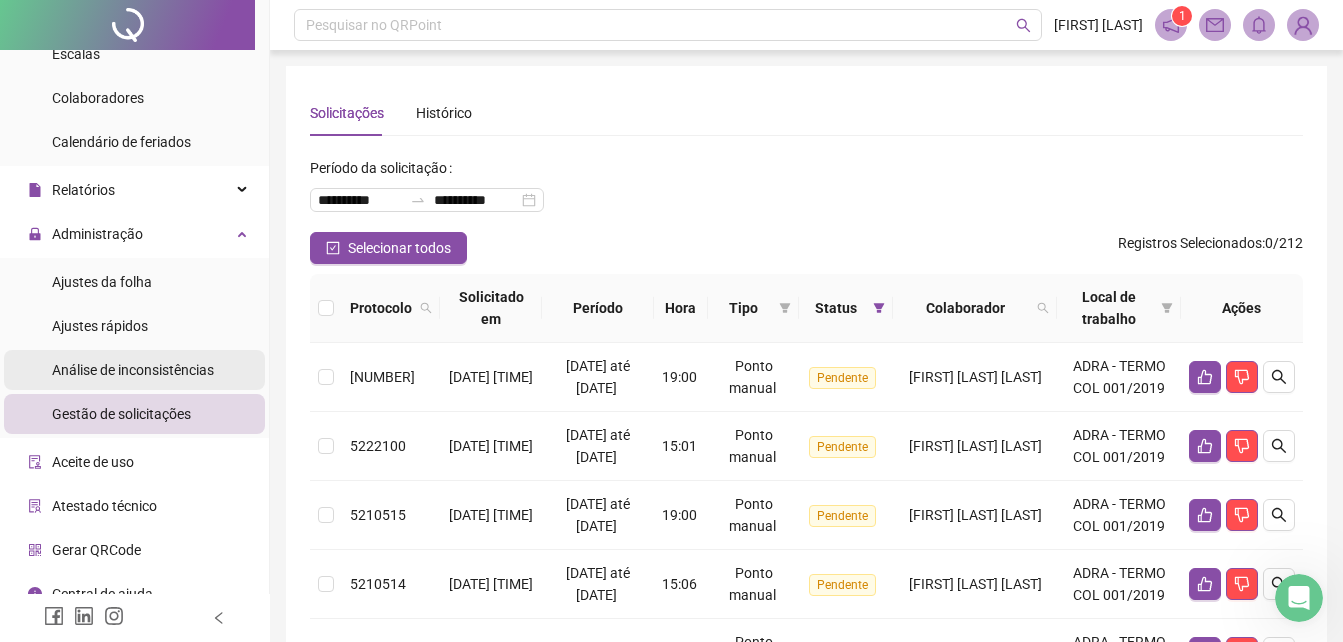 click on "Análise de inconsistências" at bounding box center [133, 370] 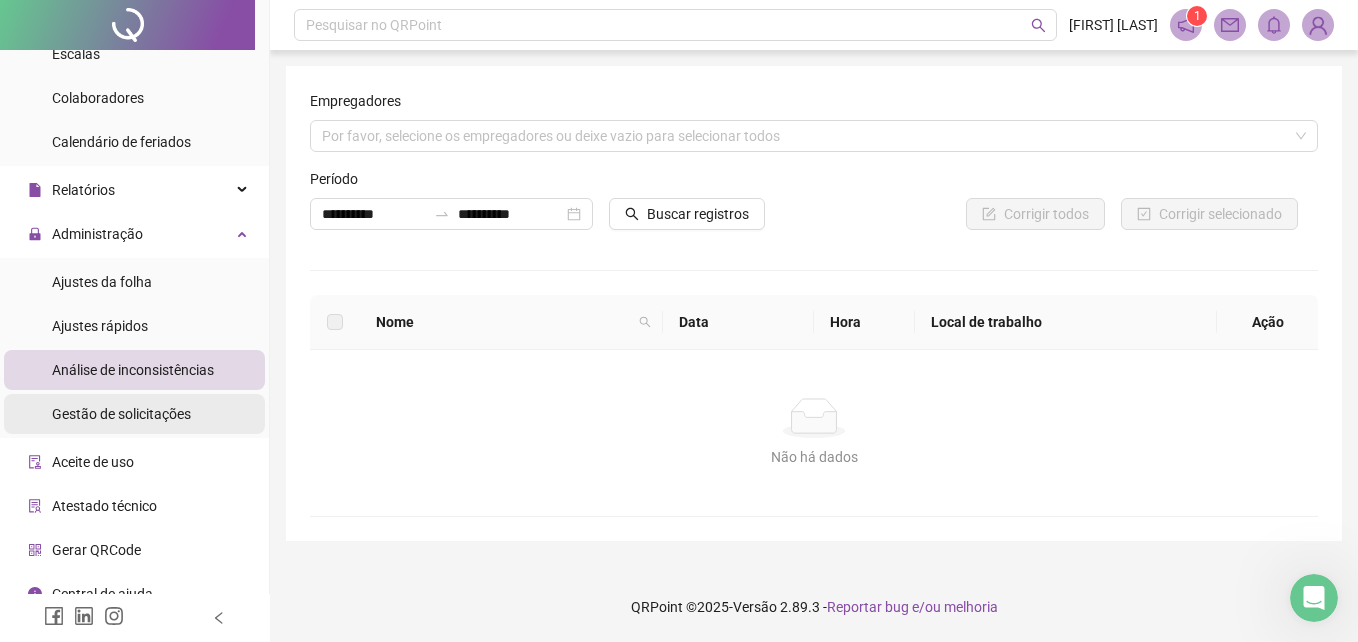 click on "Gestão de solicitações" at bounding box center [121, 414] 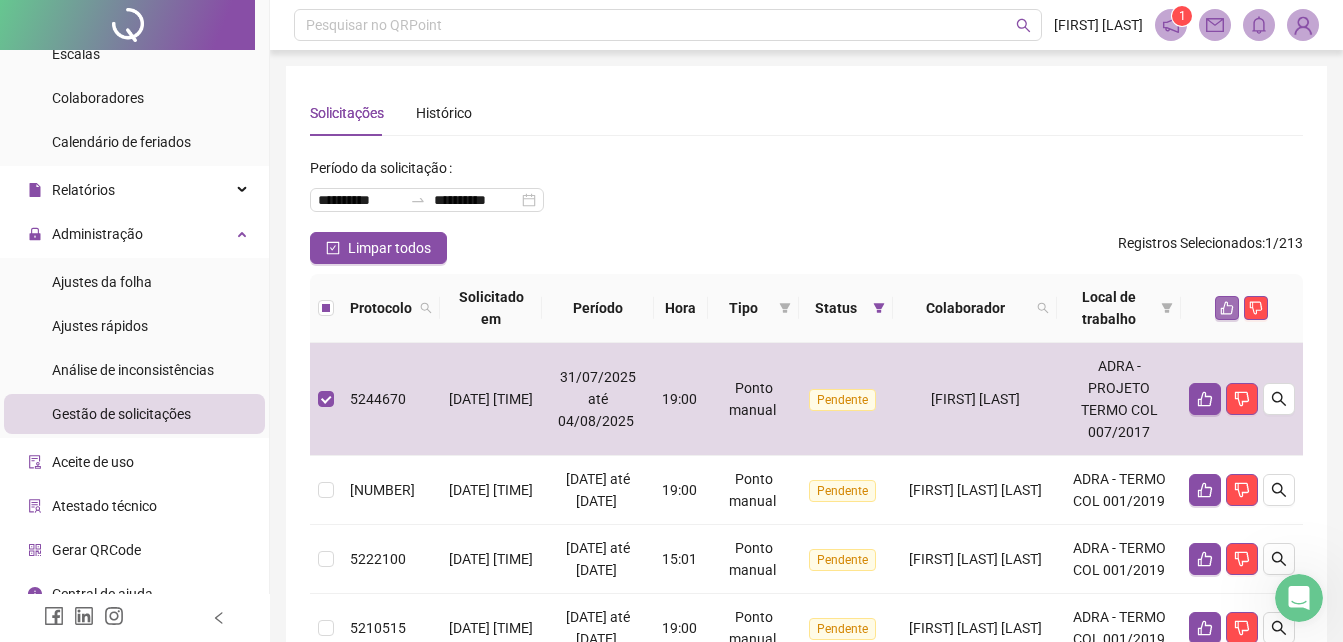 click 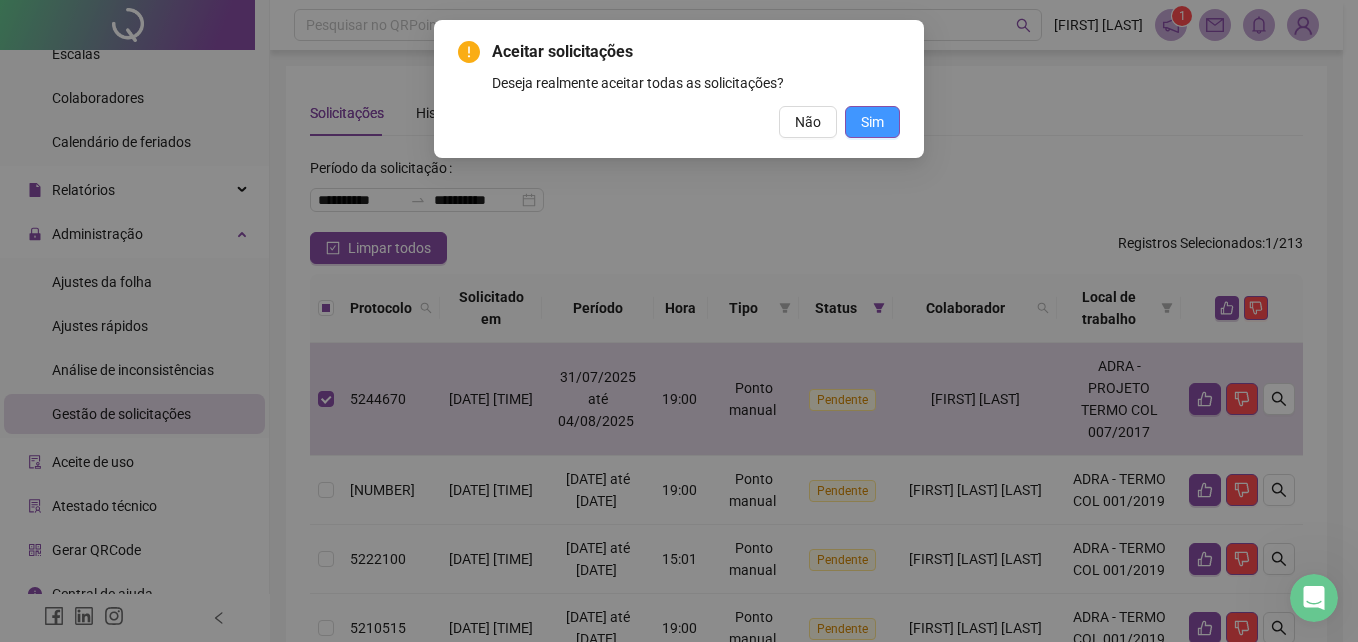 click on "Sim" at bounding box center (872, 122) 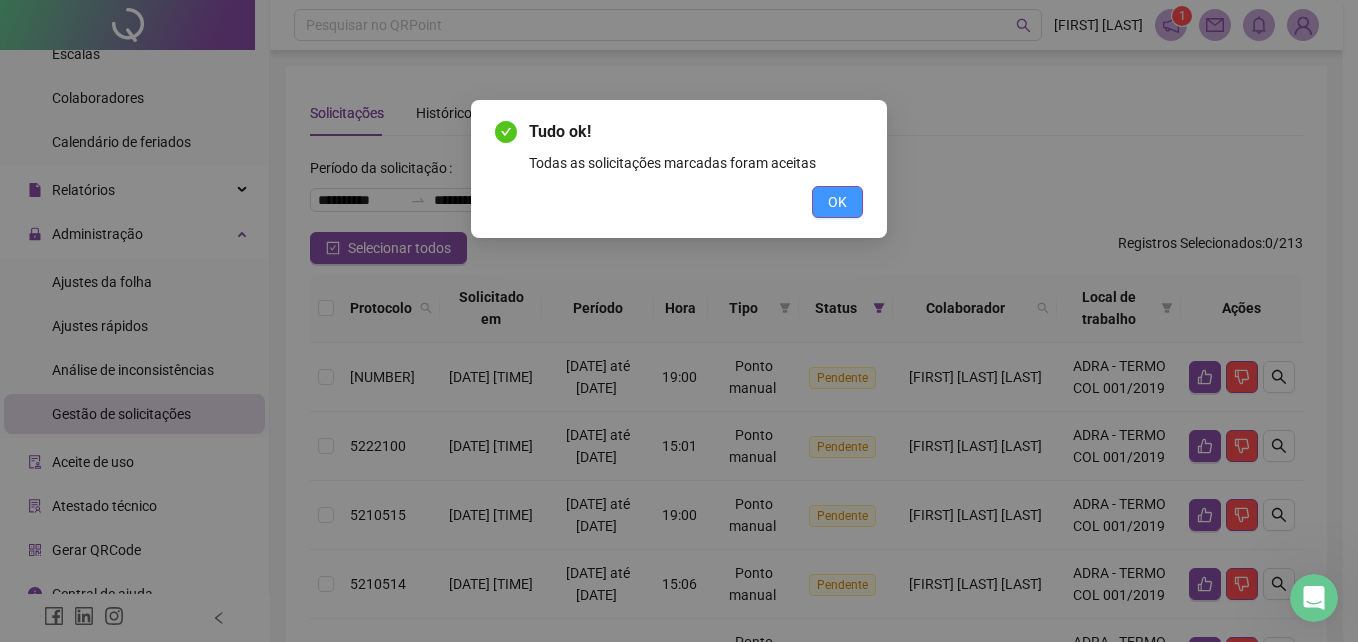 click on "OK" at bounding box center (837, 202) 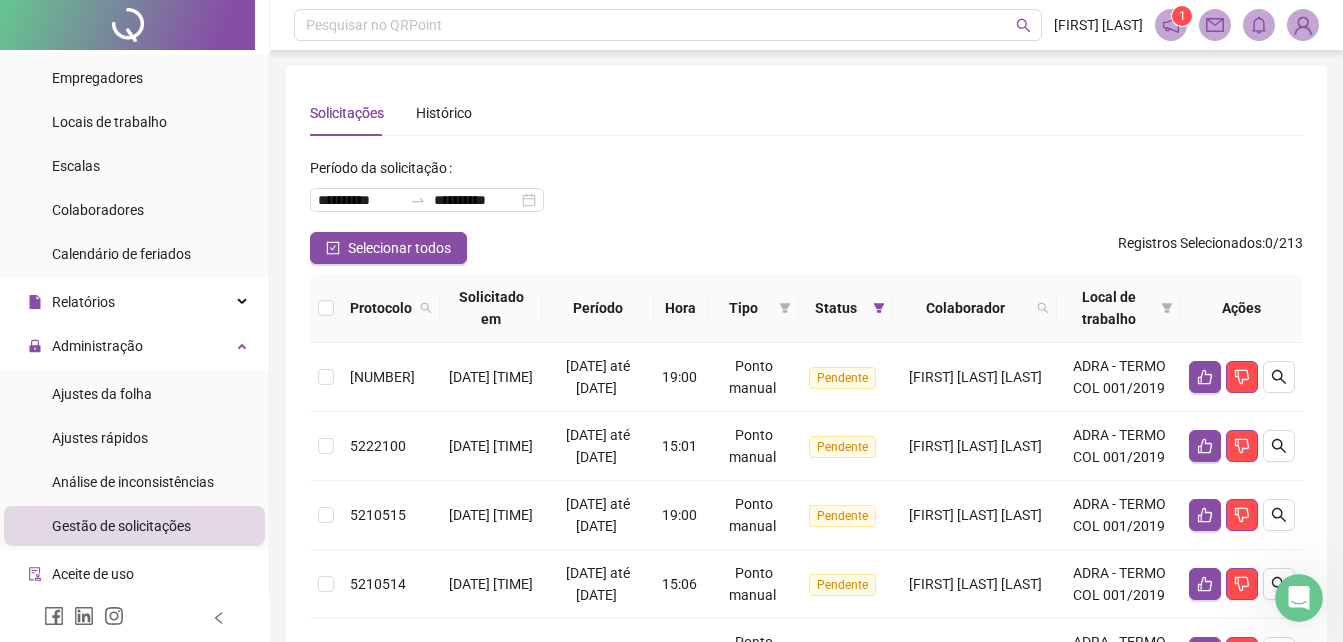 scroll, scrollTop: 0, scrollLeft: 0, axis: both 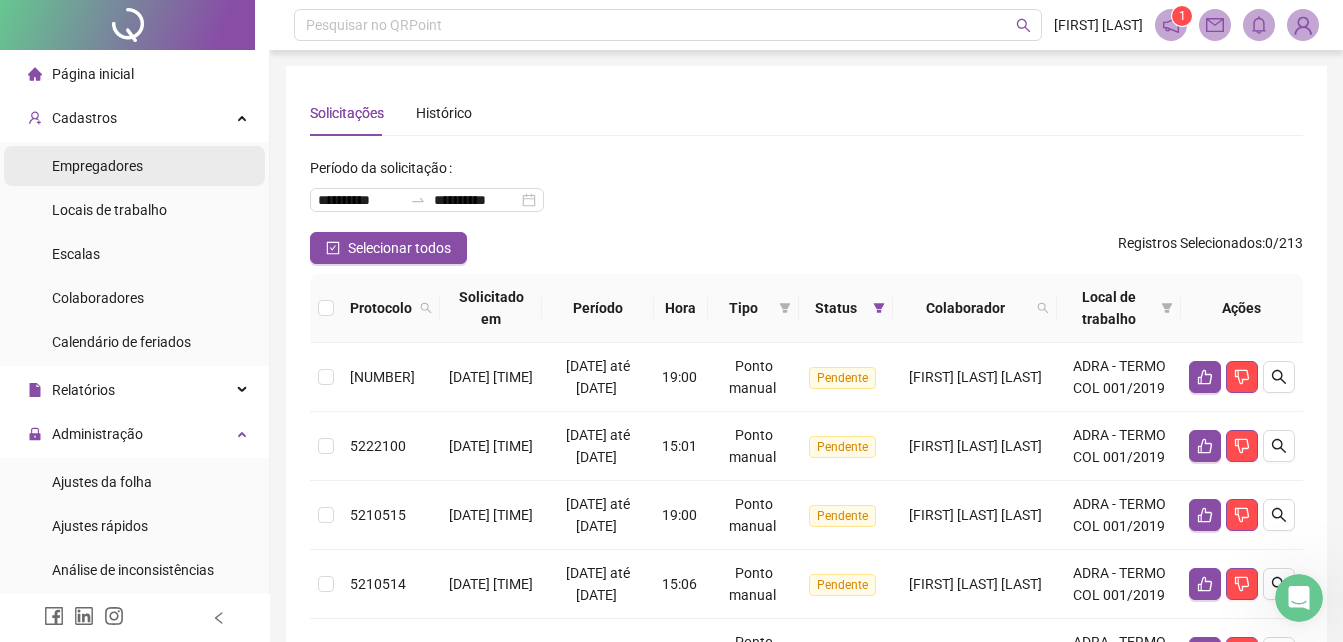 click on "Empregadores" at bounding box center (134, 166) 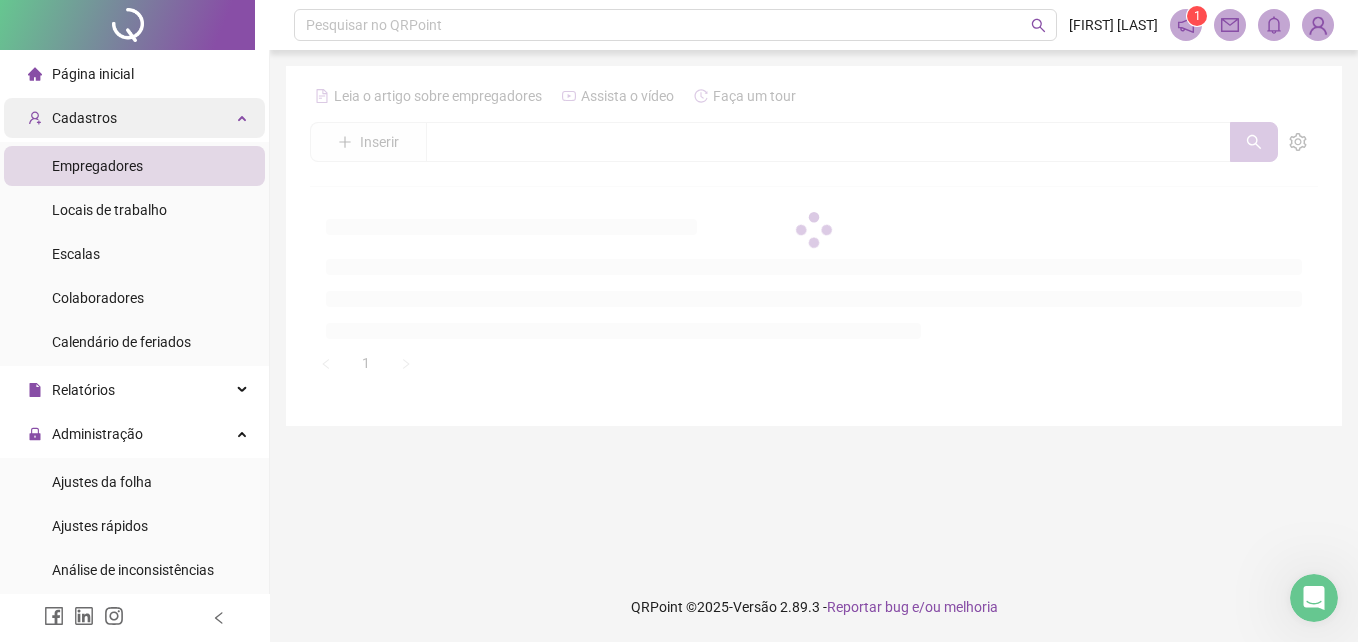 click on "Cadastros" at bounding box center (134, 118) 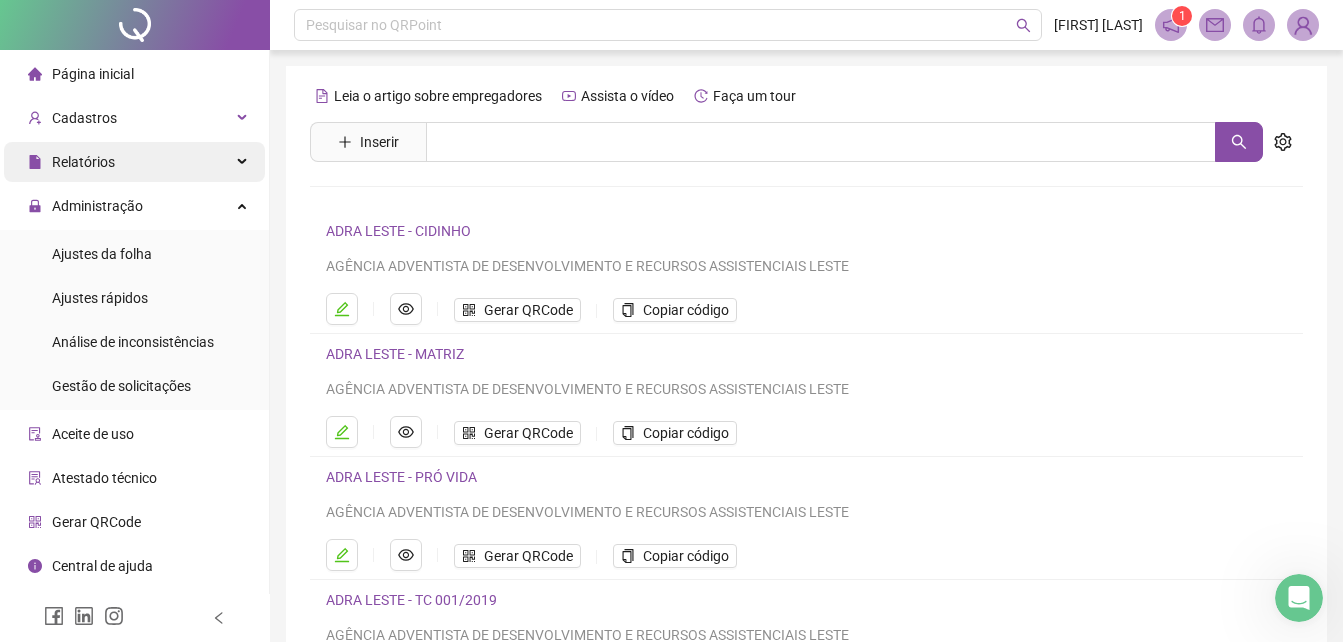 click on "Relatórios" at bounding box center [134, 162] 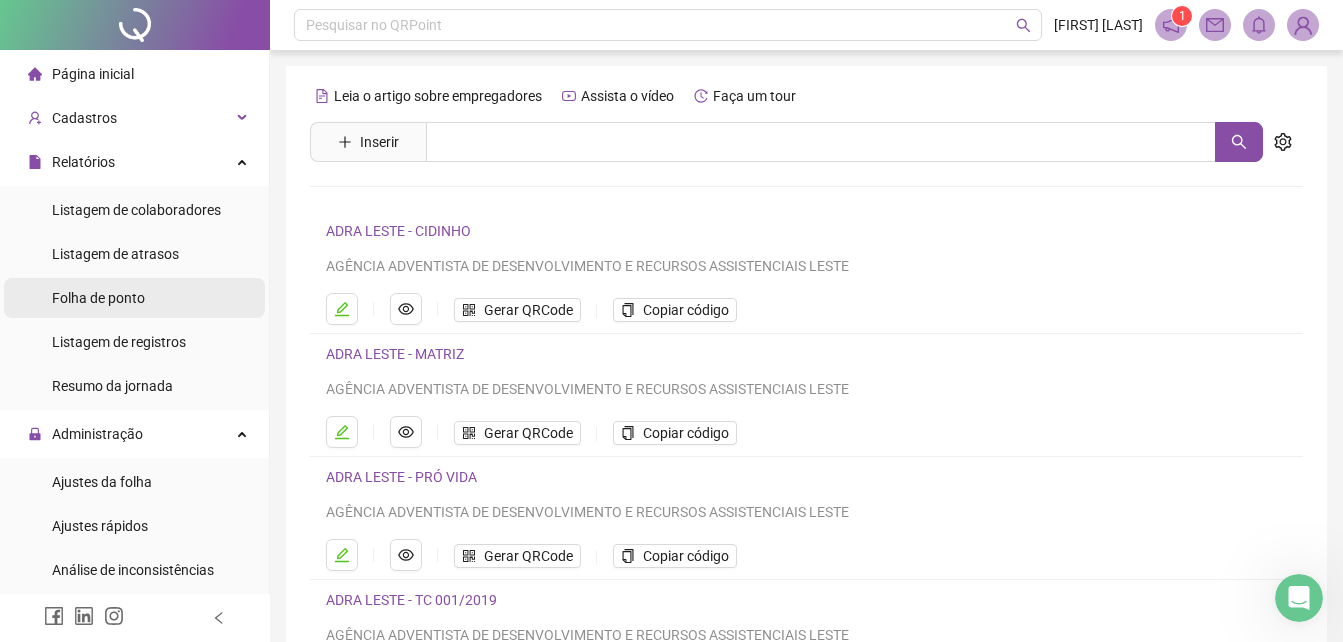 click on "Folha de ponto" at bounding box center (98, 298) 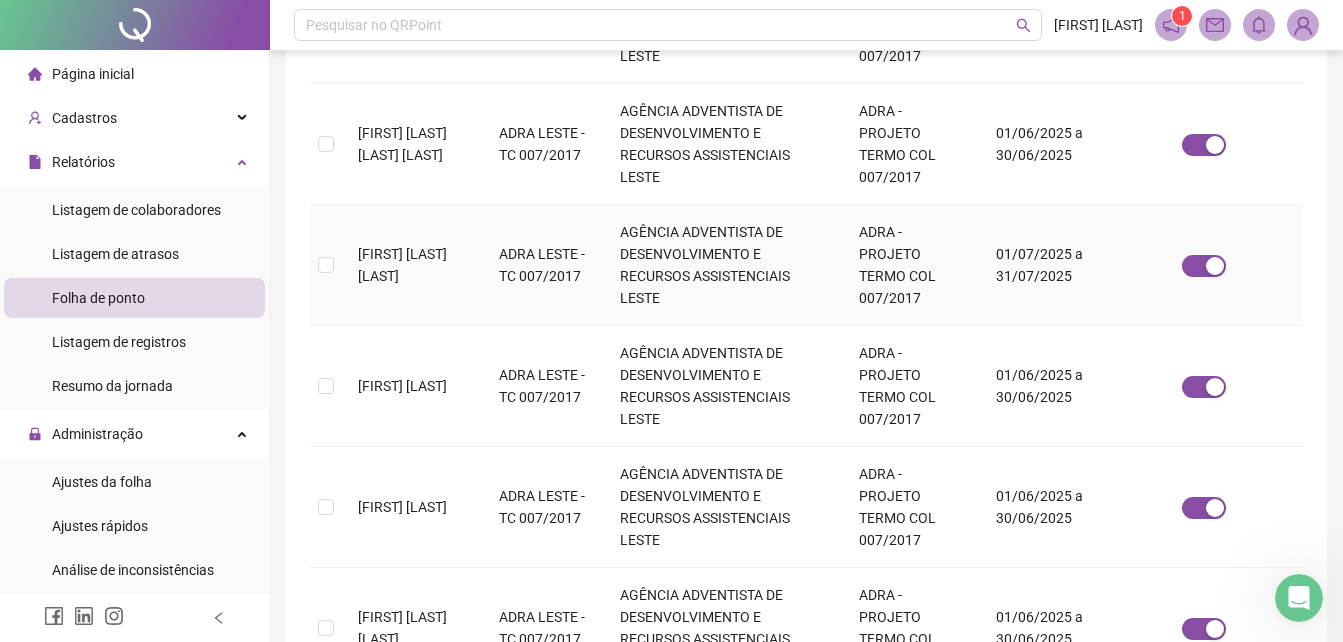 scroll, scrollTop: 775, scrollLeft: 0, axis: vertical 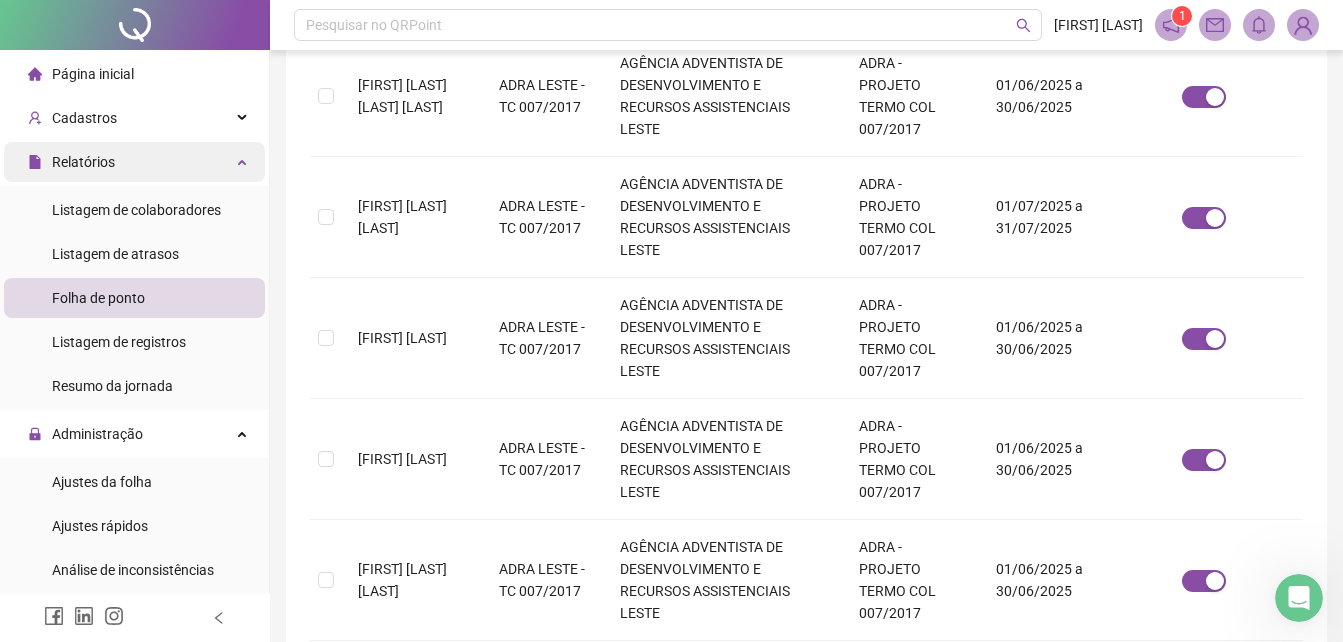 click on "Relatórios" at bounding box center (134, 162) 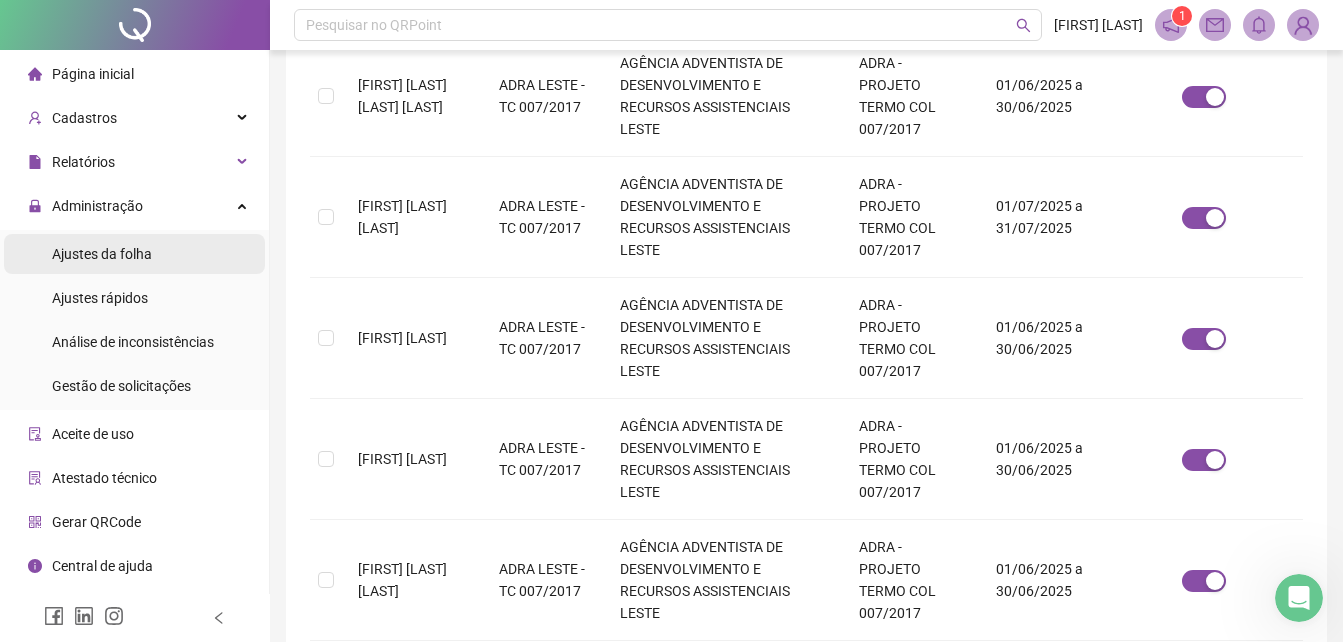 click on "Ajustes da folha" at bounding box center [102, 254] 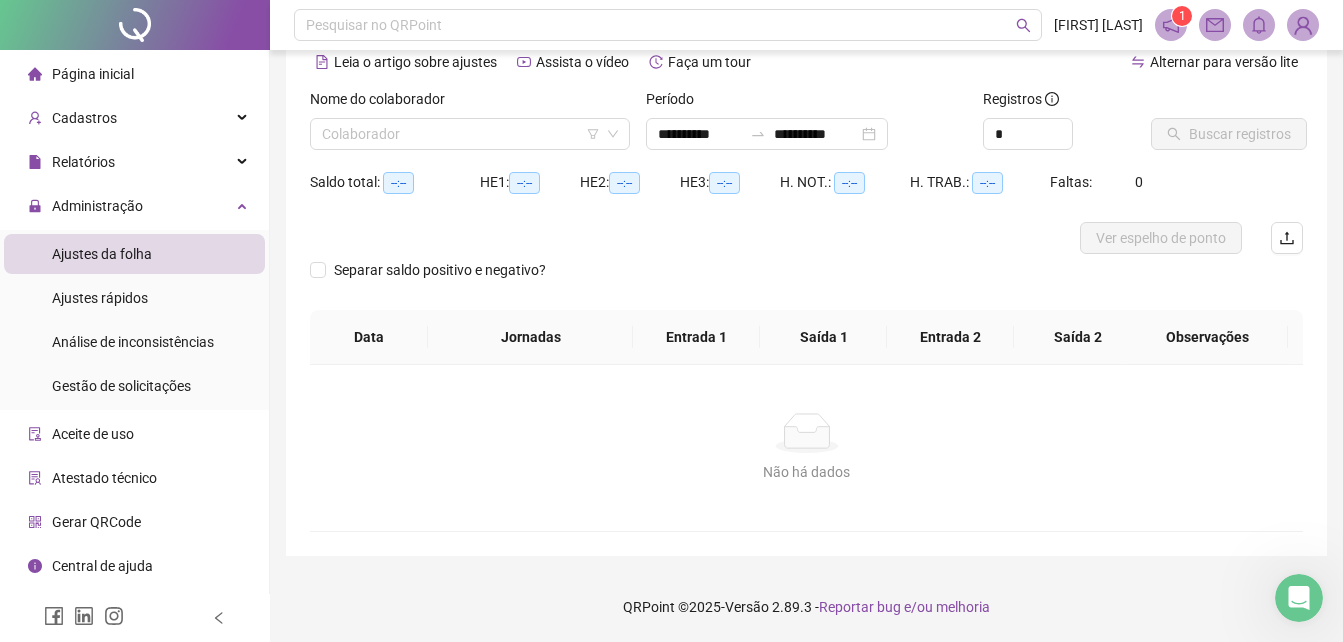 scroll, scrollTop: 96, scrollLeft: 0, axis: vertical 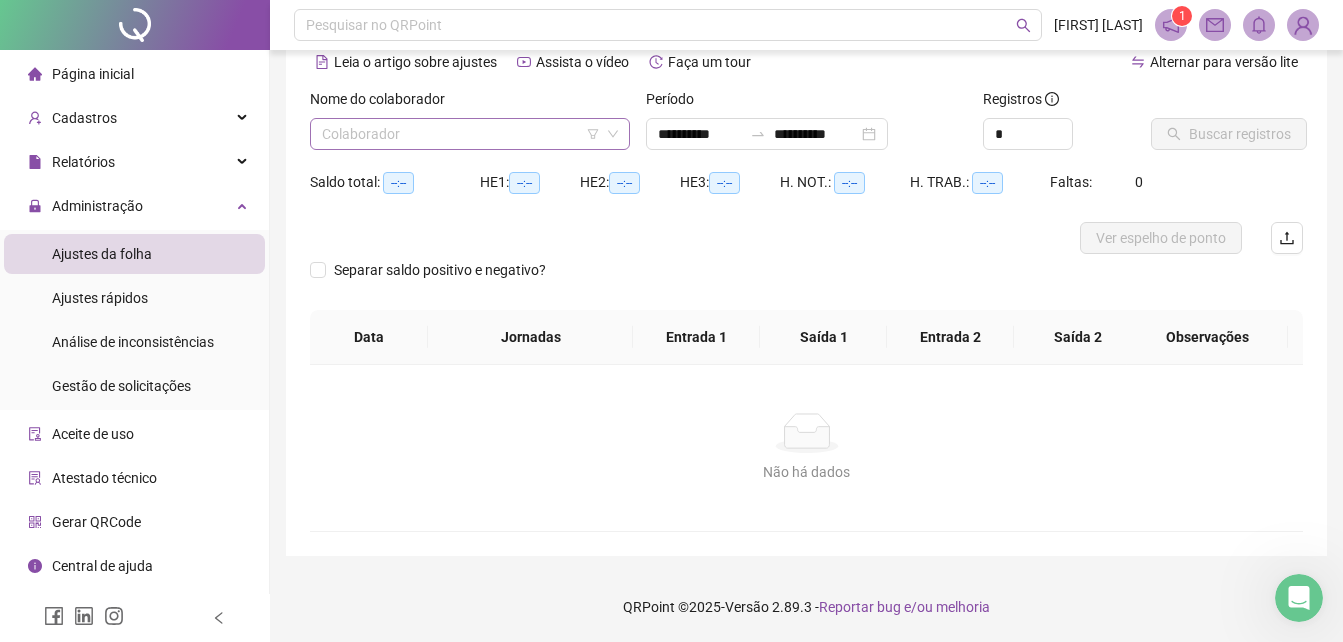 click at bounding box center (461, 134) 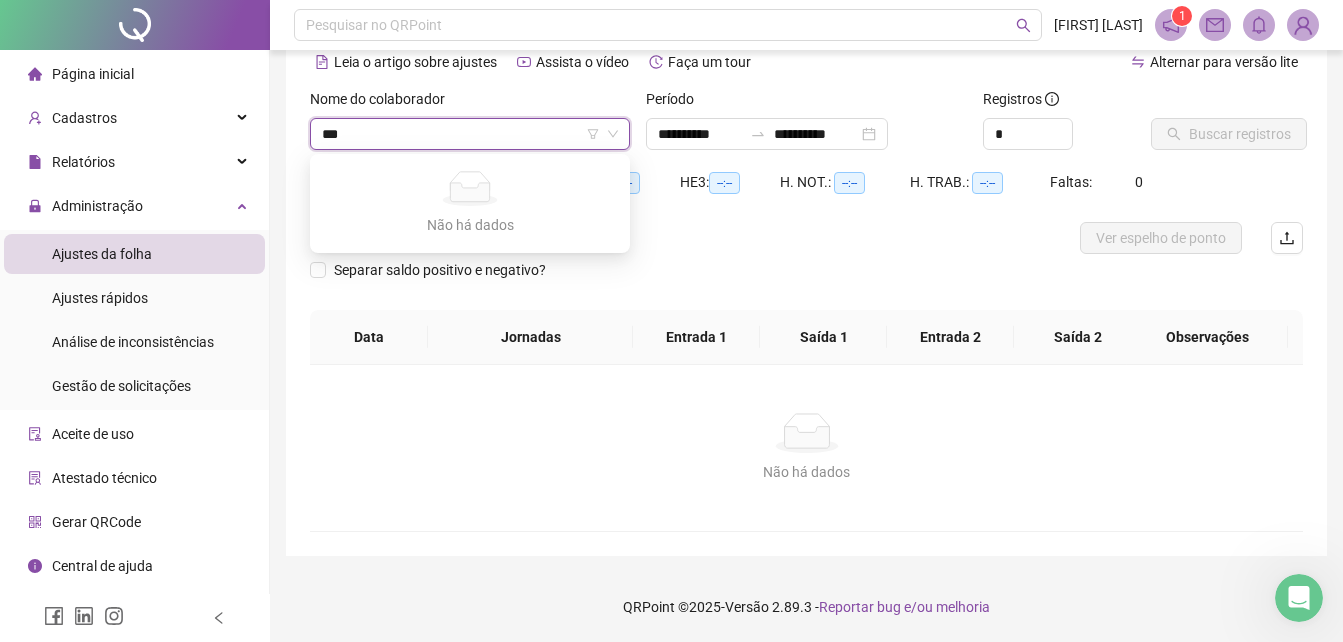 drag, startPoint x: 402, startPoint y: 165, endPoint x: 402, endPoint y: 183, distance: 18 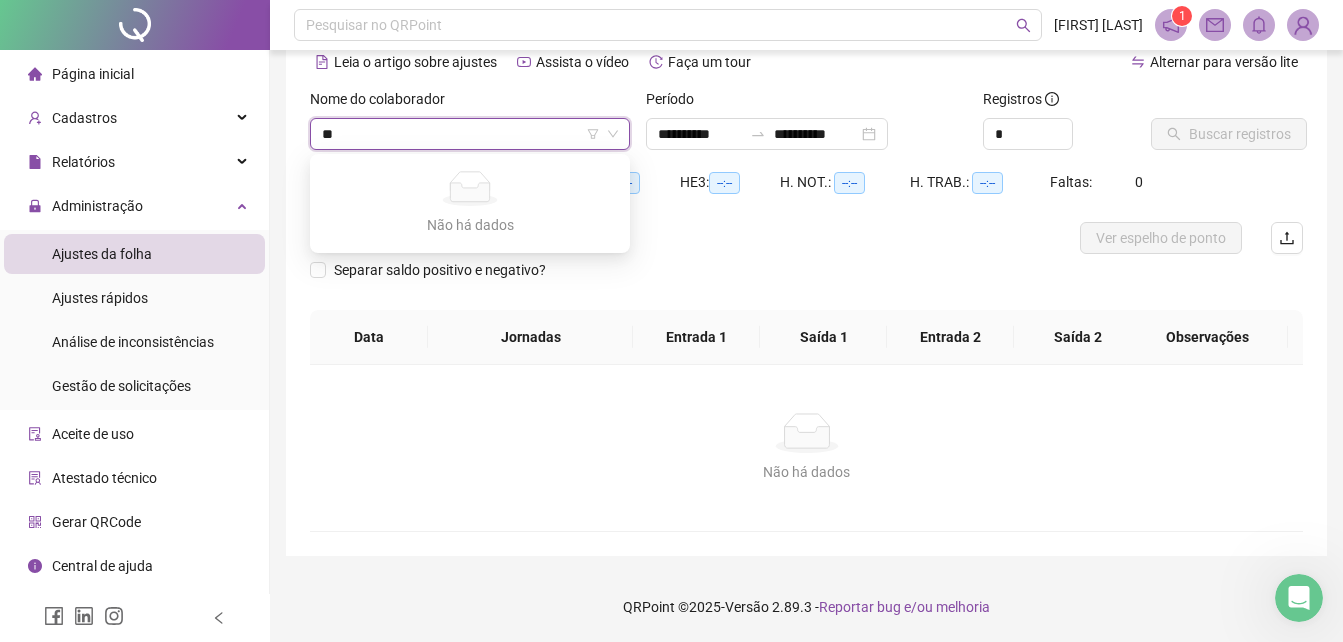 type on "*" 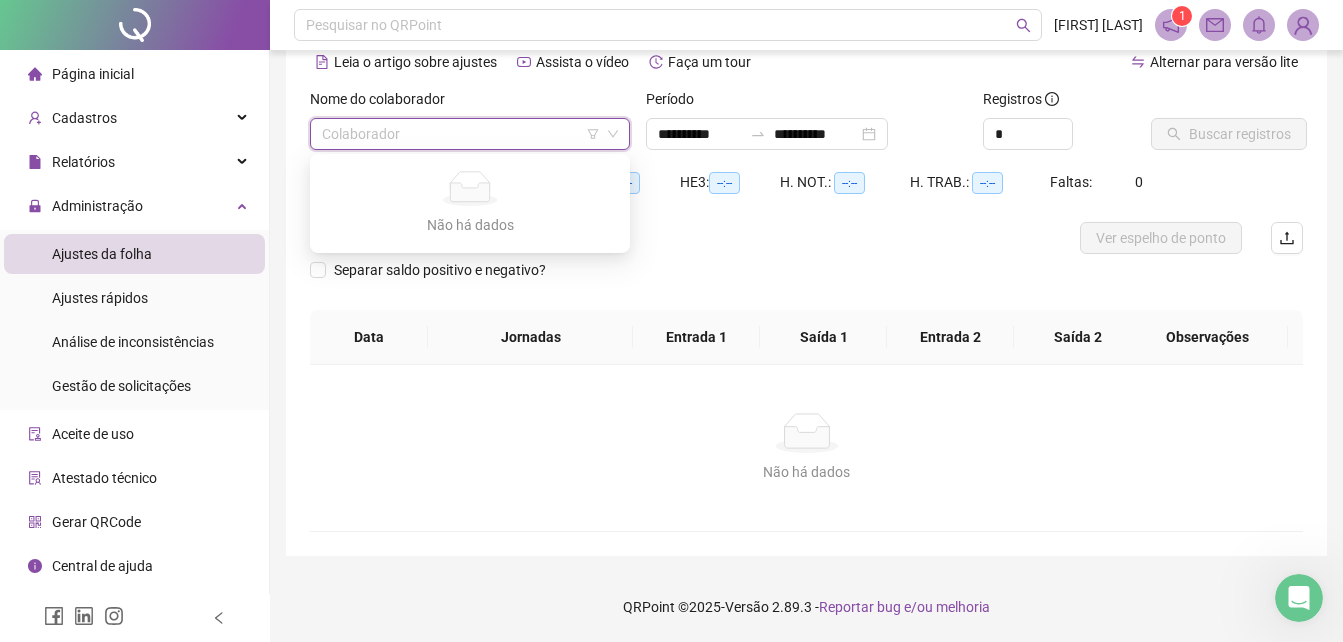 click on "Data" at bounding box center (369, 337) 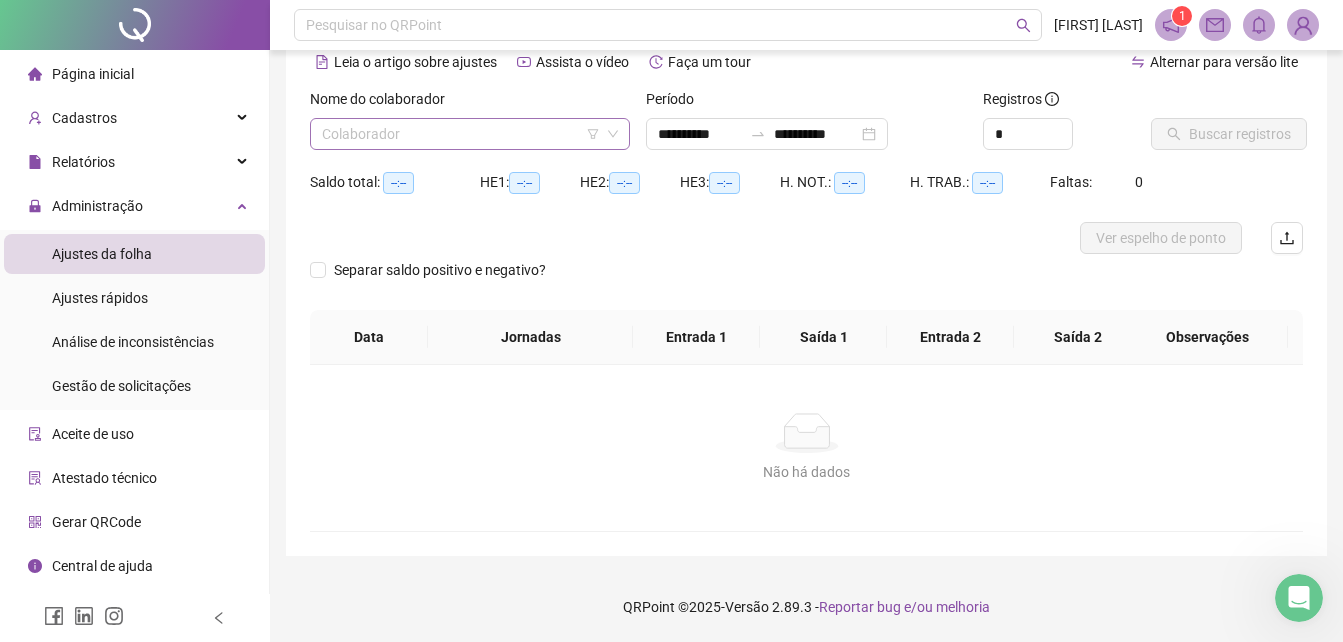 click at bounding box center (461, 134) 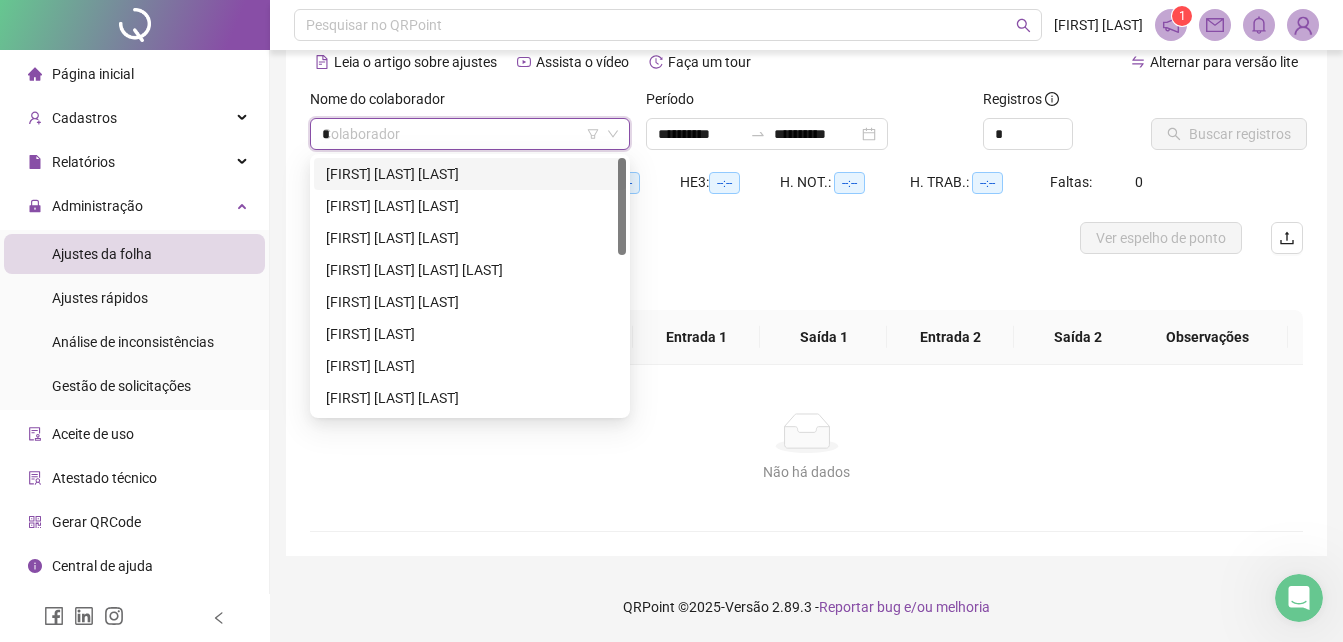 type on "**" 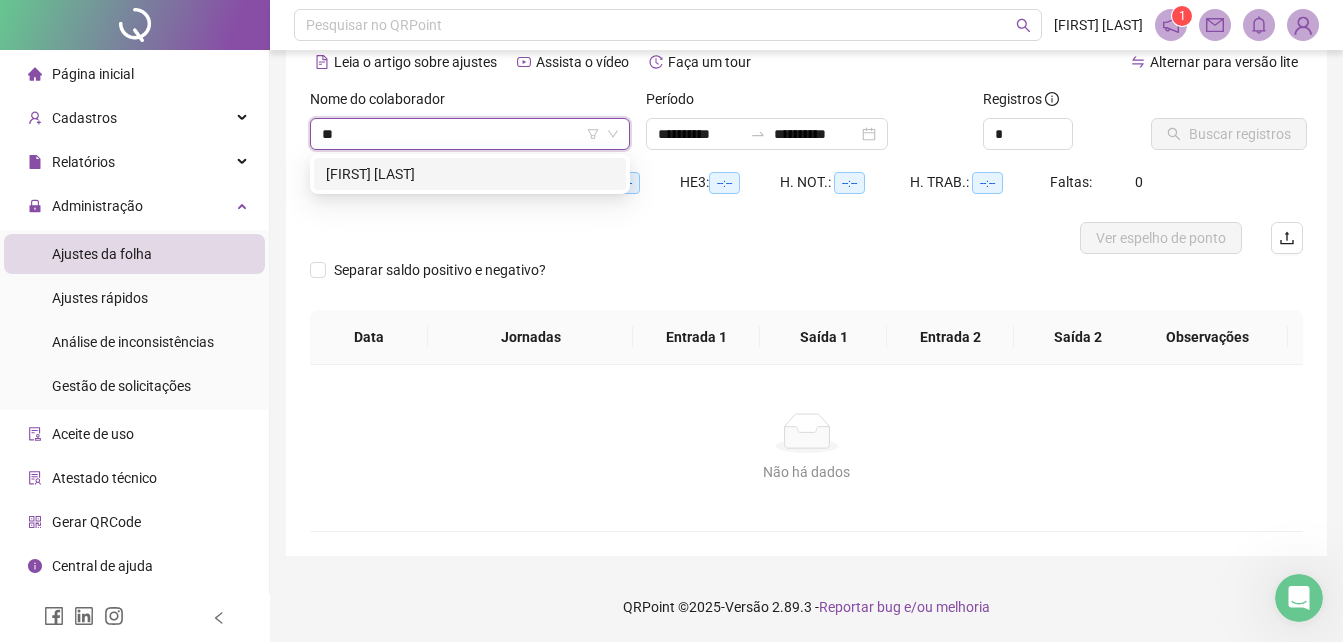 click on "[FIRST] [LAST]" at bounding box center [470, 174] 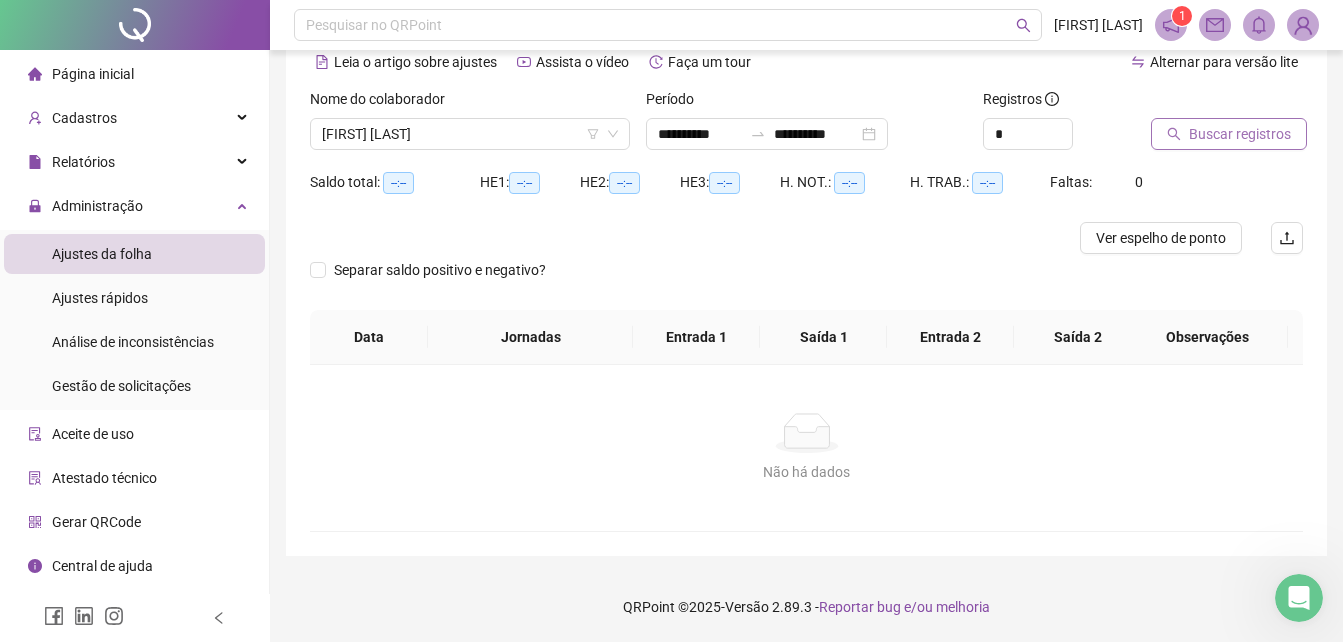 click on "Buscar registros" at bounding box center (1240, 134) 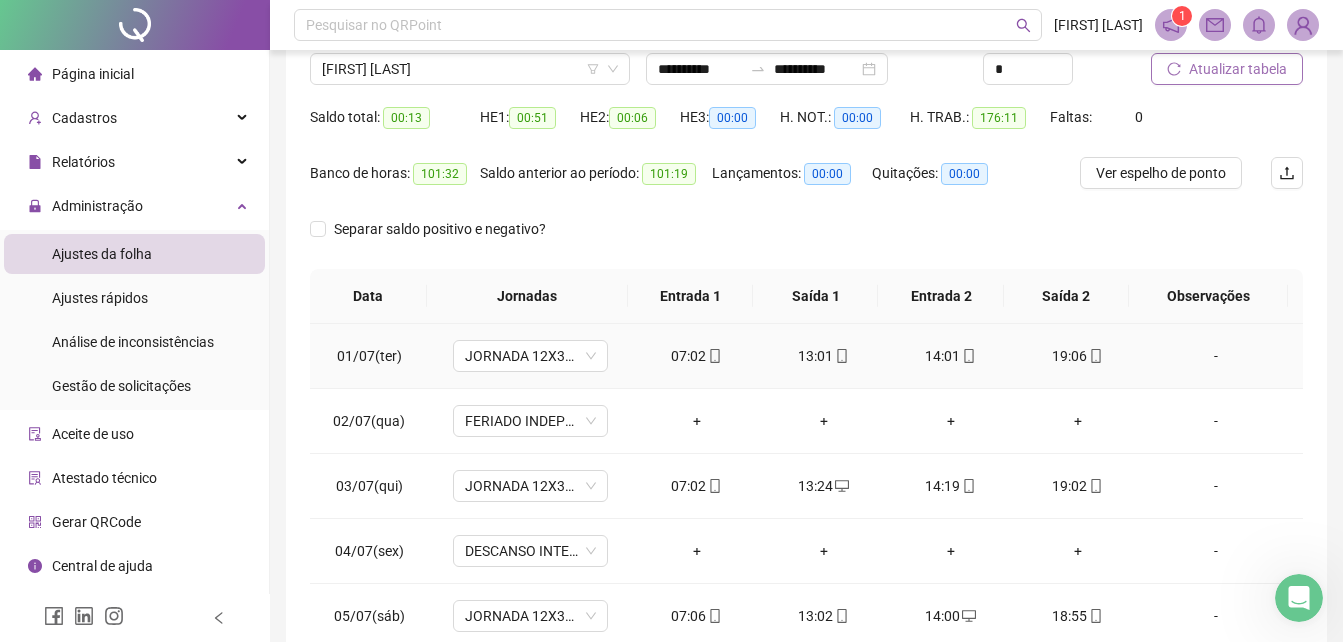 scroll, scrollTop: 196, scrollLeft: 0, axis: vertical 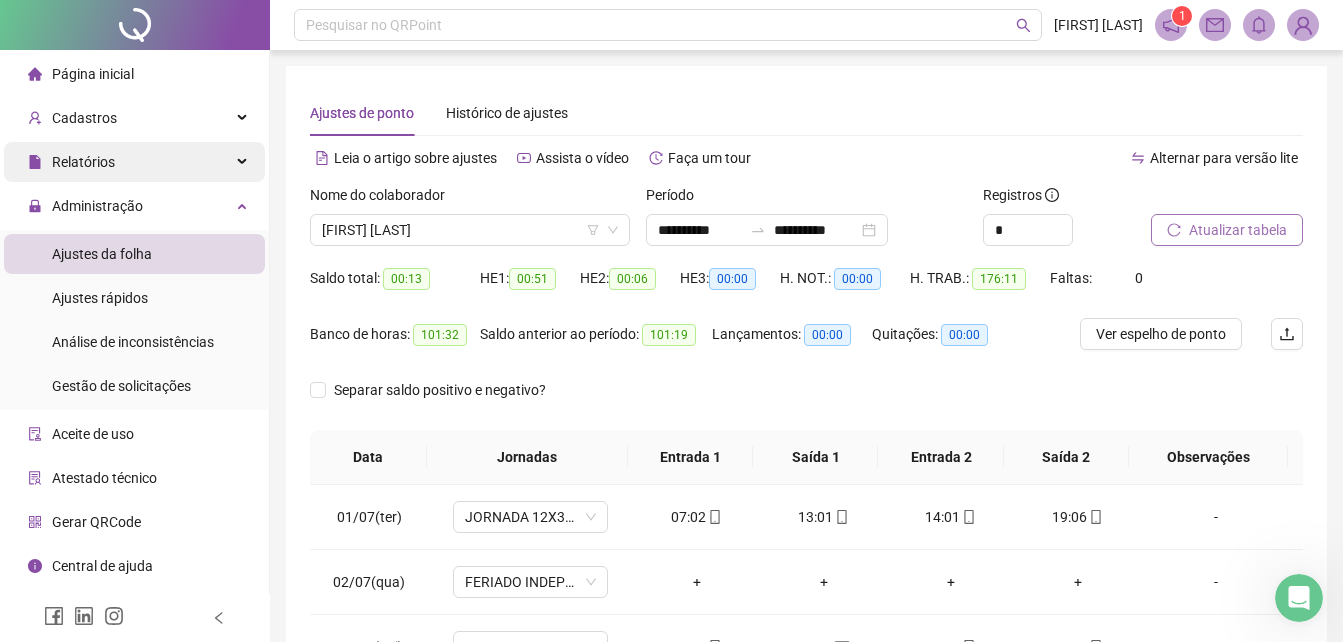 click on "Relatórios" at bounding box center (83, 162) 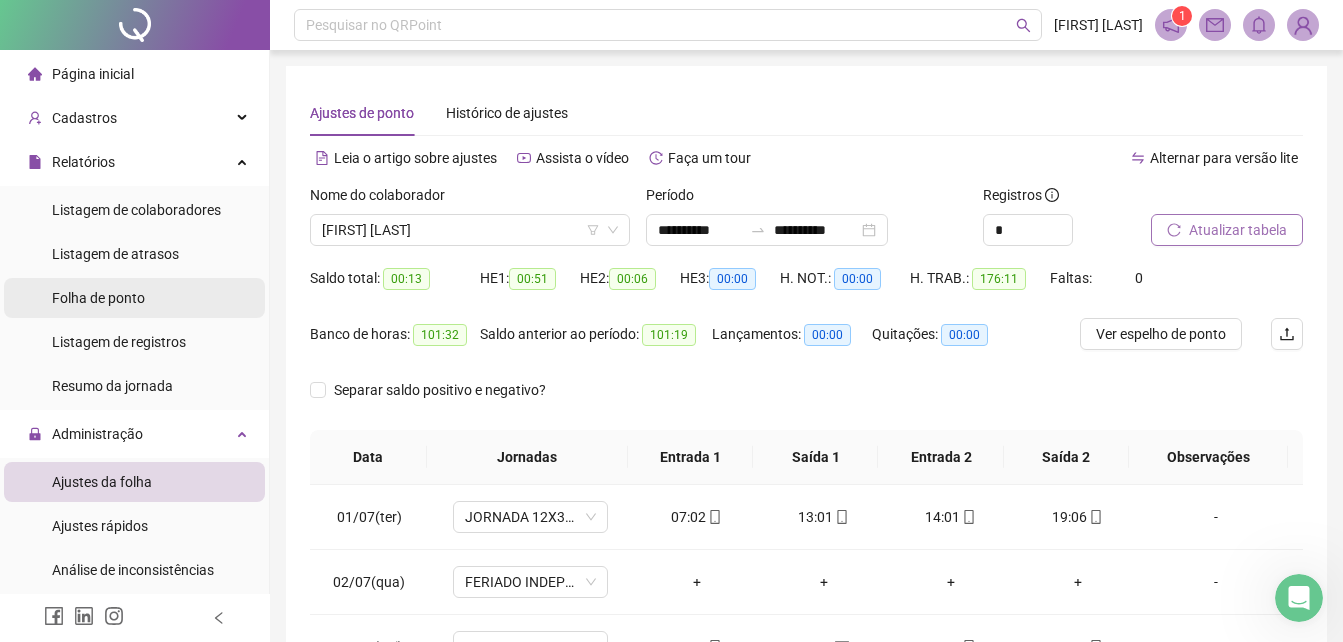 click on "Folha de ponto" at bounding box center (98, 298) 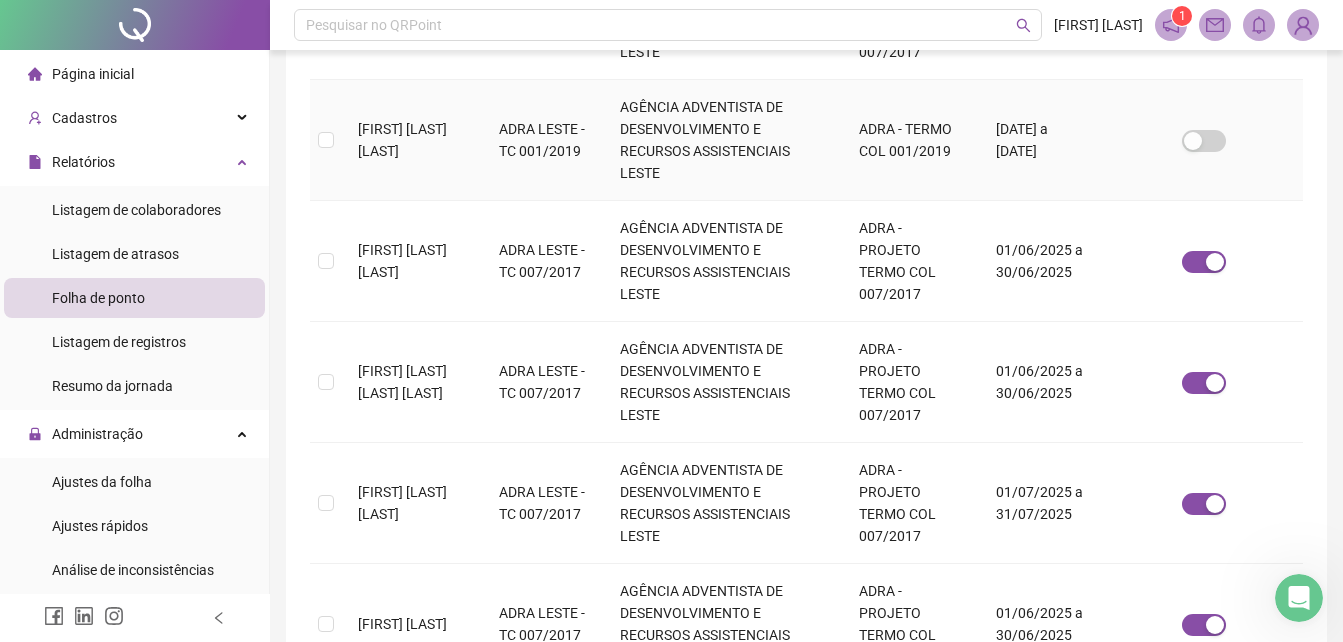 scroll, scrollTop: 589, scrollLeft: 0, axis: vertical 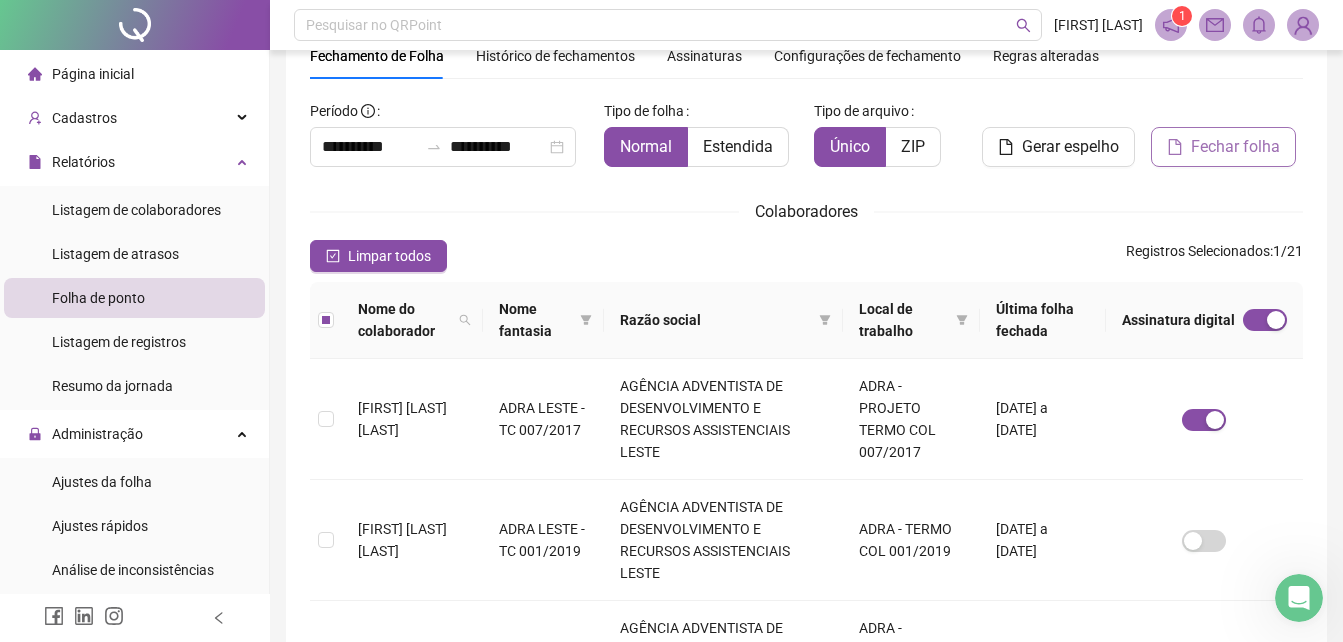 click on "Fechar folha" at bounding box center [1235, 147] 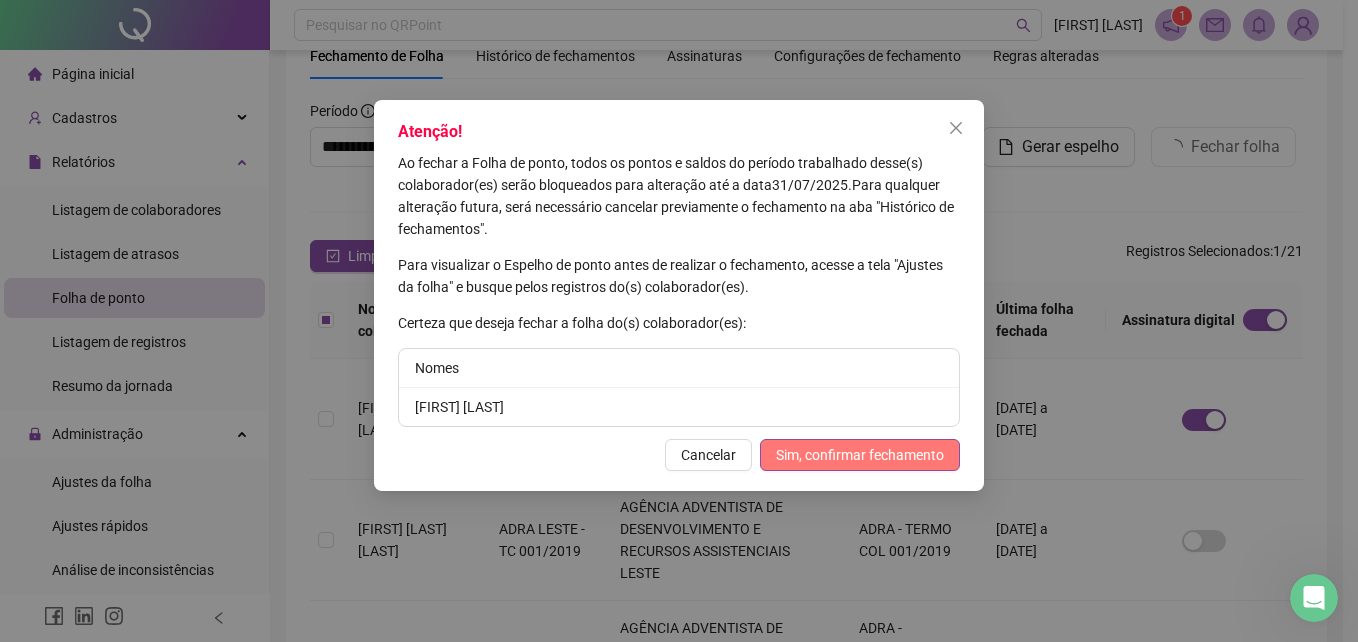click on "Sim, confirmar fechamento" at bounding box center [860, 455] 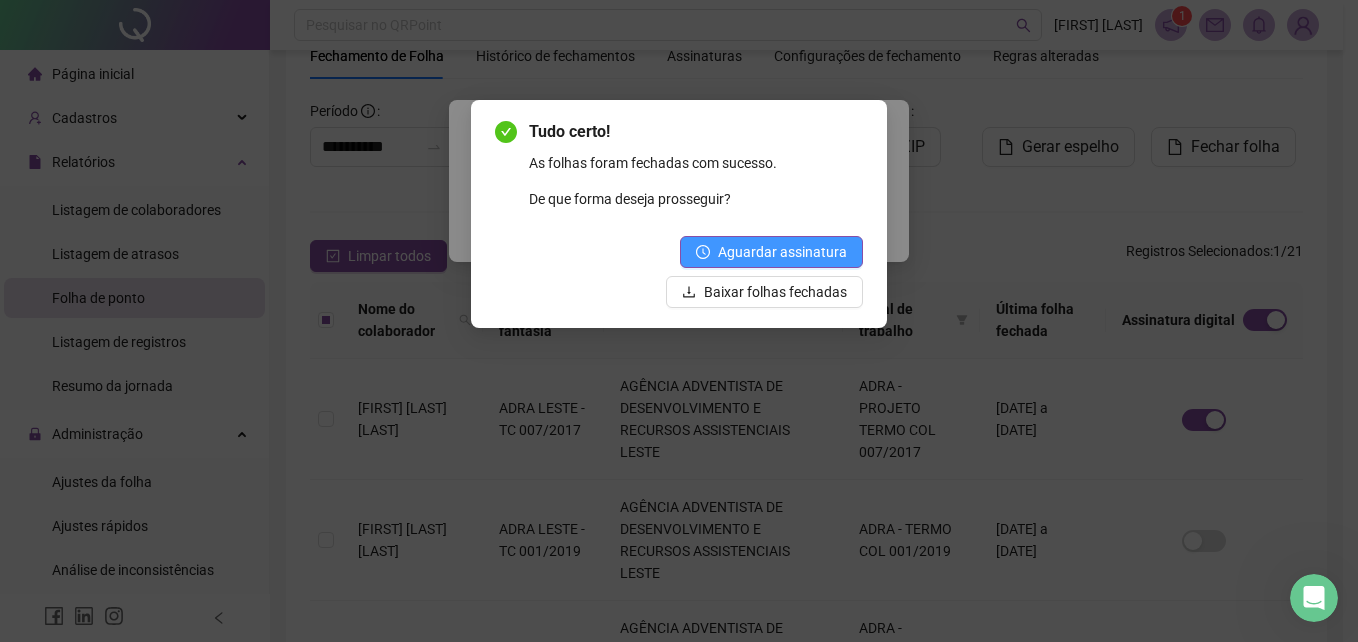 click on "Aguardar assinatura" at bounding box center (782, 252) 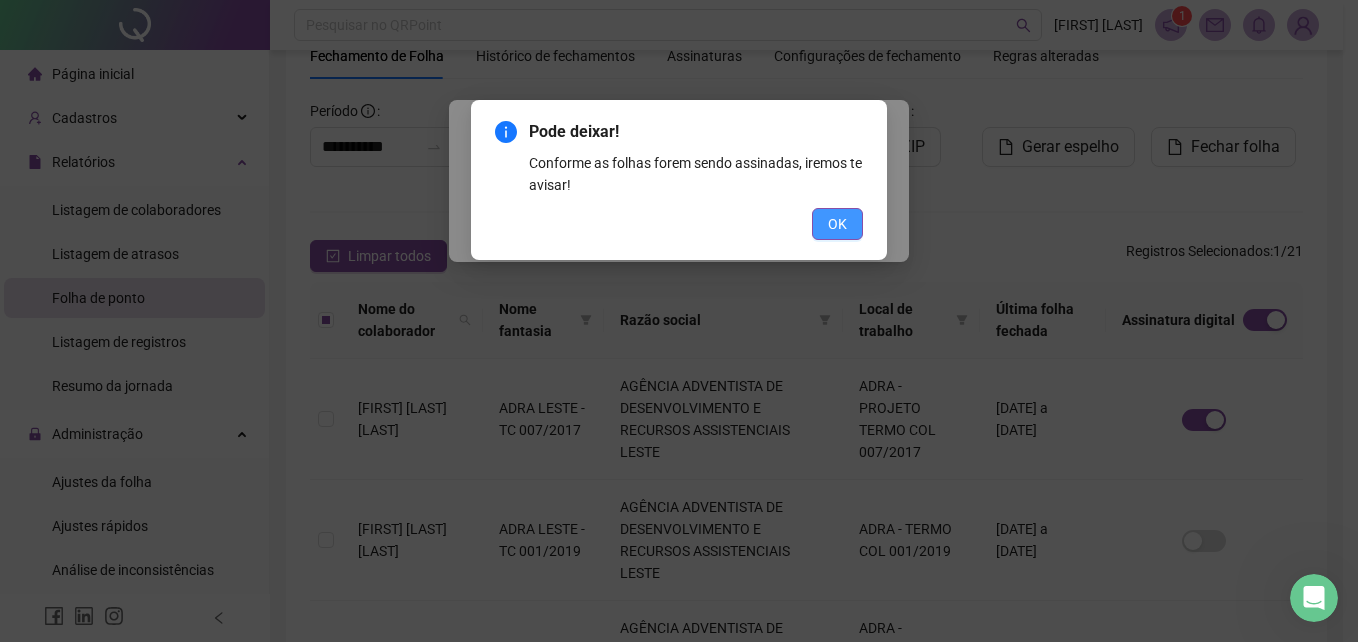 click on "OK" at bounding box center (837, 224) 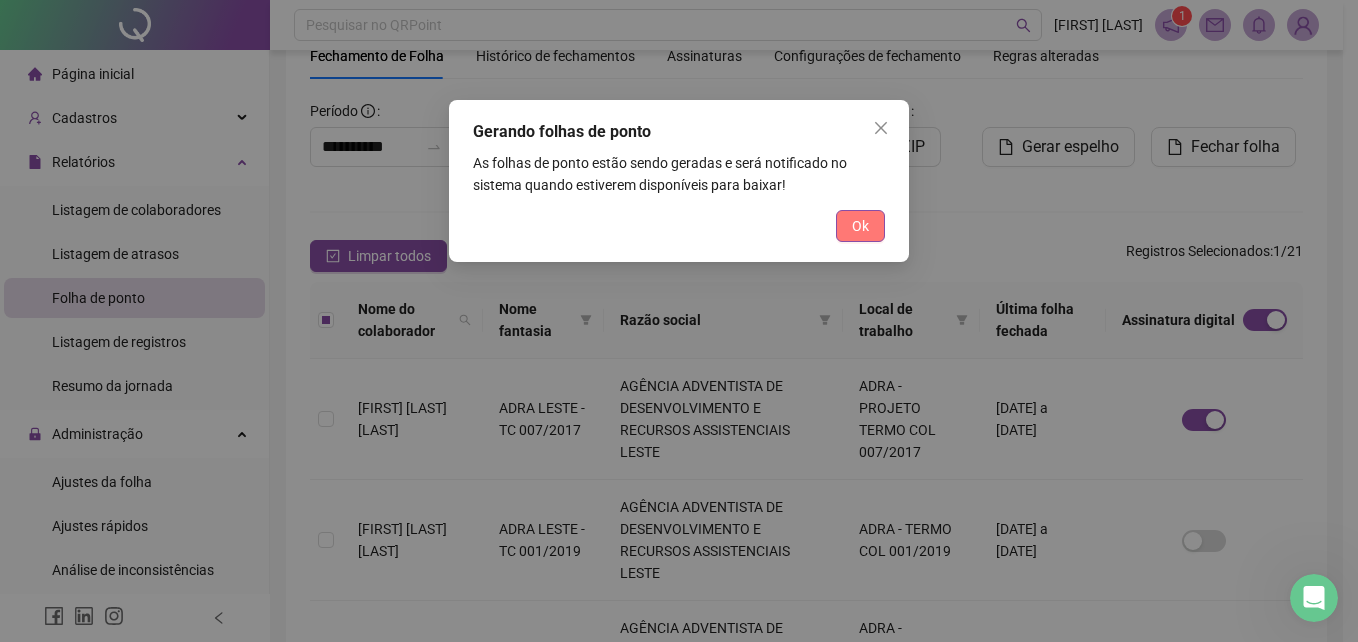 click on "Ok" at bounding box center (860, 226) 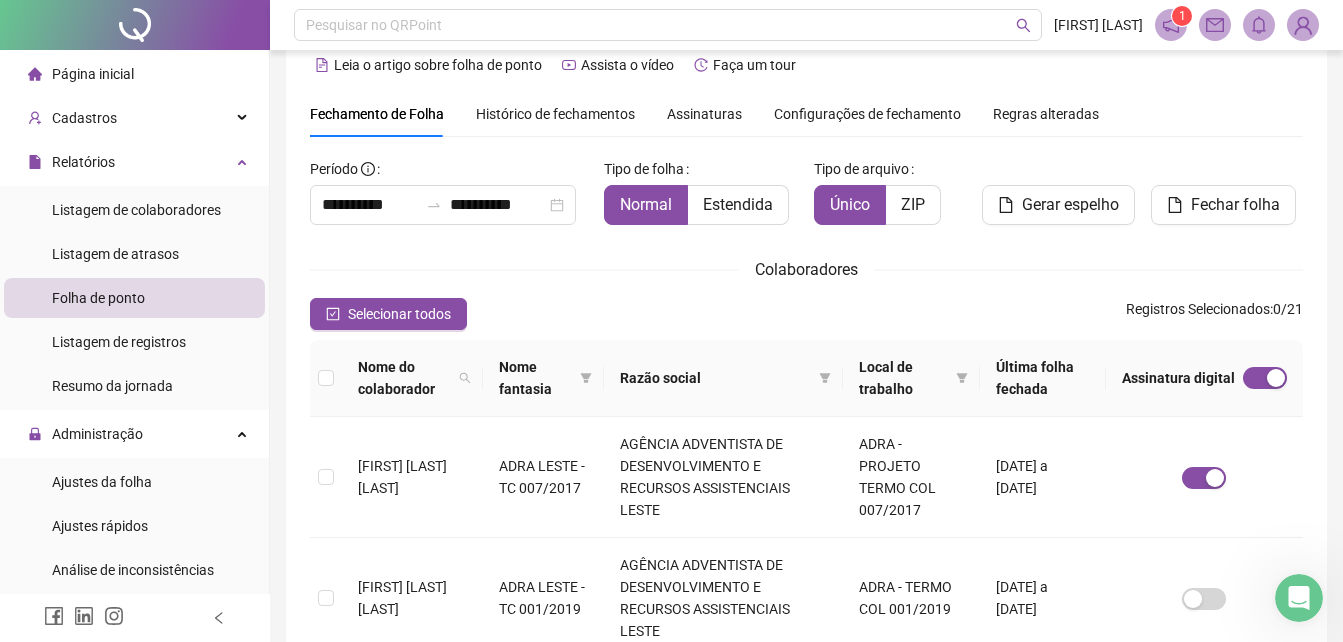 scroll, scrollTop: 0, scrollLeft: 0, axis: both 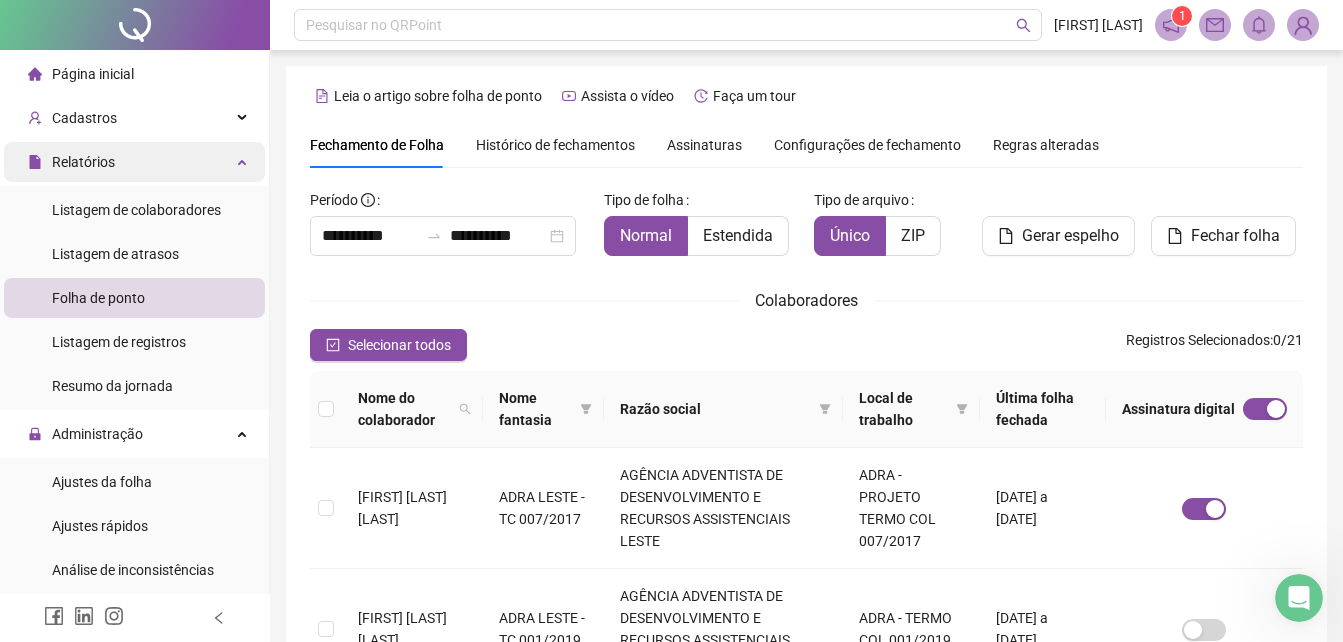 click on "Relatórios" at bounding box center [134, 162] 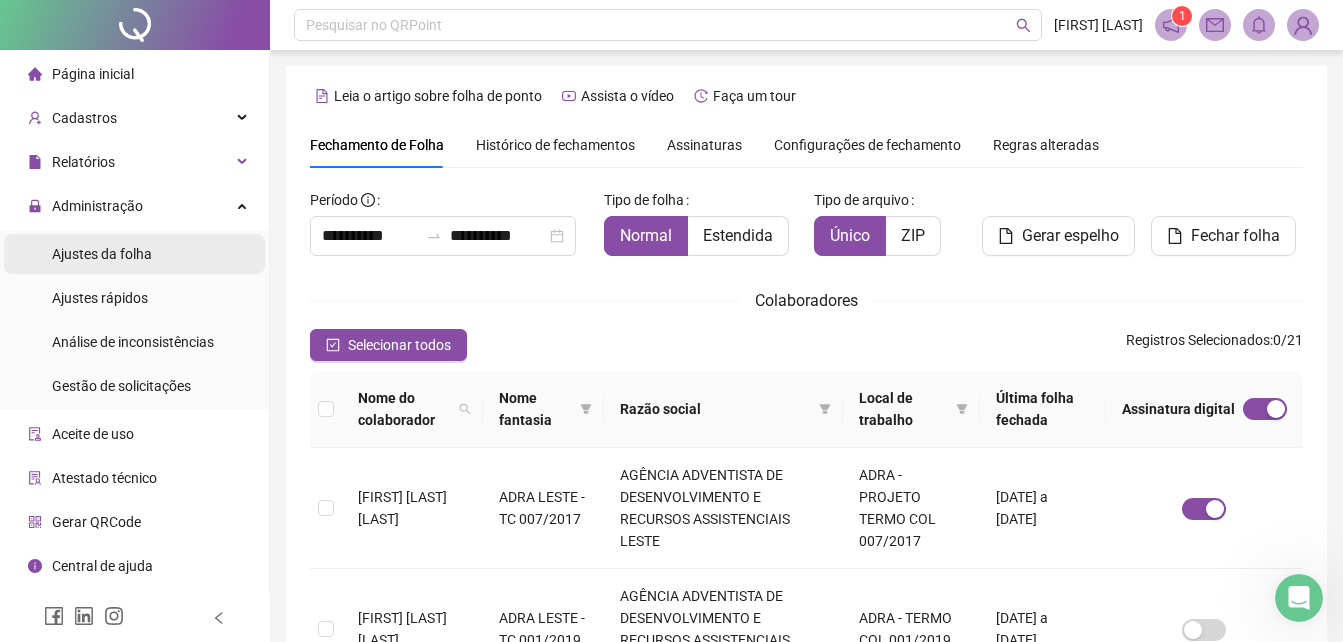 click on "Ajustes da folha" at bounding box center (102, 254) 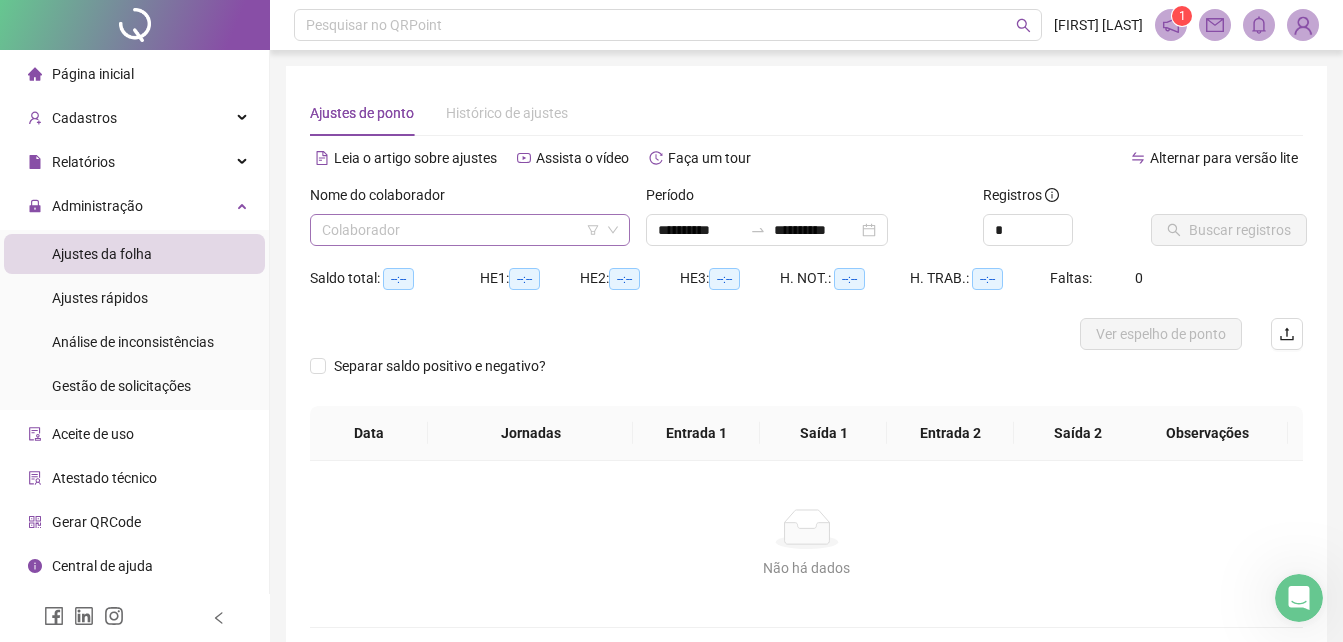 click at bounding box center [461, 230] 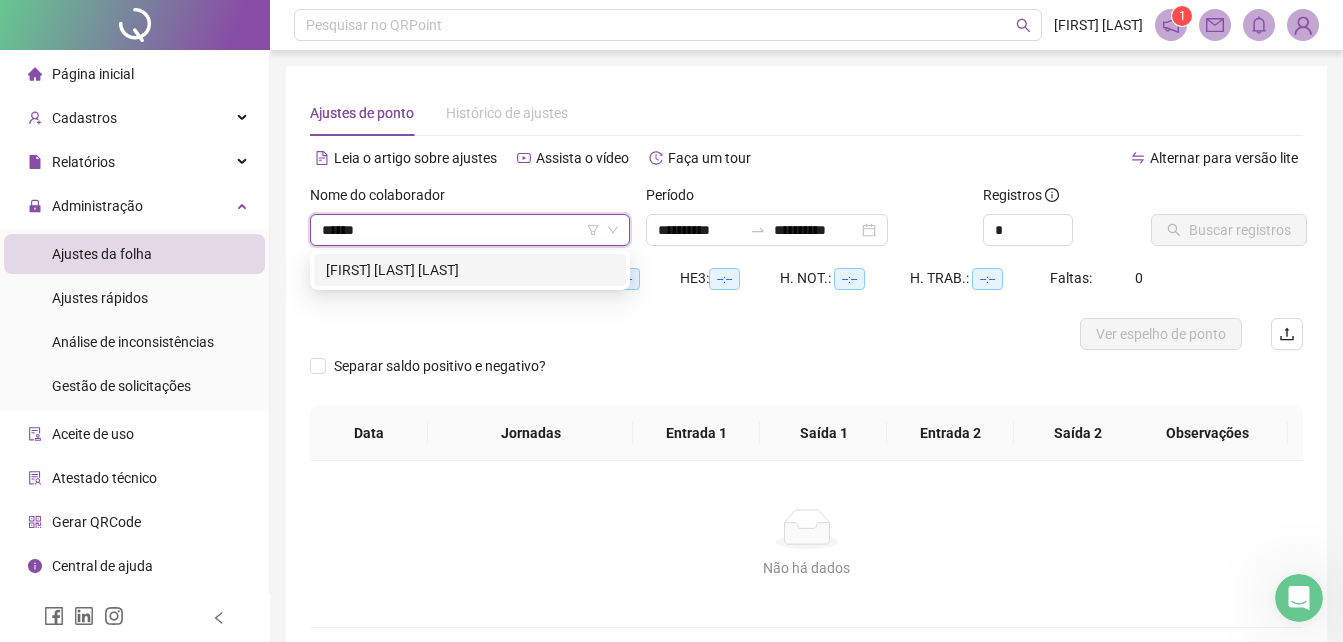 type on "*******" 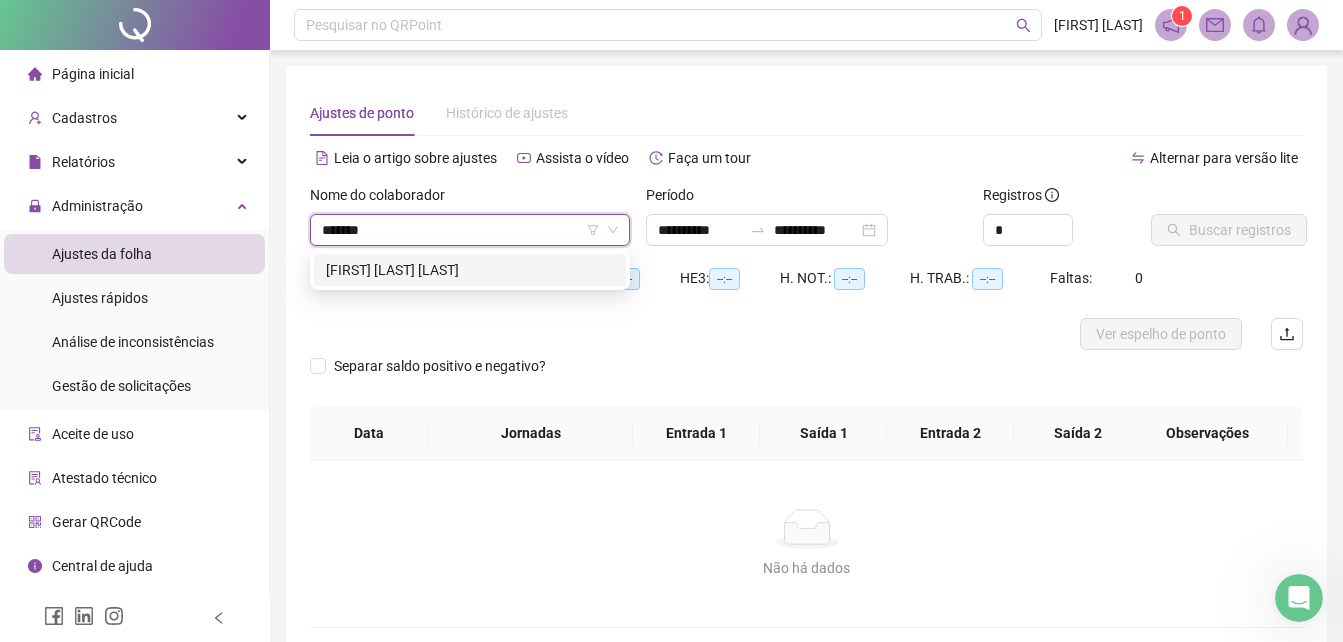 click on "[FIRST] [LAST] [LAST]" at bounding box center [470, 270] 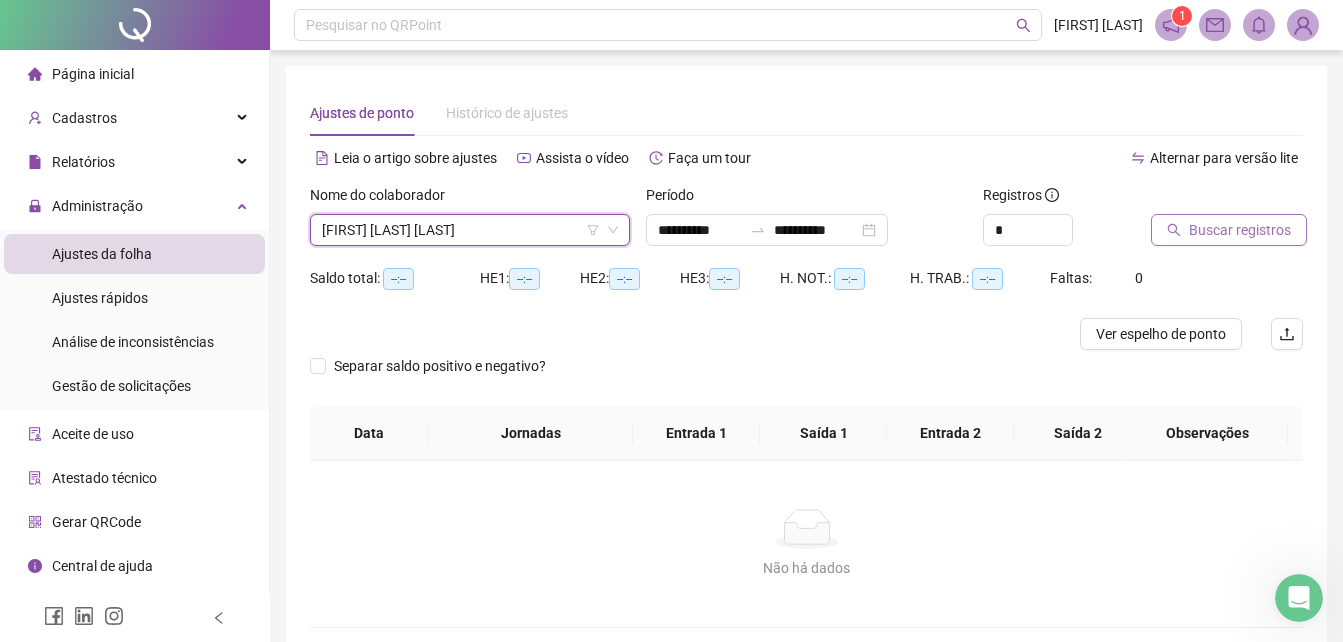 click on "Buscar registros" at bounding box center [1229, 230] 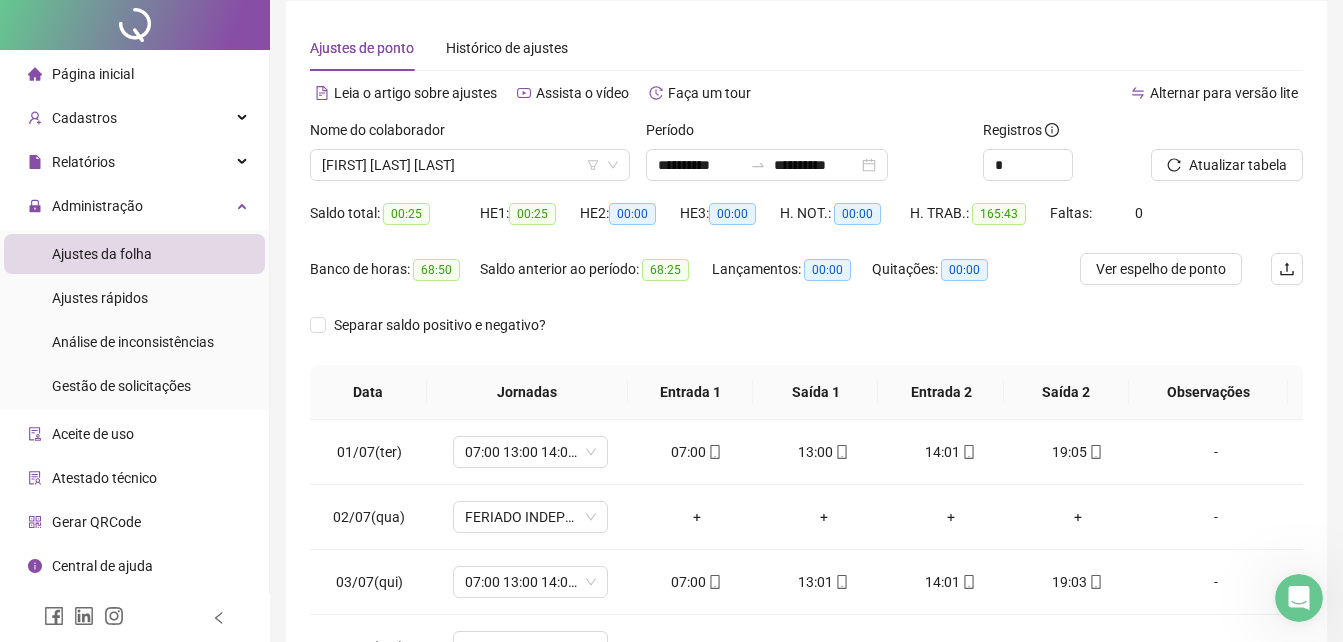 scroll, scrollTop: 100, scrollLeft: 0, axis: vertical 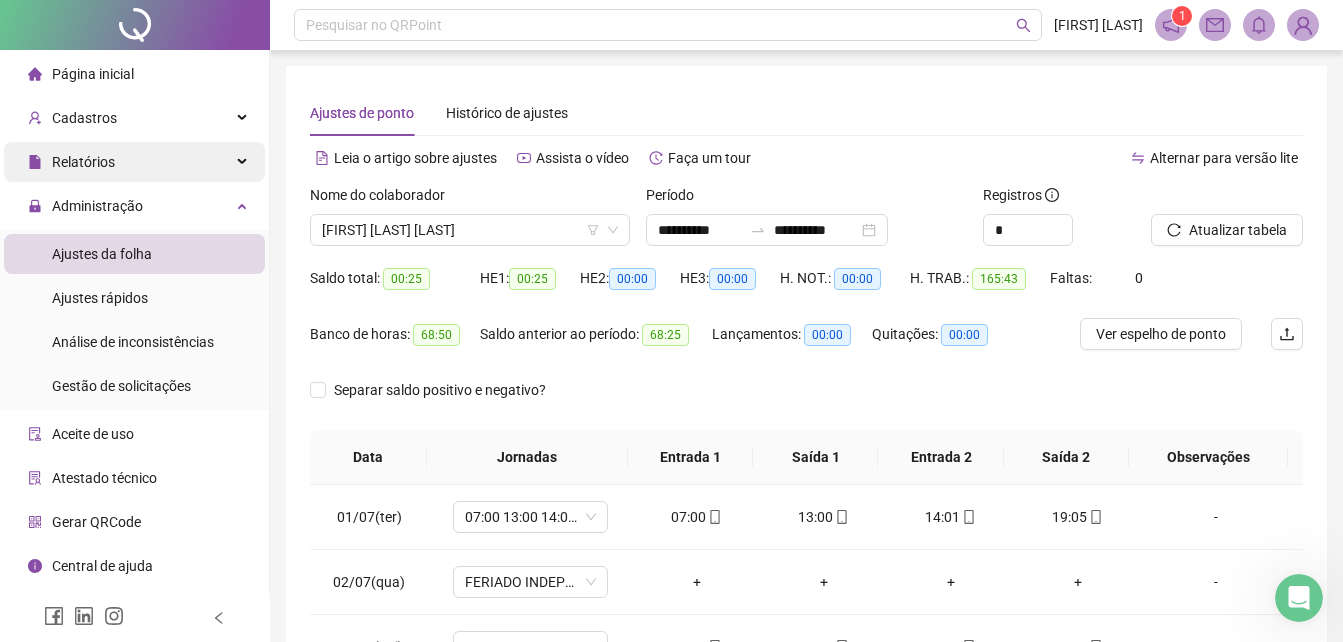 click on "Relatórios" at bounding box center [134, 162] 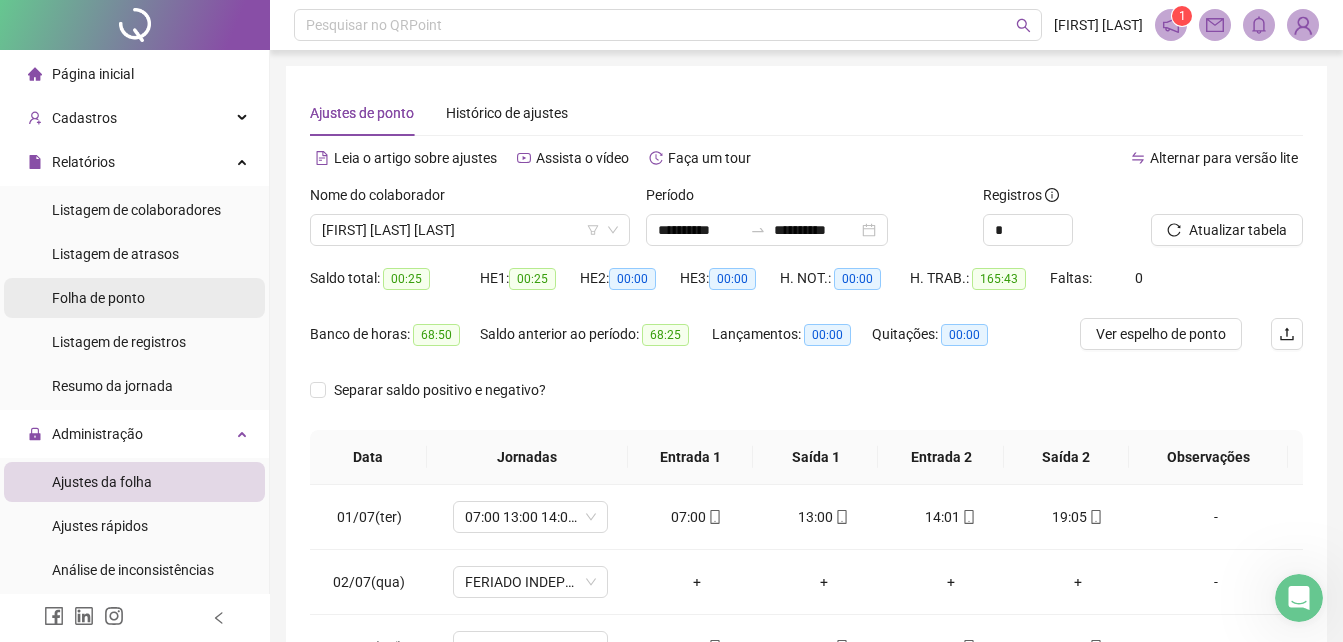 click on "Folha de ponto" at bounding box center [98, 298] 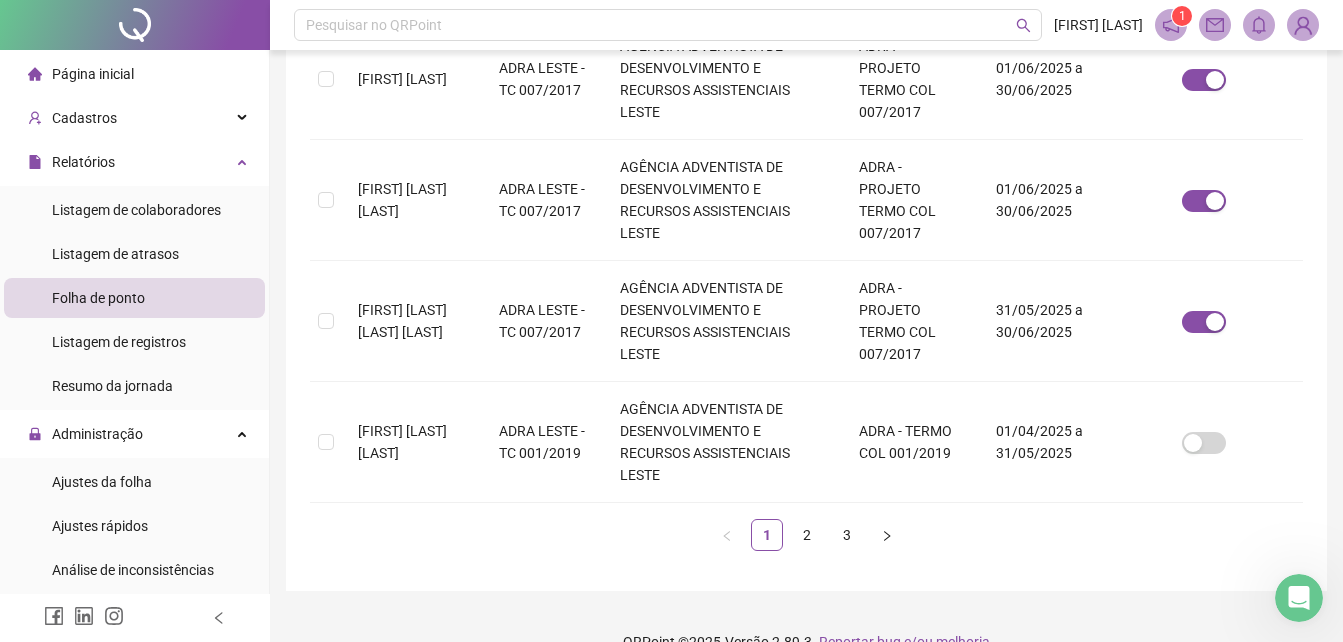 scroll, scrollTop: 1189, scrollLeft: 0, axis: vertical 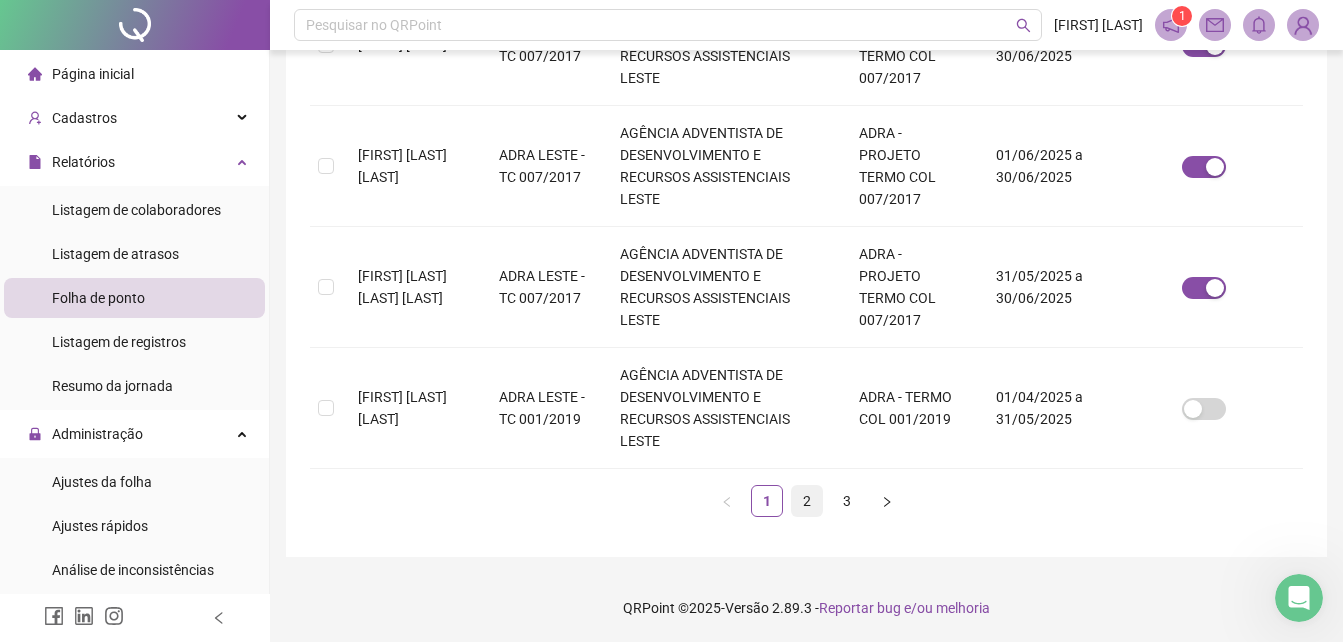 click on "2" at bounding box center [807, 501] 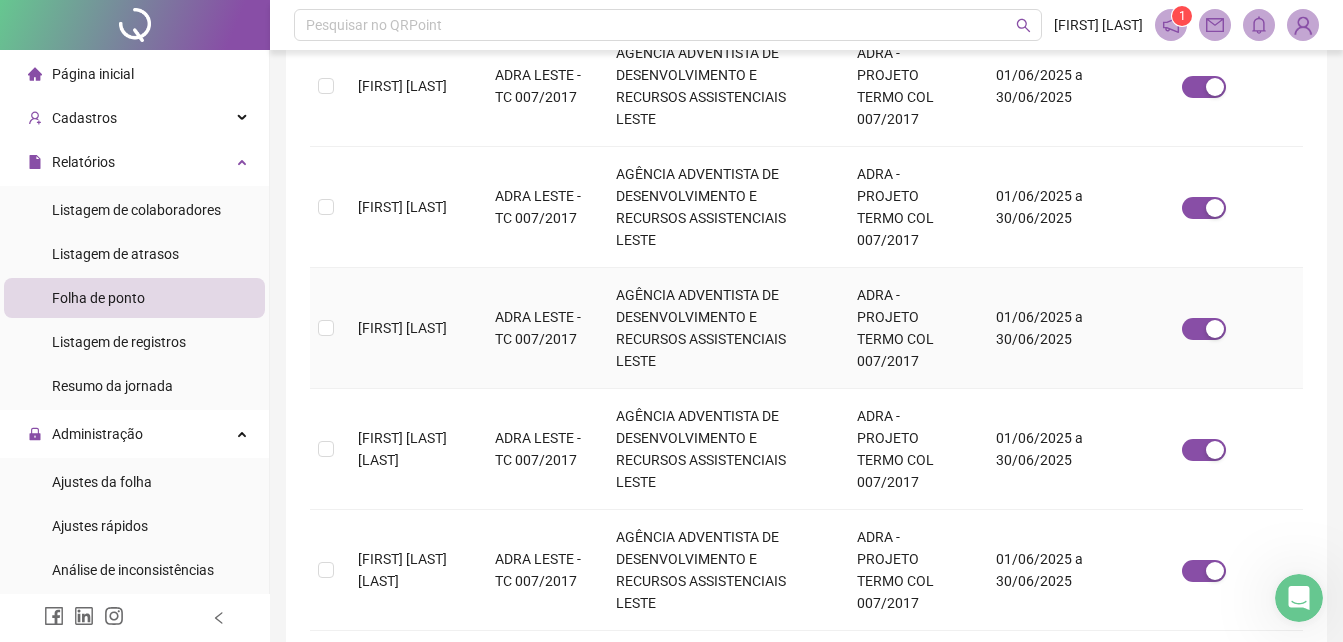 scroll, scrollTop: 789, scrollLeft: 0, axis: vertical 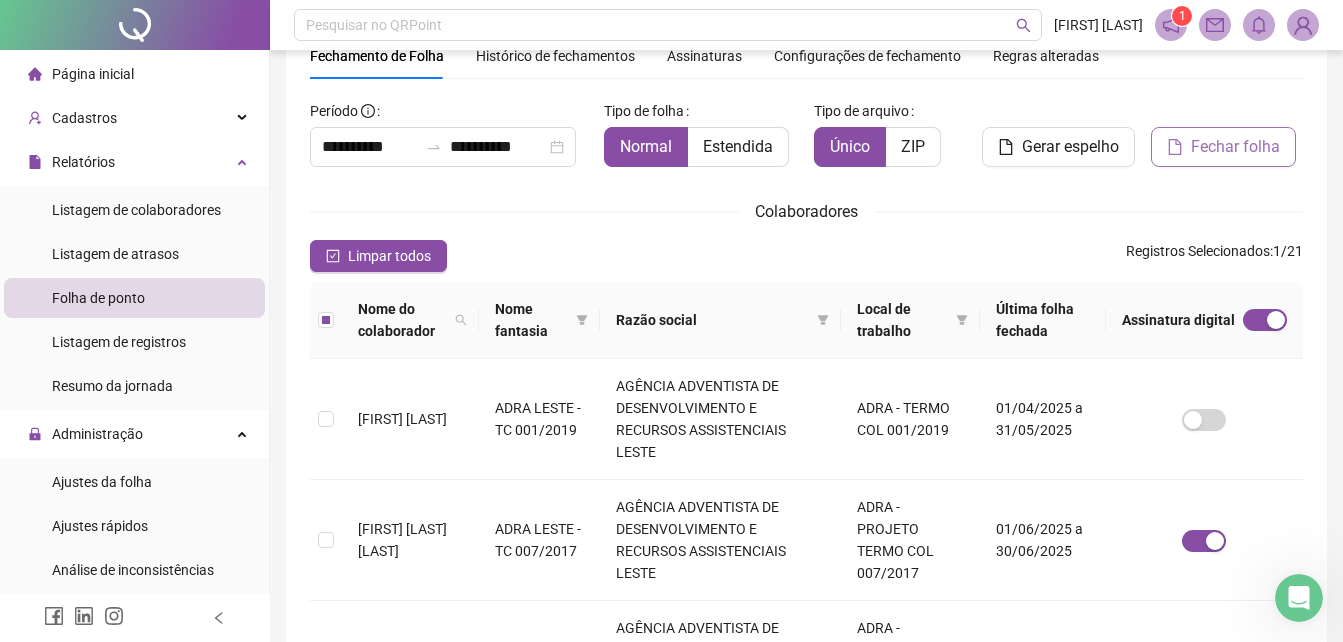 click on "Fechar folha" at bounding box center [1235, 147] 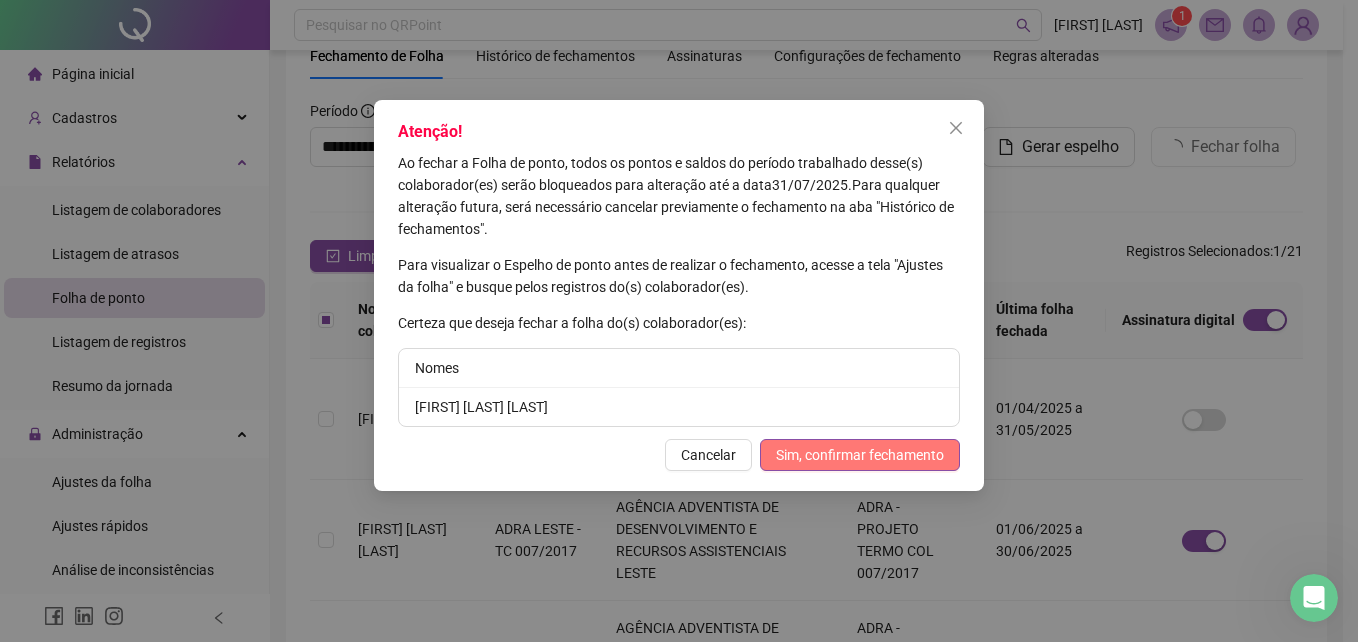 click on "Sim, confirmar fechamento" at bounding box center [860, 455] 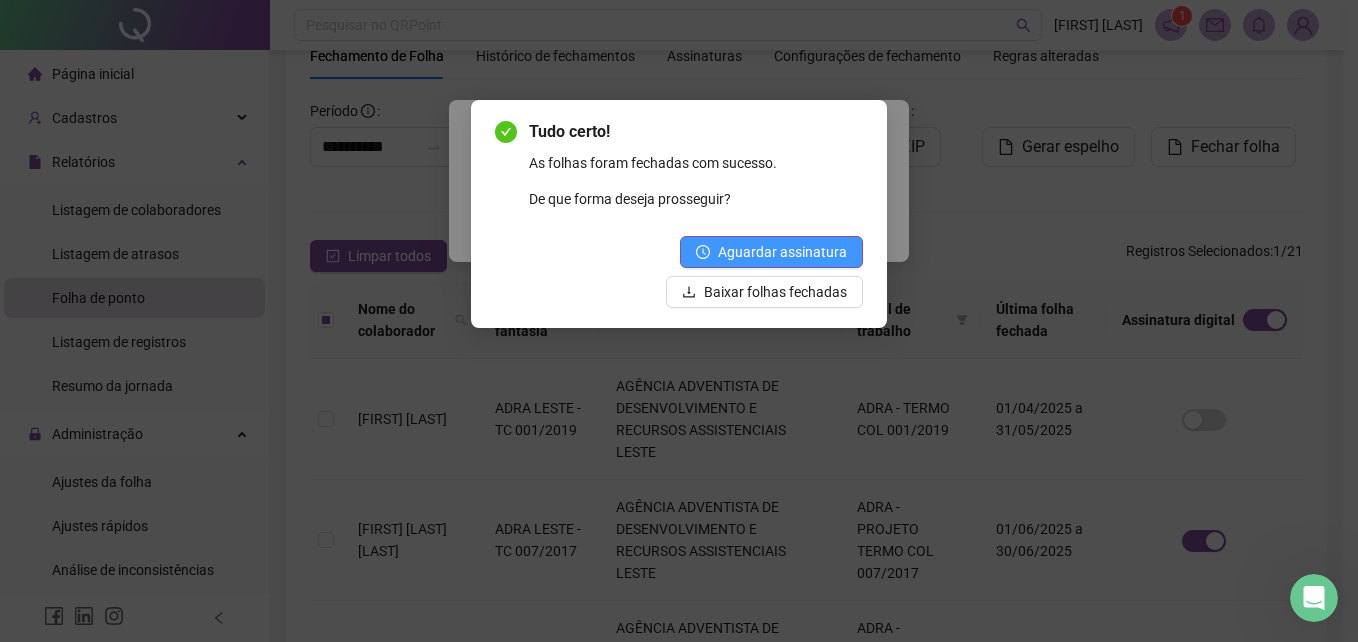 click on "Aguardar assinatura" at bounding box center [782, 252] 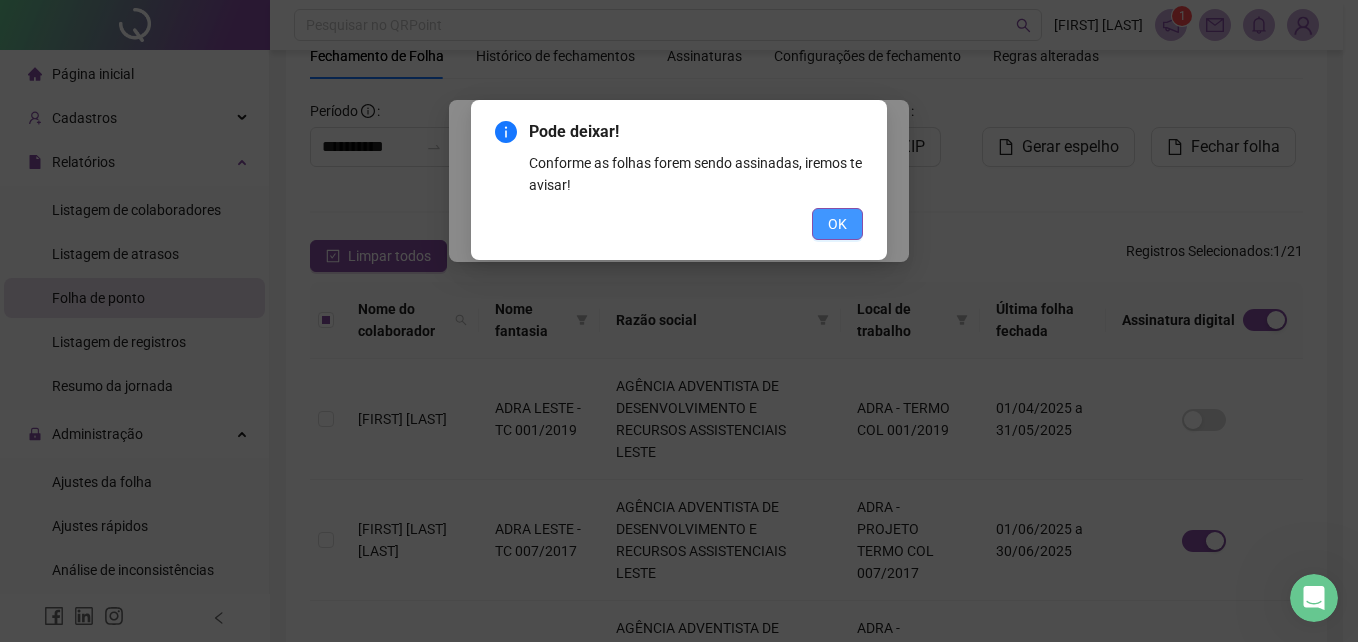 click on "OK" at bounding box center (837, 224) 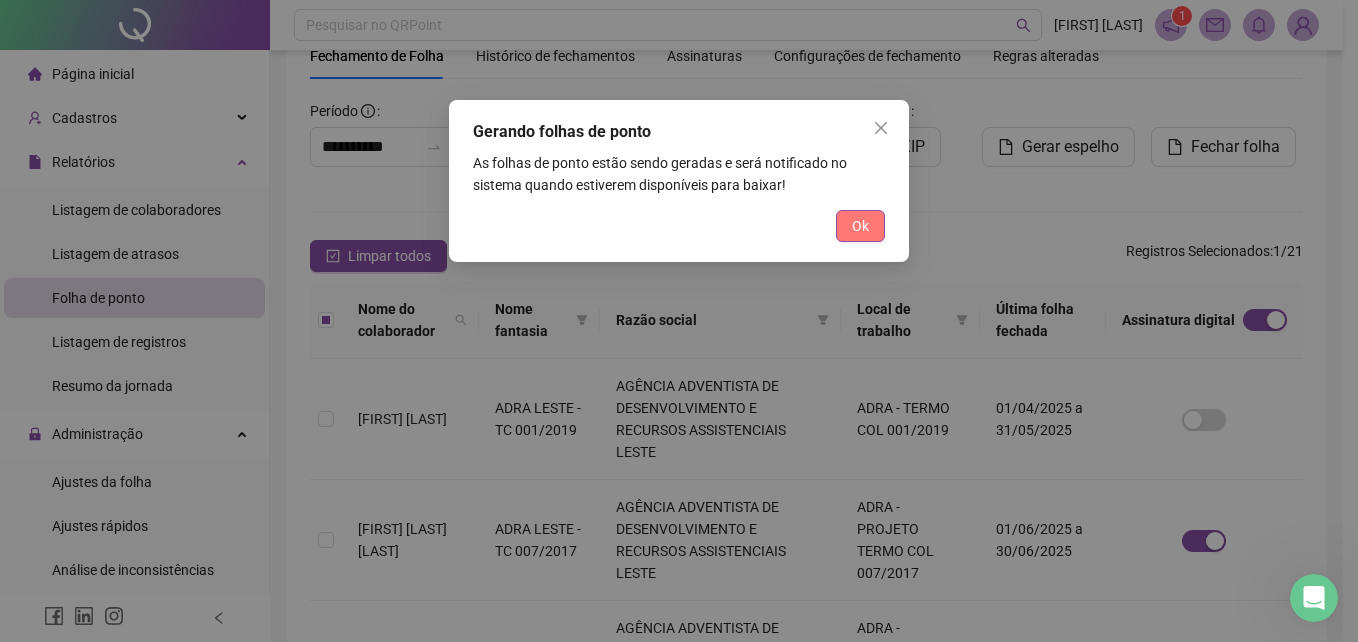 click on "Ok" at bounding box center (860, 226) 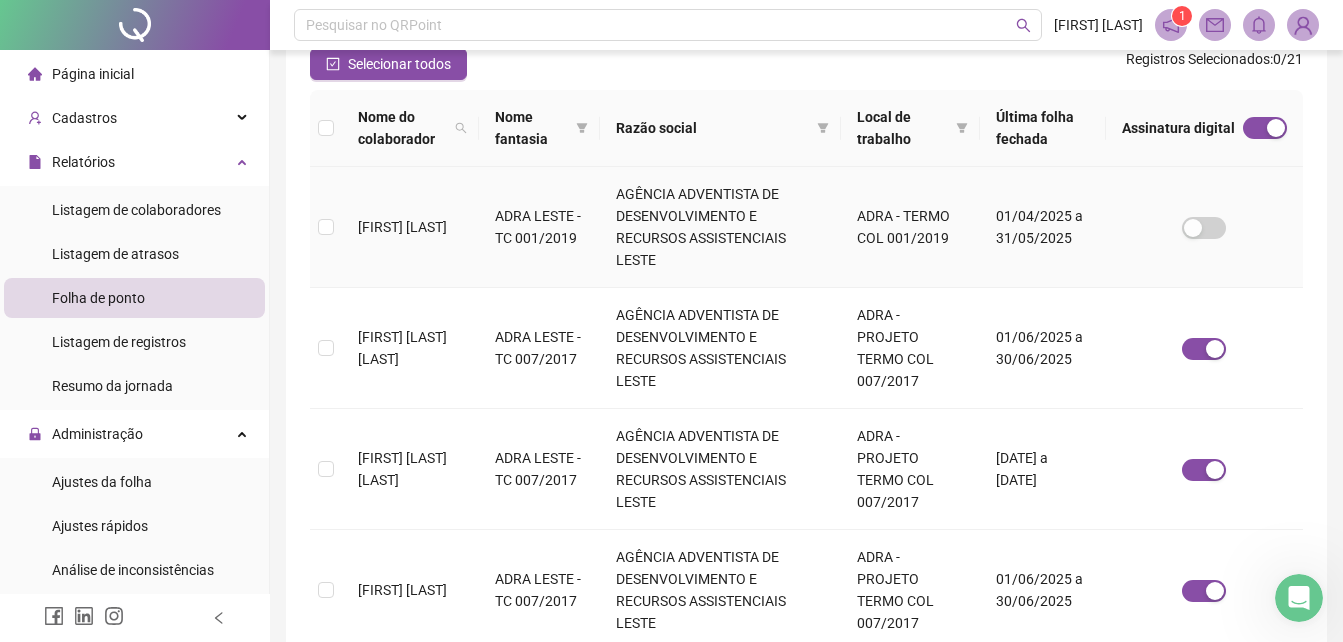 scroll, scrollTop: 289, scrollLeft: 0, axis: vertical 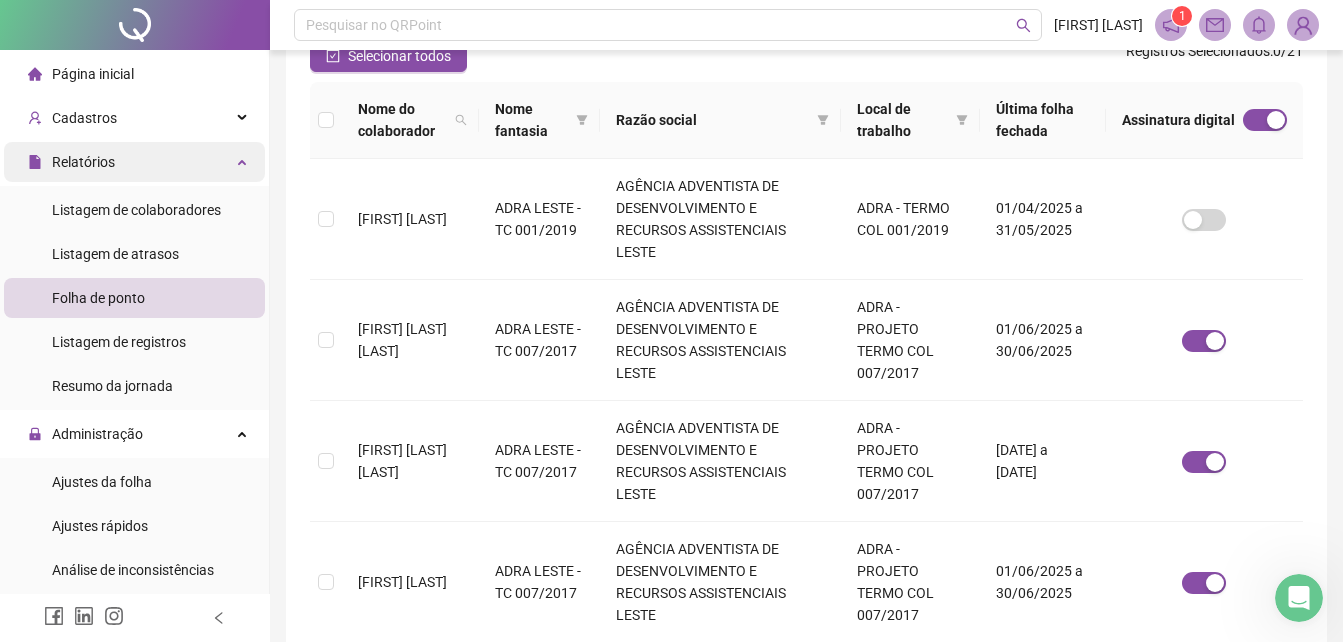 click on "Relatórios" at bounding box center (134, 162) 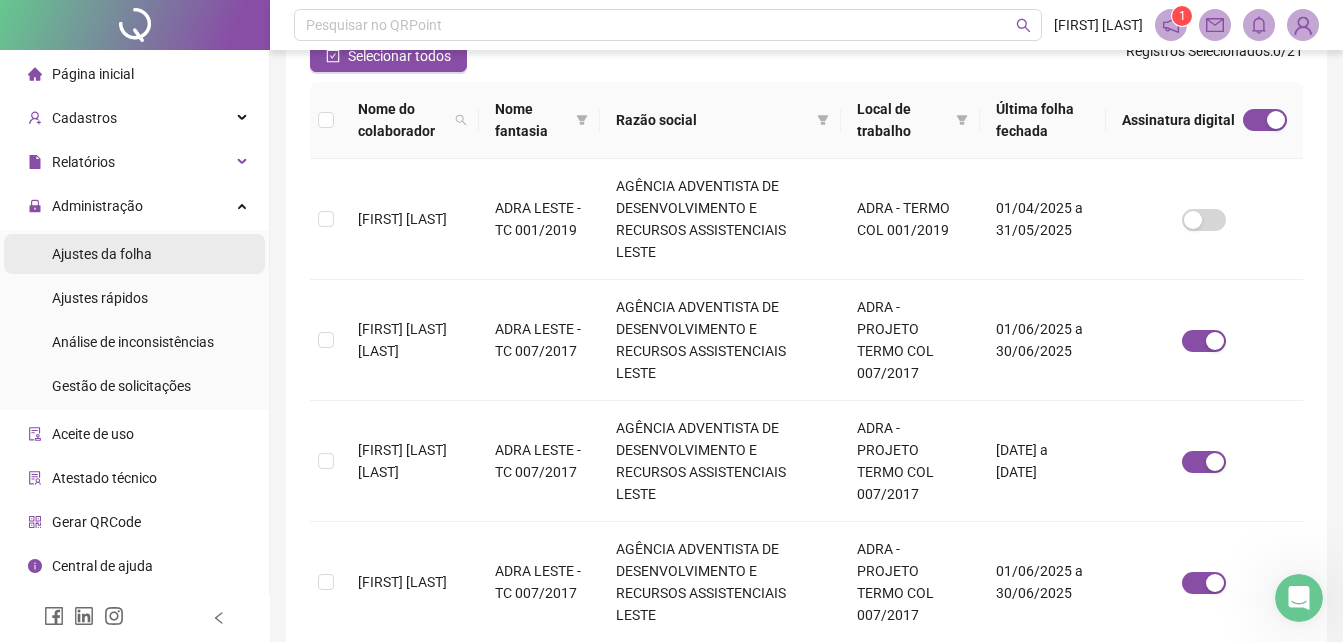click on "Ajustes da folha" at bounding box center [102, 254] 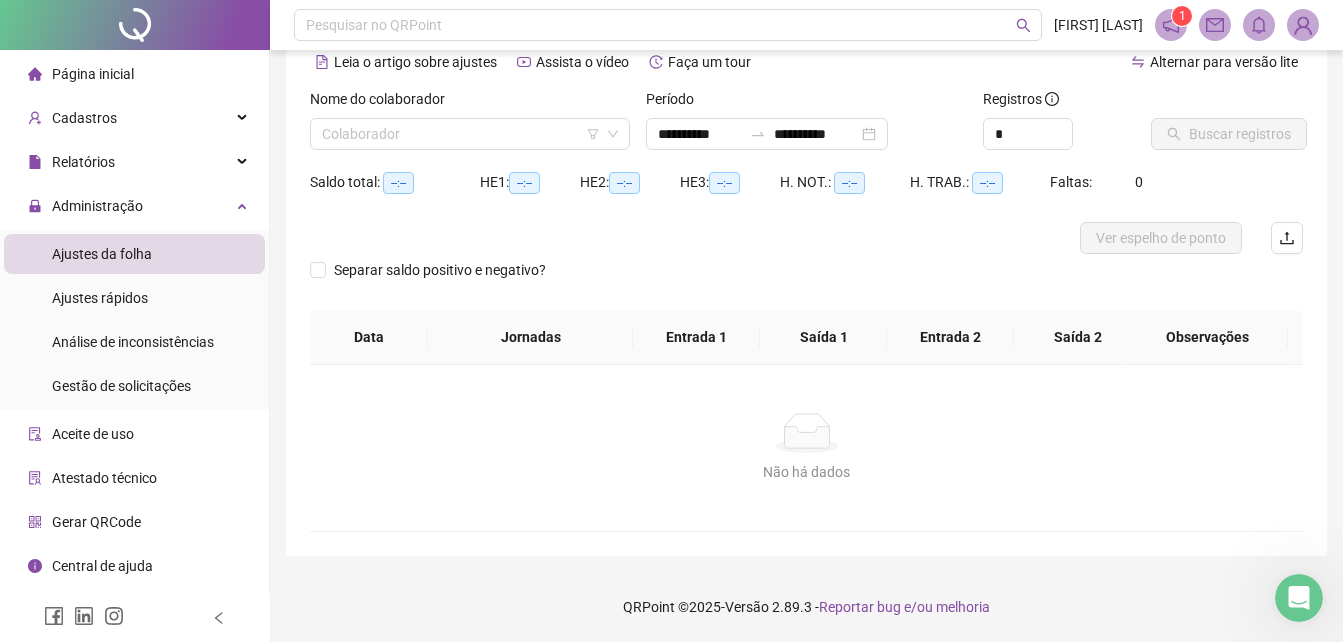 scroll, scrollTop: 96, scrollLeft: 0, axis: vertical 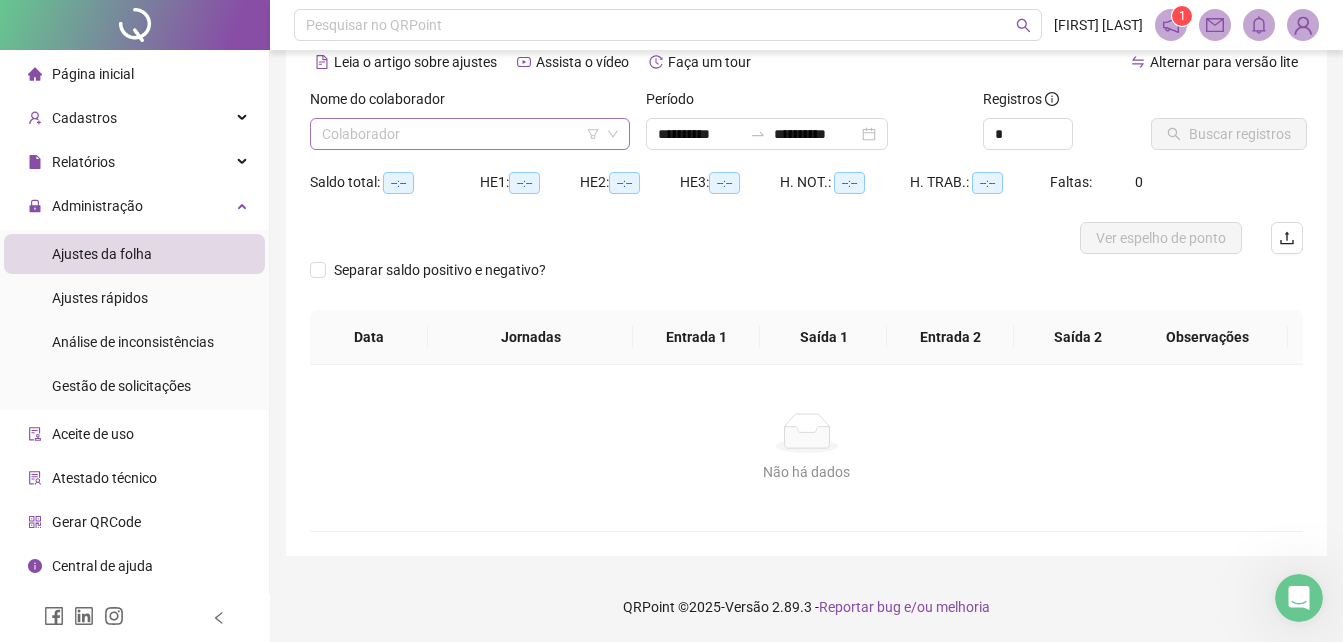 click at bounding box center [461, 134] 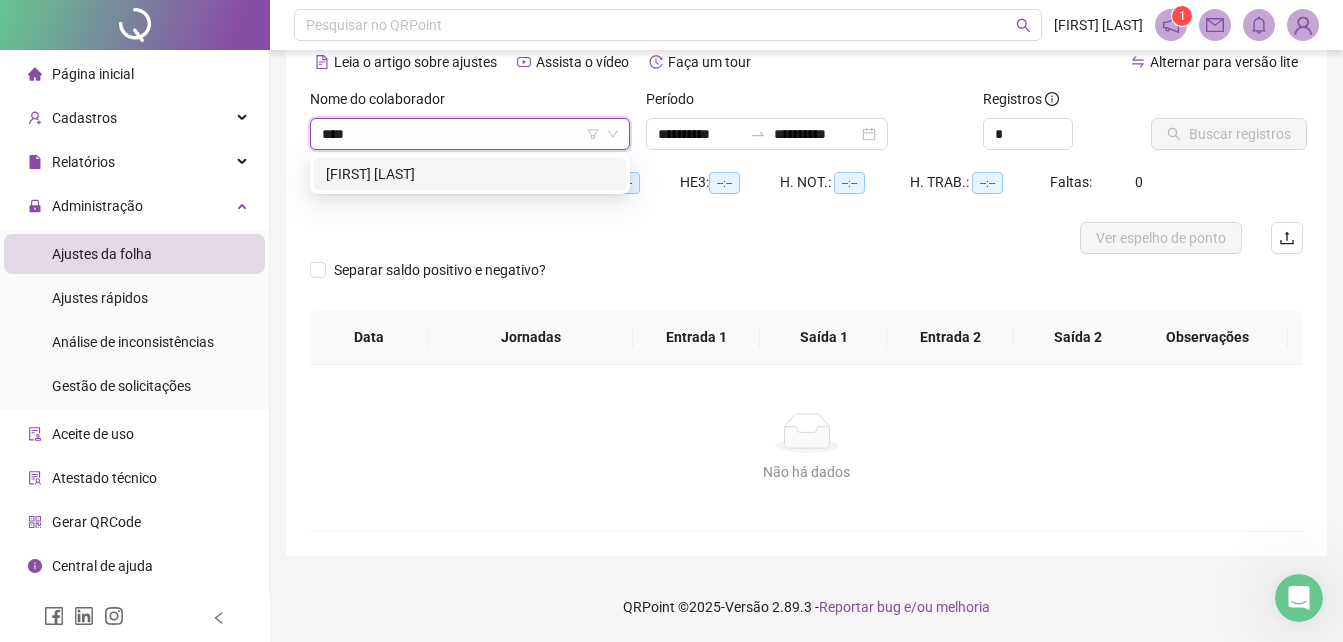 type on "*****" 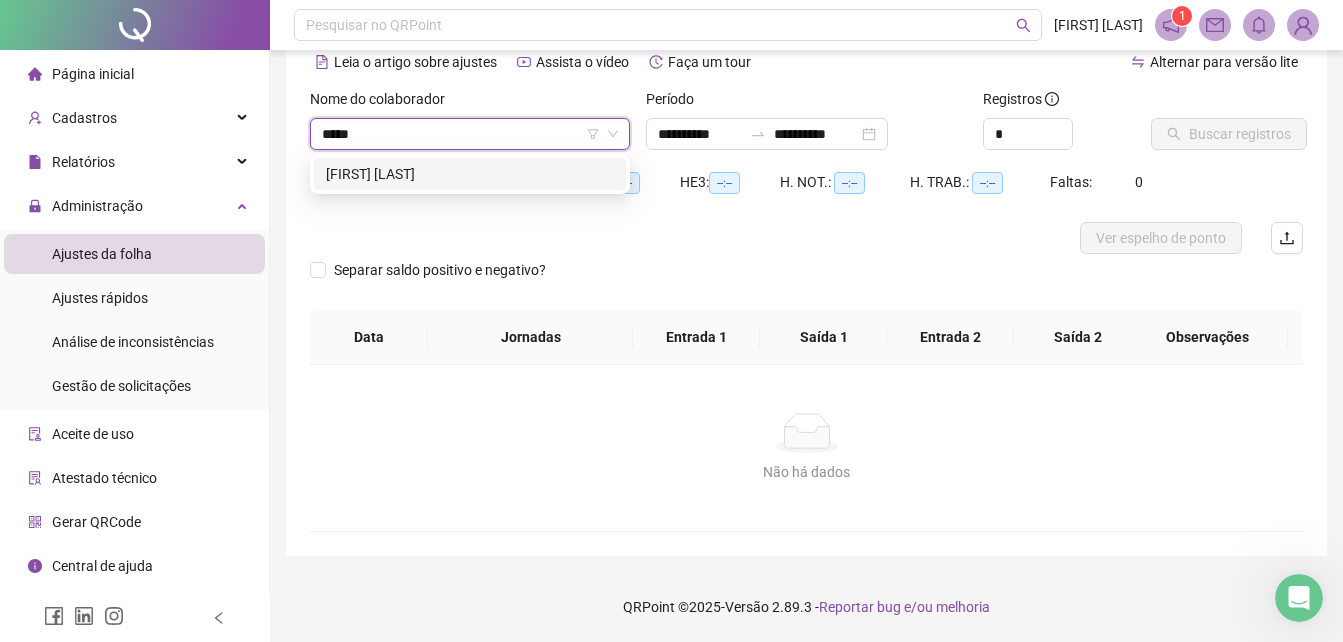 click on "[FIRST] [LAST]" at bounding box center [470, 174] 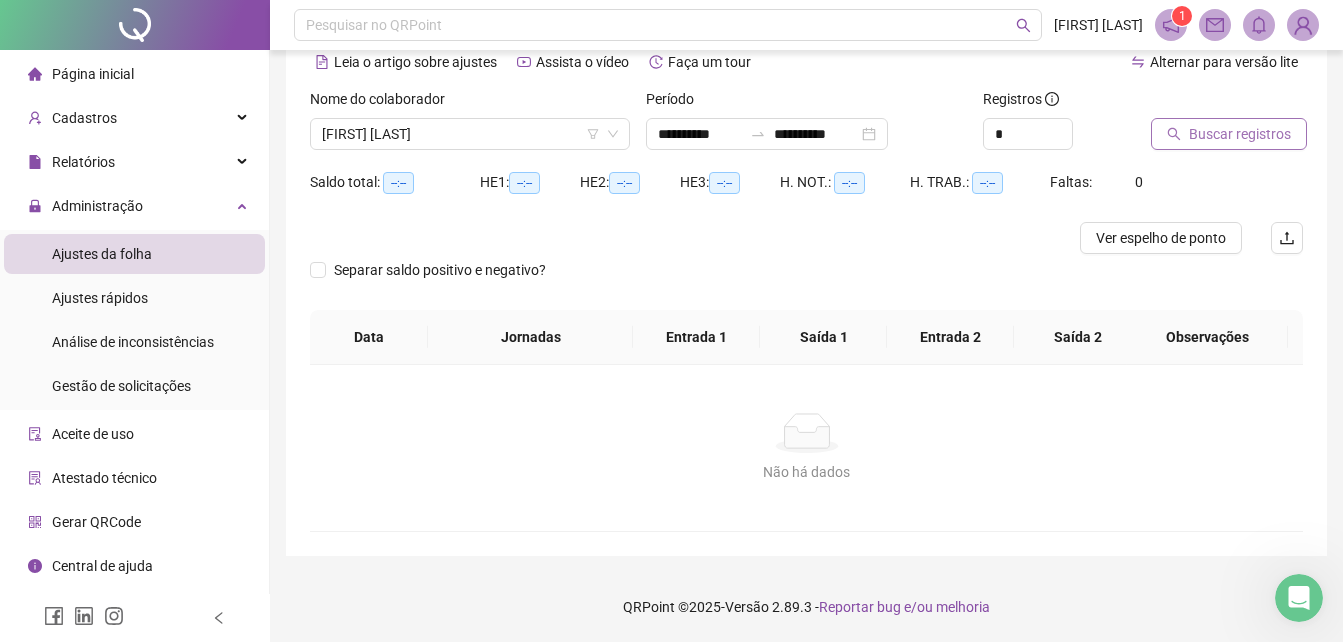 click on "Buscar registros" at bounding box center [1240, 134] 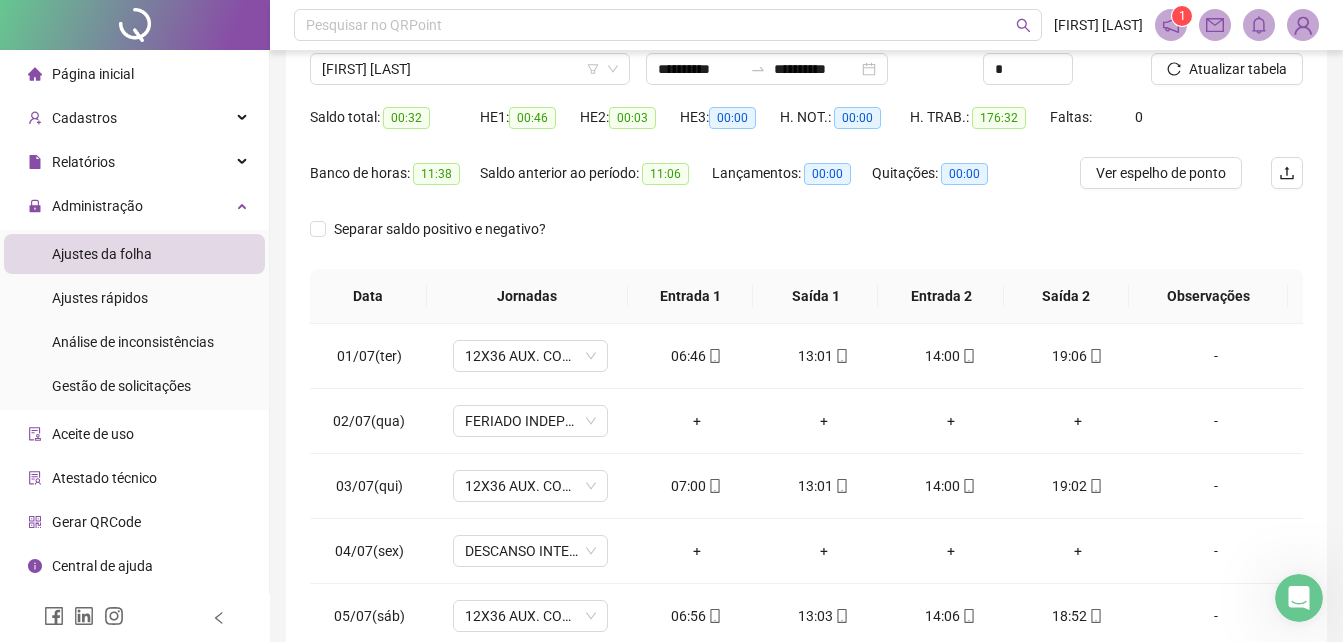 scroll, scrollTop: 196, scrollLeft: 0, axis: vertical 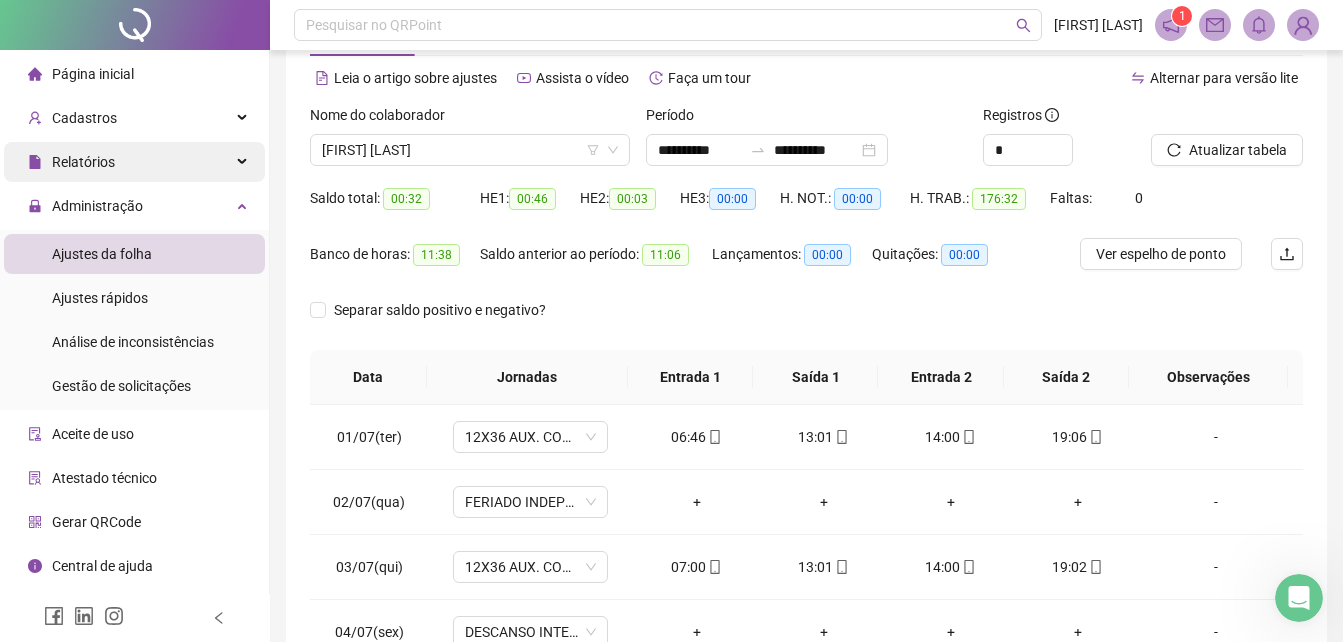 click on "Relatórios" at bounding box center [134, 162] 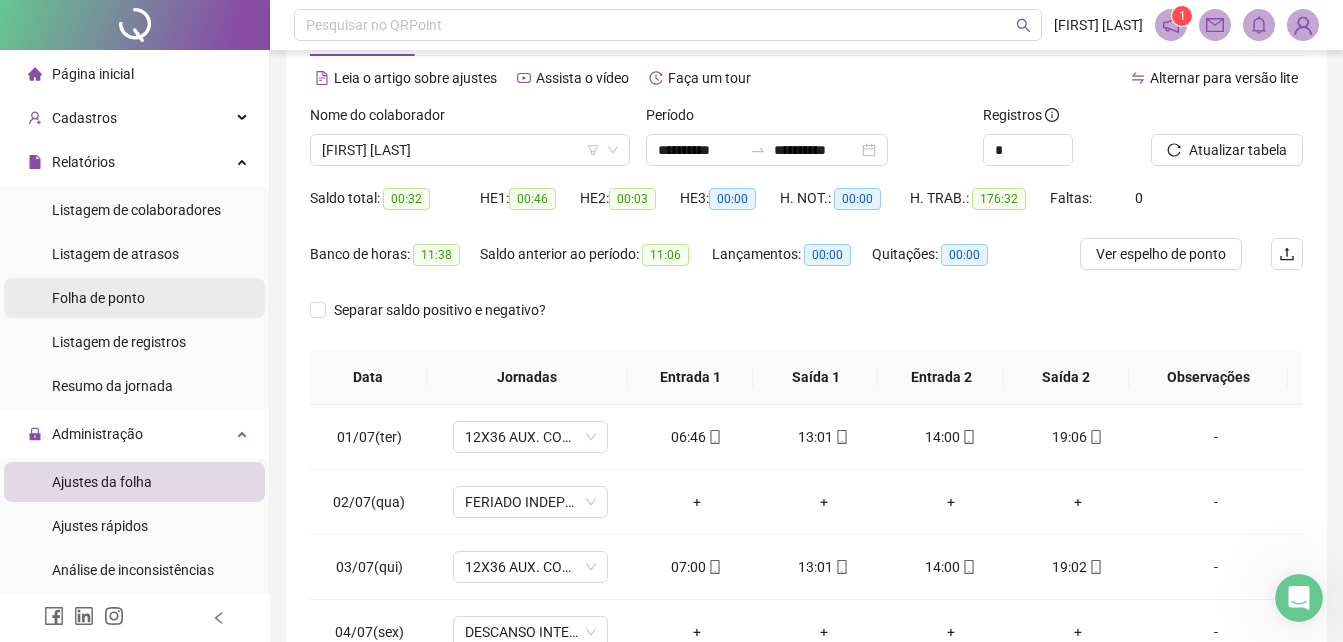 click on "Folha de ponto" at bounding box center [98, 298] 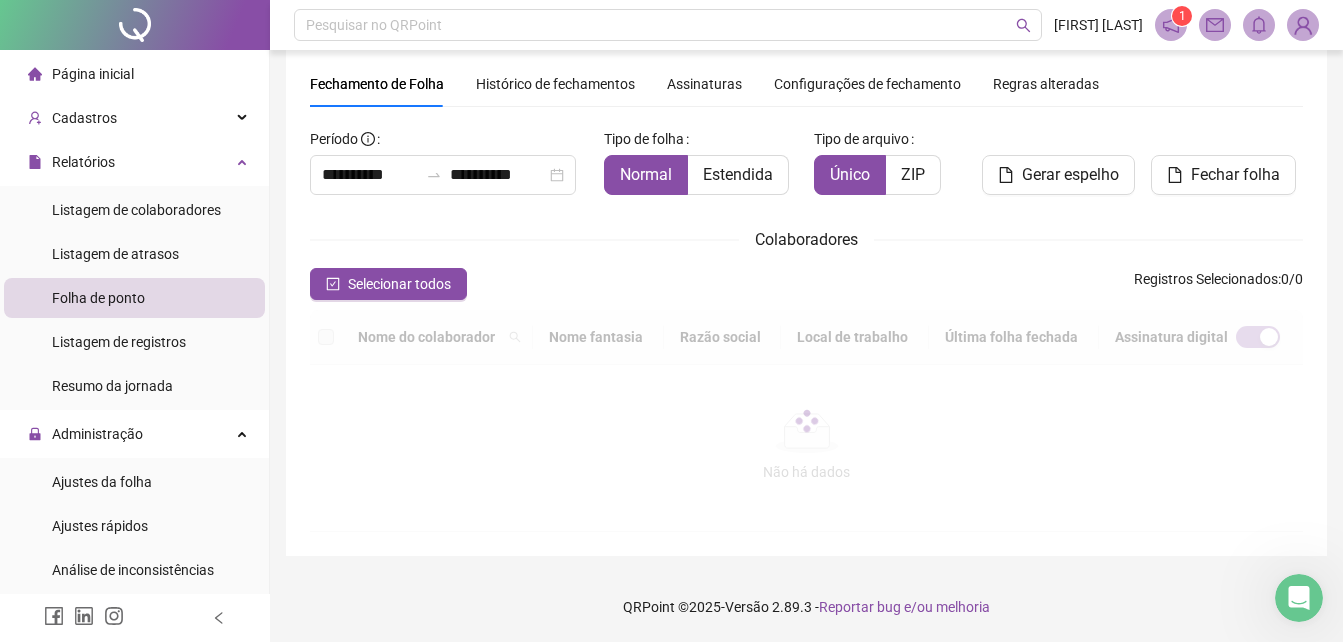 scroll, scrollTop: 89, scrollLeft: 0, axis: vertical 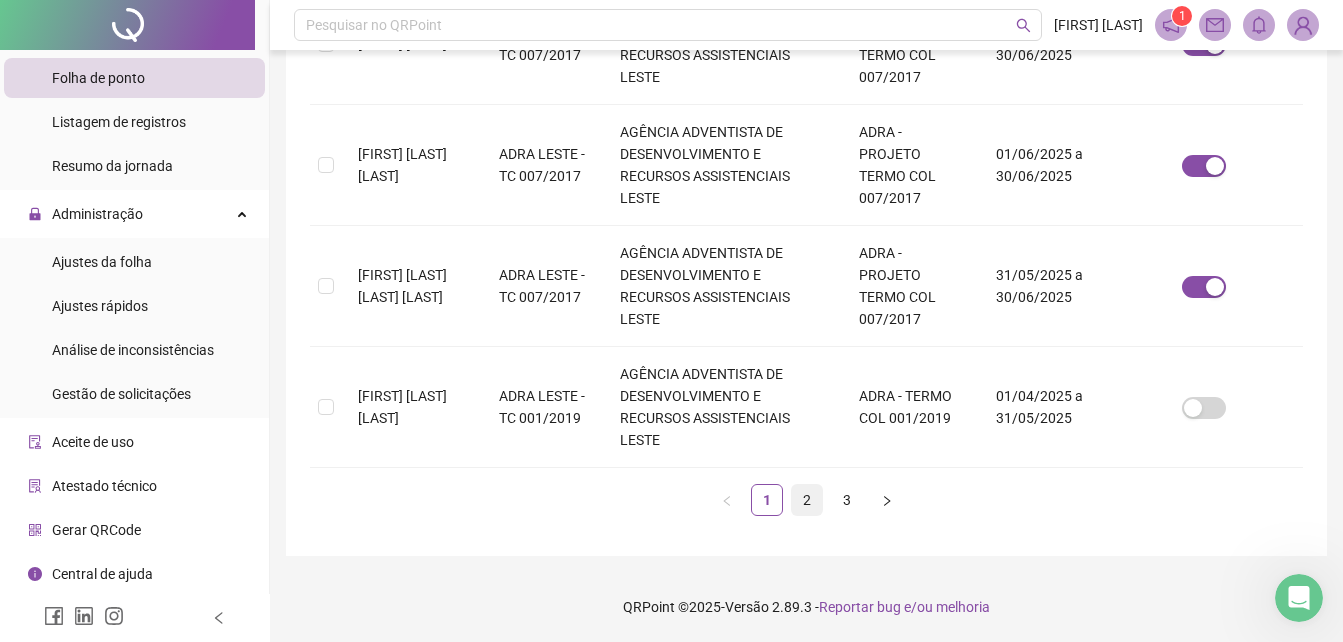 click on "2" at bounding box center (807, 500) 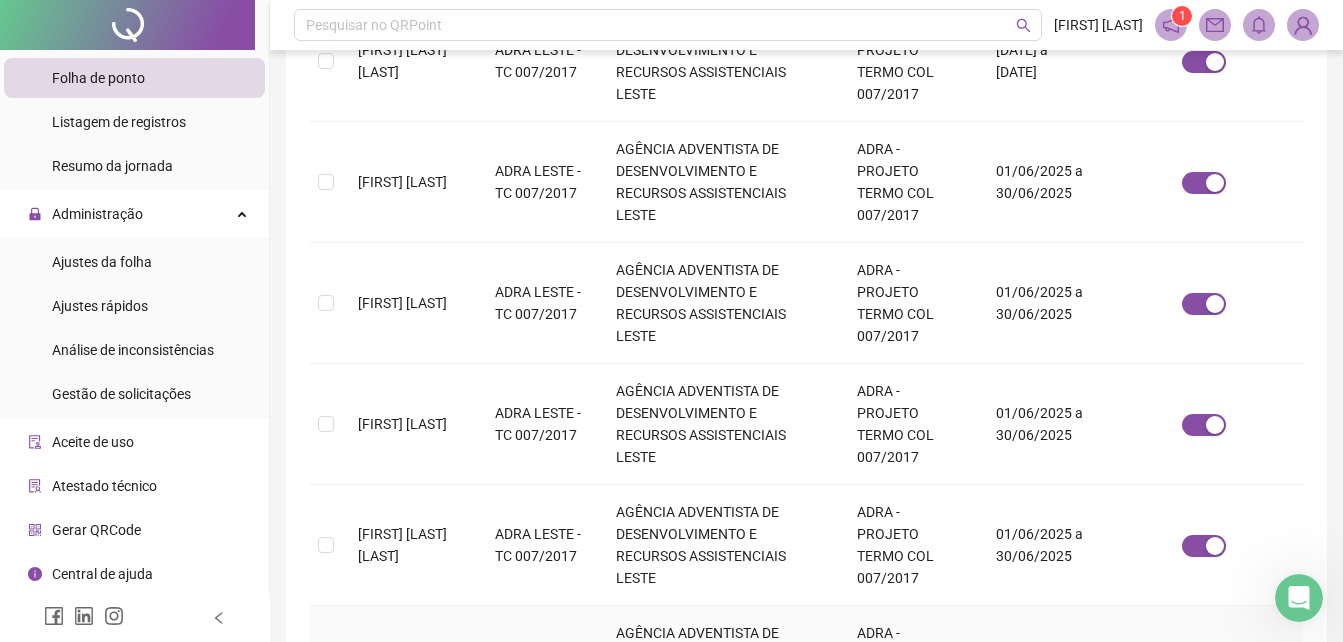 scroll, scrollTop: 970, scrollLeft: 0, axis: vertical 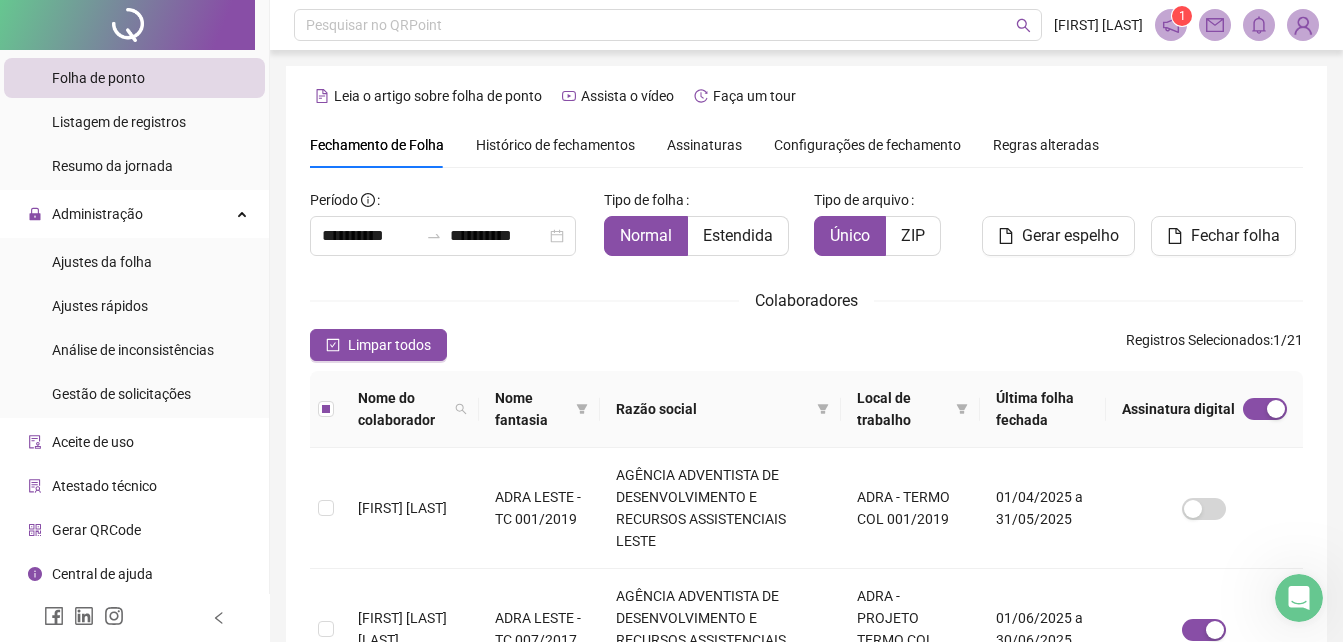 click on "Limpar todos Registros Selecionados :  1 / 21" at bounding box center [806, 345] 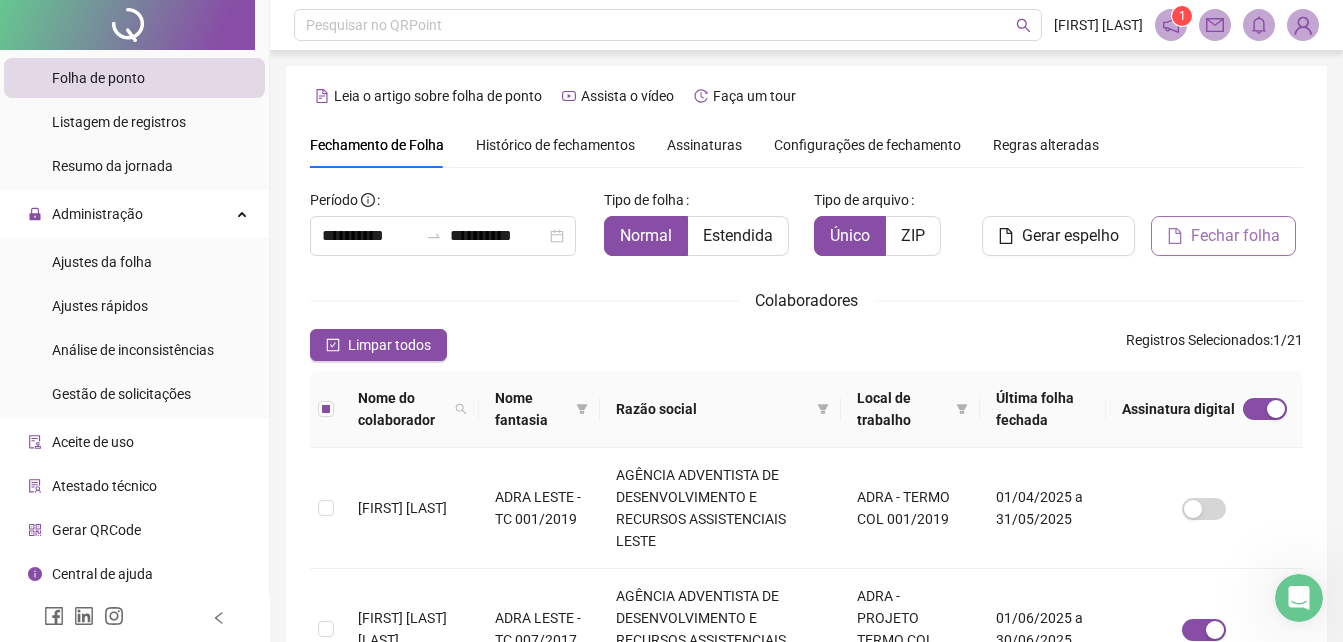 click on "Fechar folha" at bounding box center [1235, 236] 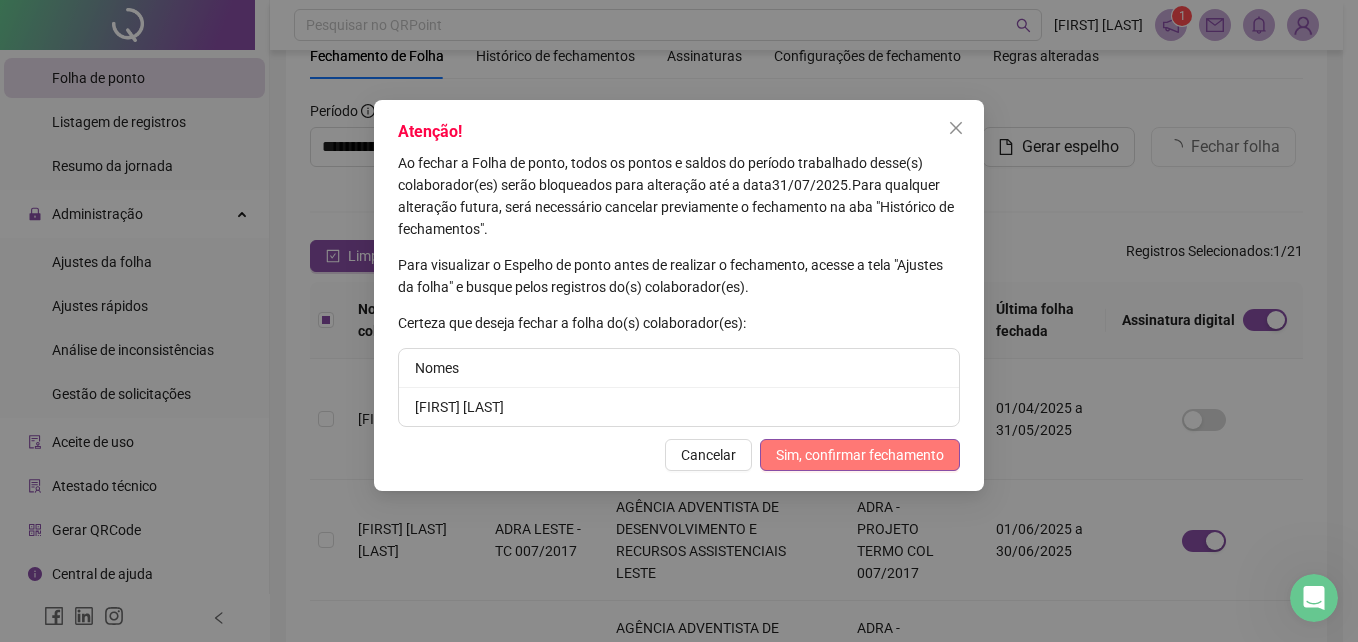 click on "Sim, confirmar fechamento" at bounding box center (860, 455) 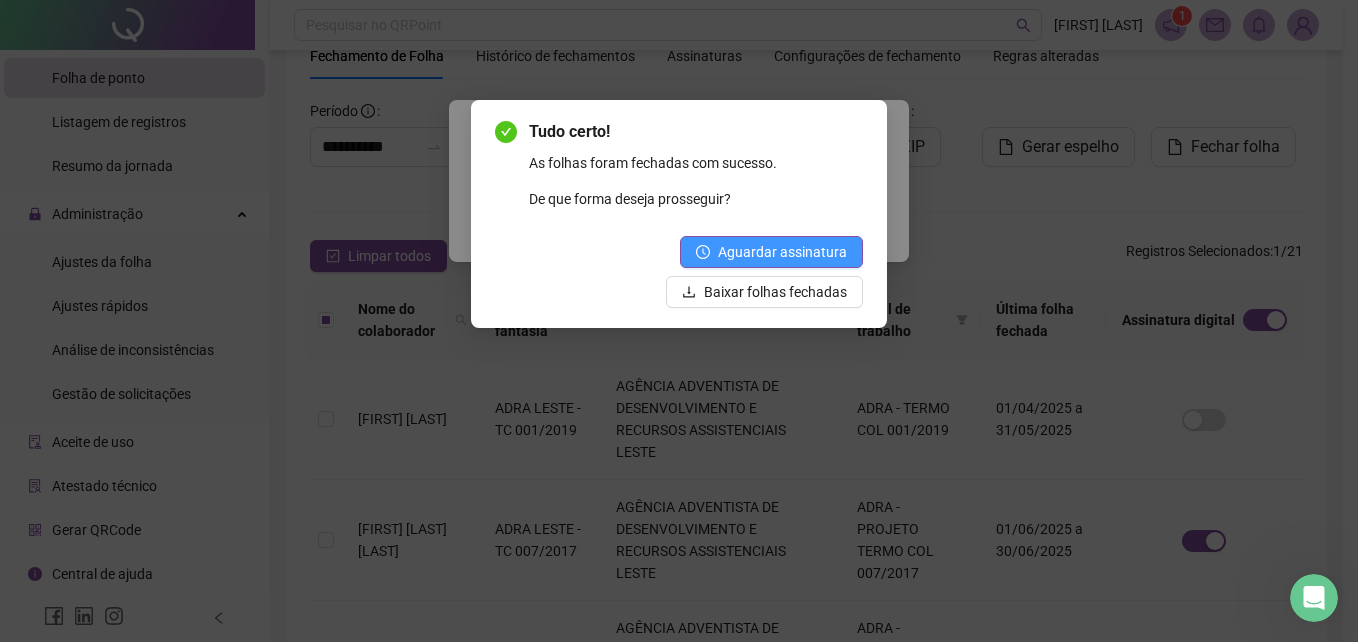 click on "Aguardar assinatura" at bounding box center [782, 252] 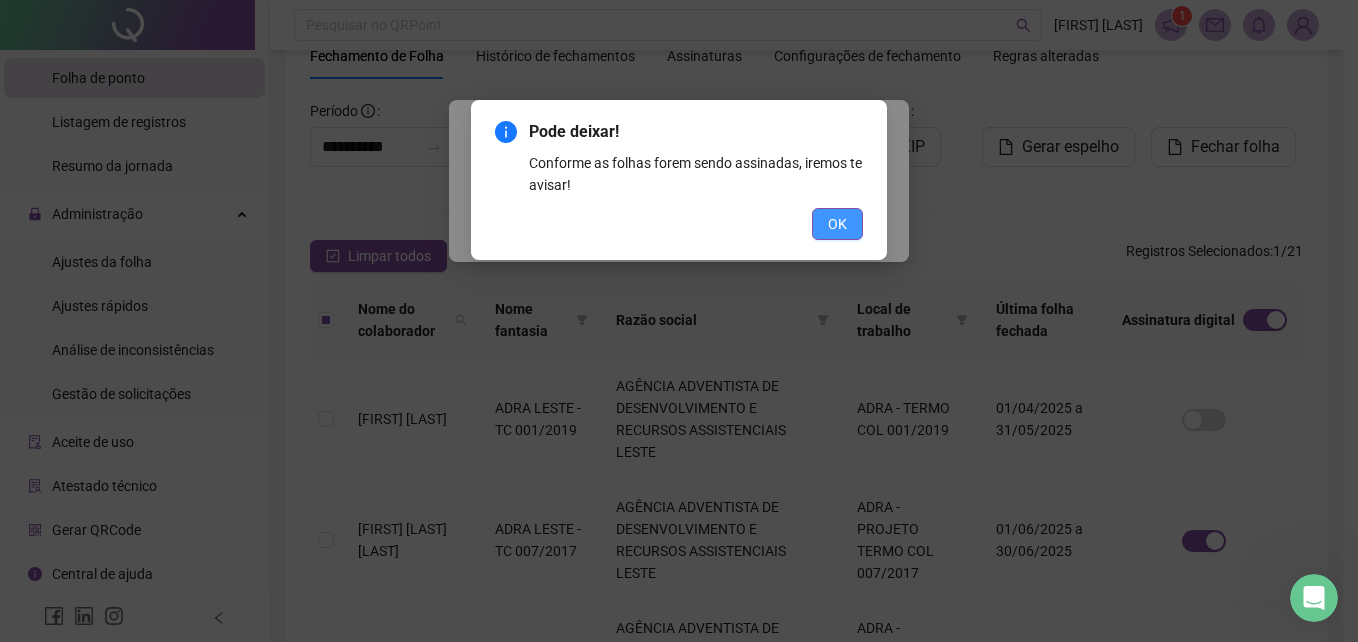 click on "OK" at bounding box center [837, 224] 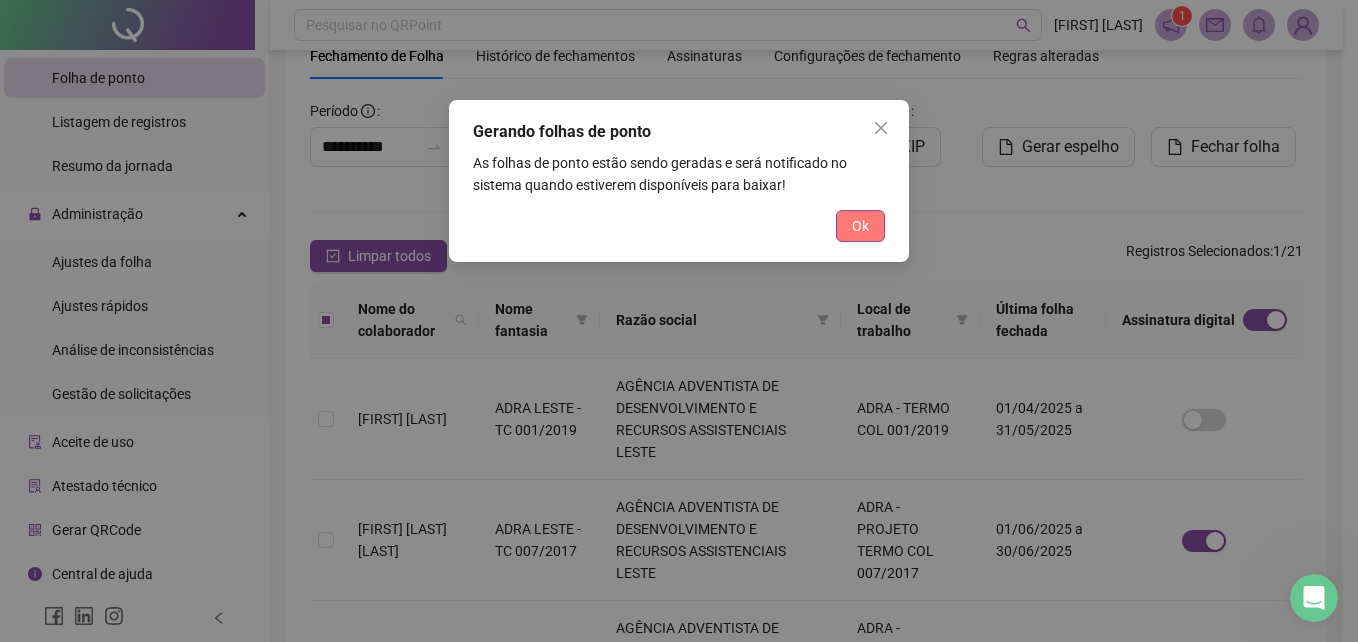 click on "Ok" at bounding box center (860, 226) 